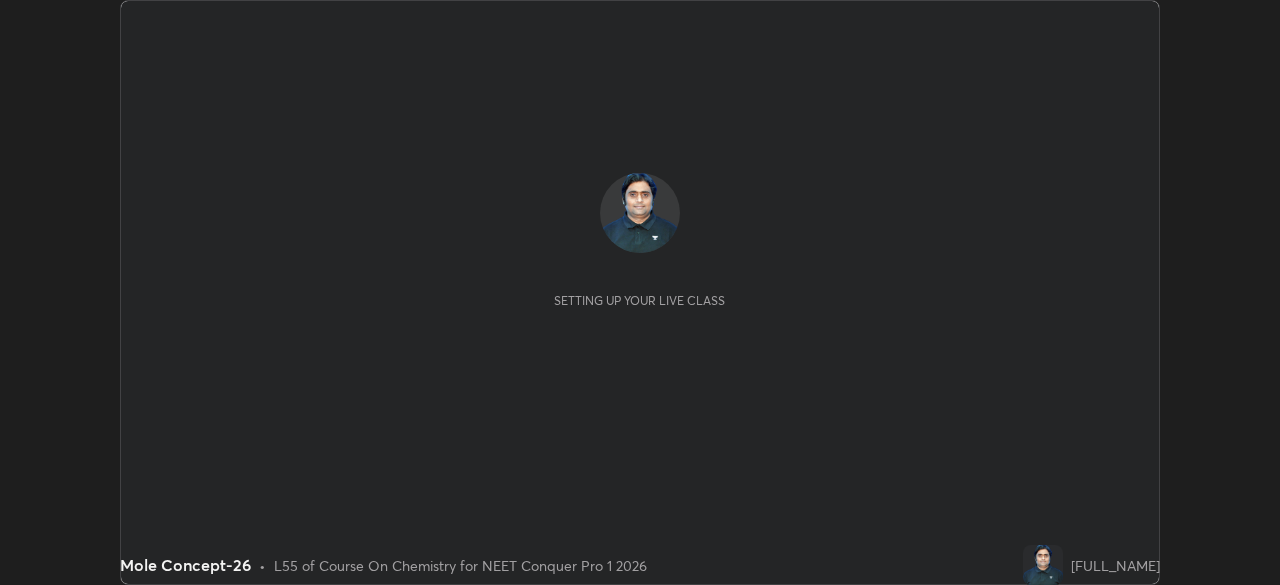 scroll, scrollTop: 0, scrollLeft: 0, axis: both 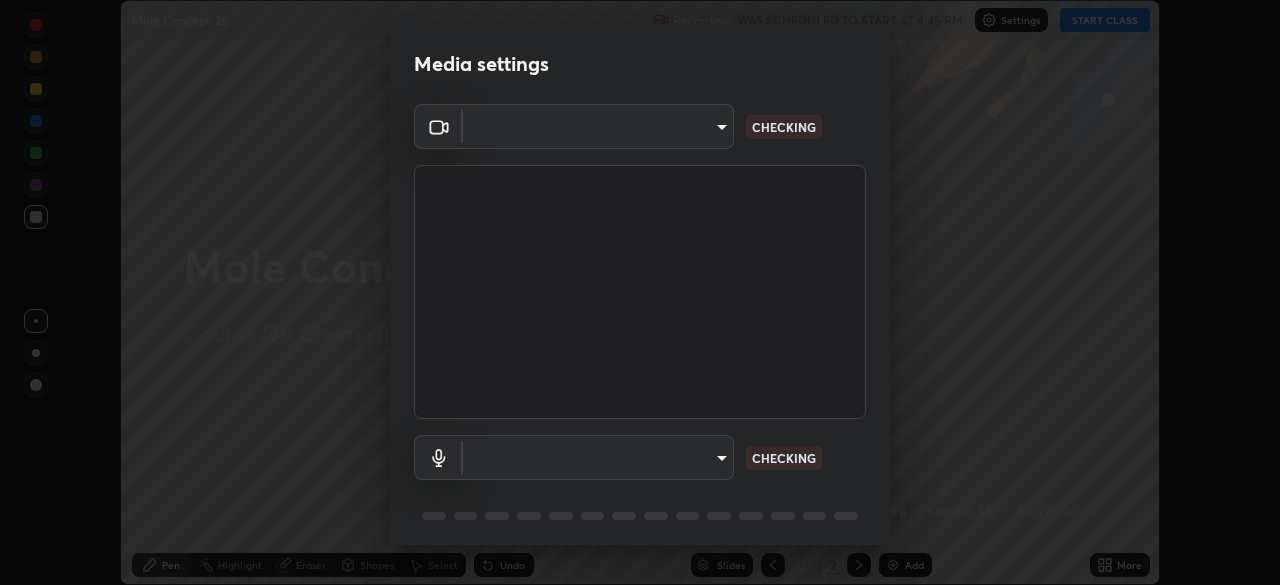 type on "e5f32b9a37d83756d2696e8423a1893a7de7eefef83412cf73fe4da3c4688103" 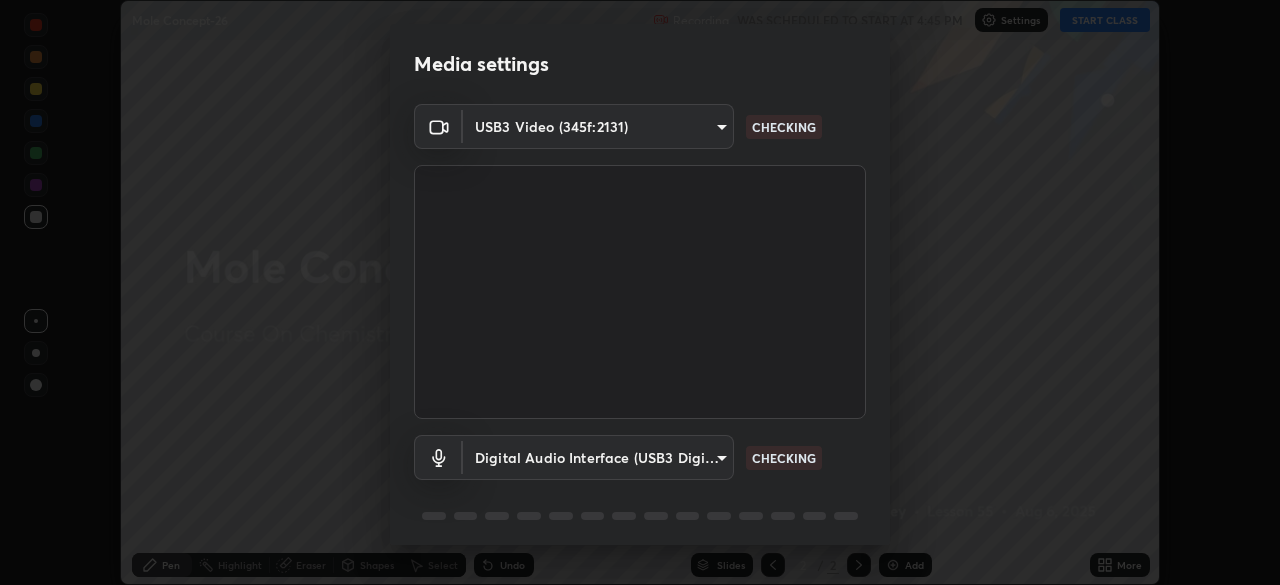 click on "Erase all Mole Concept-26 Recording WAS SCHEDULED TO START AT  4:45 PM Settings START CLASS Setting up your live class Mole Concept-26 • L55 of Course On Chemistry for NEET Conquer Pro 1 2026 [FULL_NAME] Pen Highlight Eraser Shapes Select Undo Slides 2 / 2 Add More No doubts shared Encourage your learners to ask a doubt for better clarity Report an issue Reason for reporting Buffering Chat not working Audio - Video sync issue Educator video quality low ​ Attach an image Report Media settings USB3 Video (345f:2131) [HASH] CHECKING Digital Audio Interface (USB3 Digital Audio) [HASH] CHECKING 1 / 5 Next" at bounding box center [640, 292] 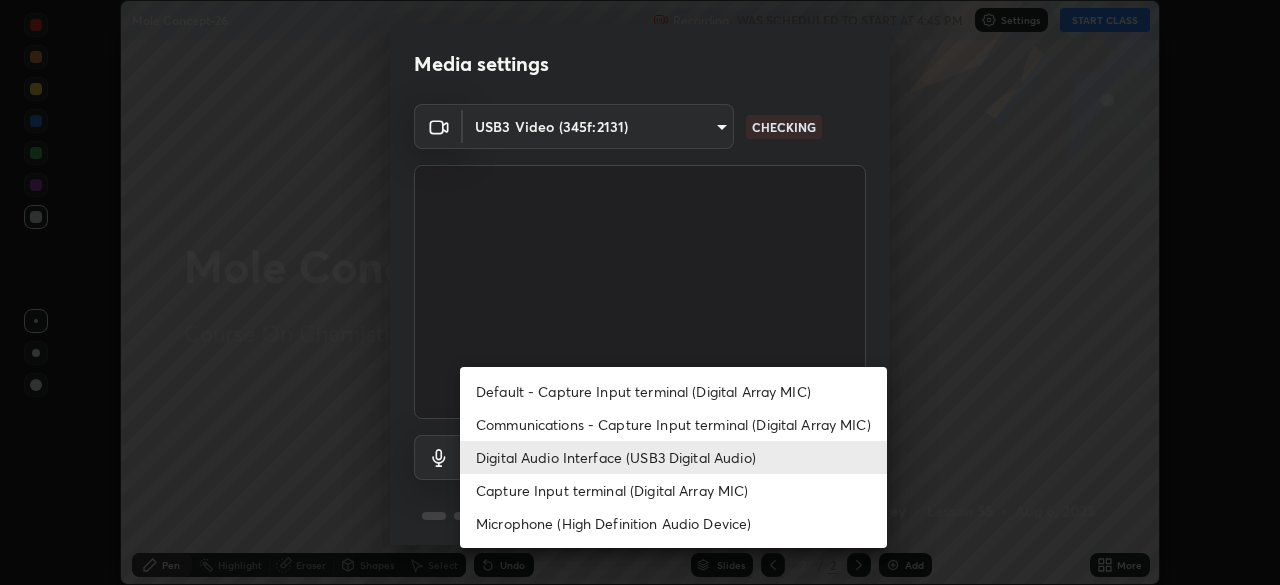 click on "Communications - Capture Input terminal (Digital Array MIC)" at bounding box center [673, 424] 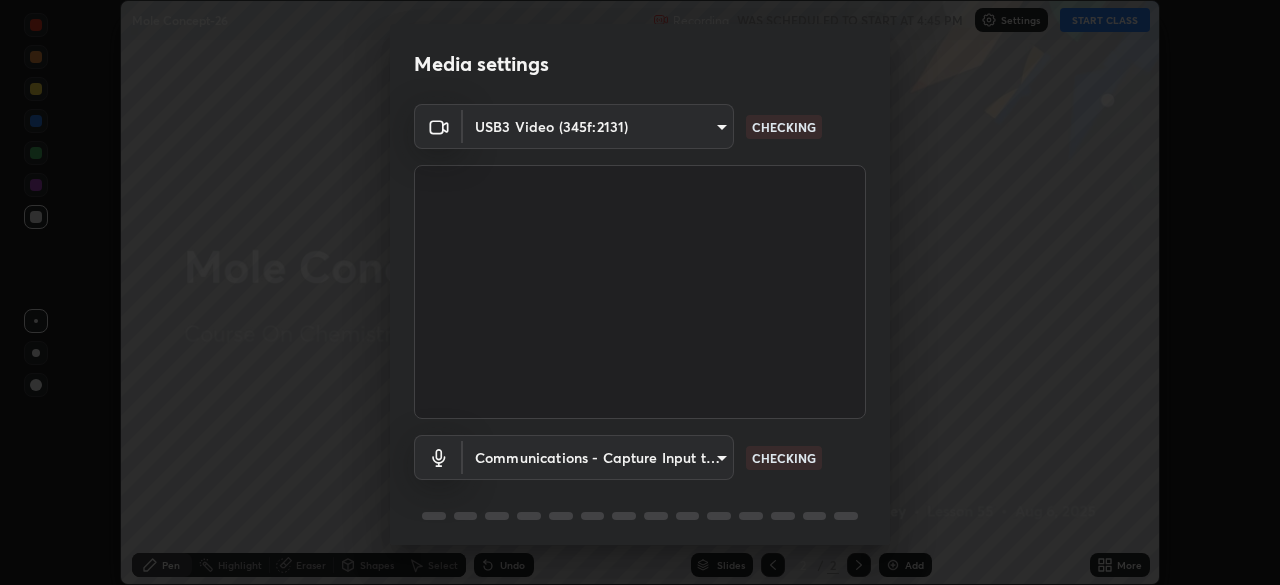 click on "Erase all Mole Concept-26 Recording WAS SCHEDULED TO START AT  4:45 PM Settings START CLASS Setting up your live class Mole Concept-26 • L55 of Course On Chemistry for NEET Conquer Pro 1 2026 [FULL_NAME] Pen Highlight Eraser Shapes Select Undo Slides 2 / 2 Add More No doubts shared Encourage your learners to ask a doubt for better clarity Report an issue Reason for reporting Buffering Chat not working Audio - Video sync issue Educator video quality low ​ Attach an image Report Media settings USB3 Video (345f:2131) [HASH] CHECKING Communications - Capture Input terminal (Digital Array MIC) communications CHECKING 1 / 5 Next" at bounding box center [640, 292] 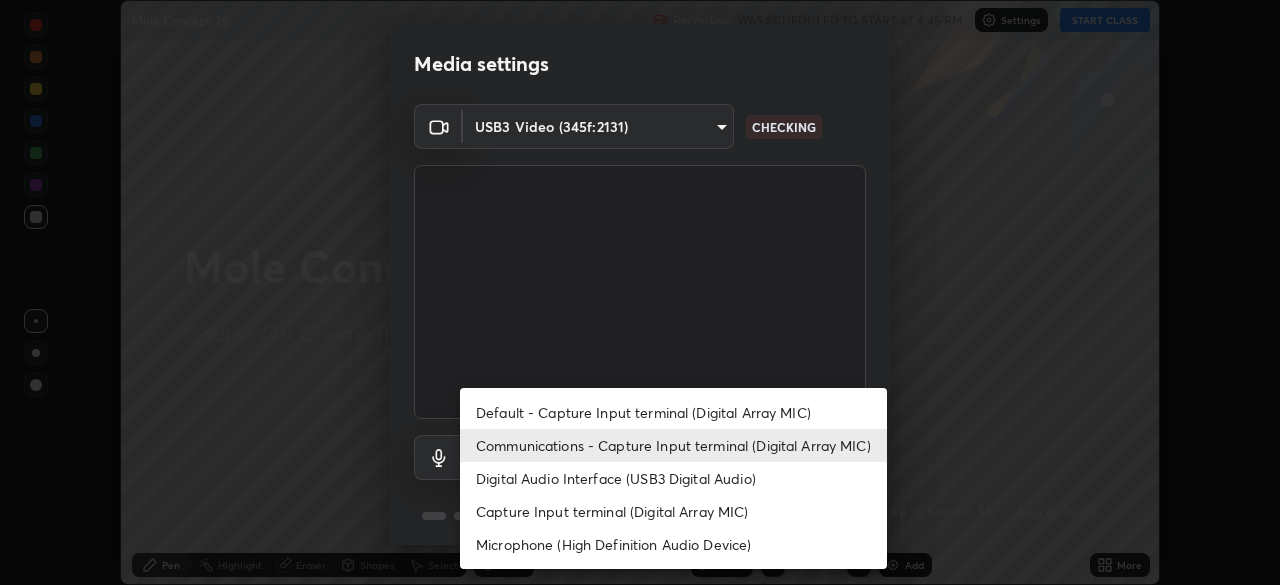 click on "Digital Audio Interface (USB3 Digital Audio)" at bounding box center (673, 478) 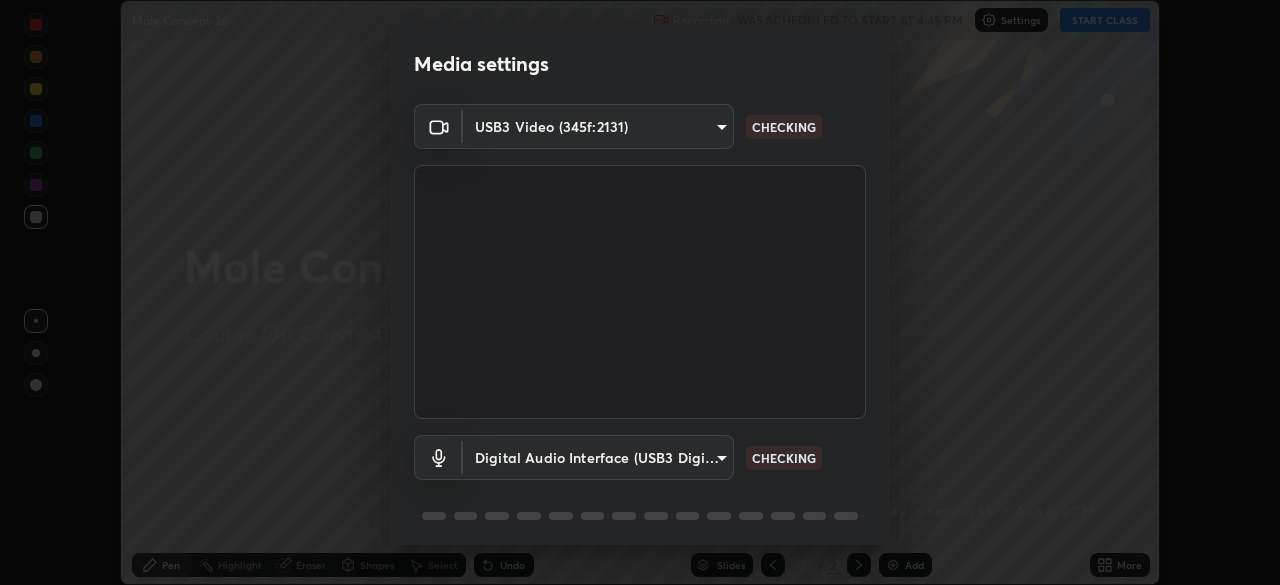 type on "585cda95c333d5861e905893667515bc00ae83fcab62efa008678b328871fb55" 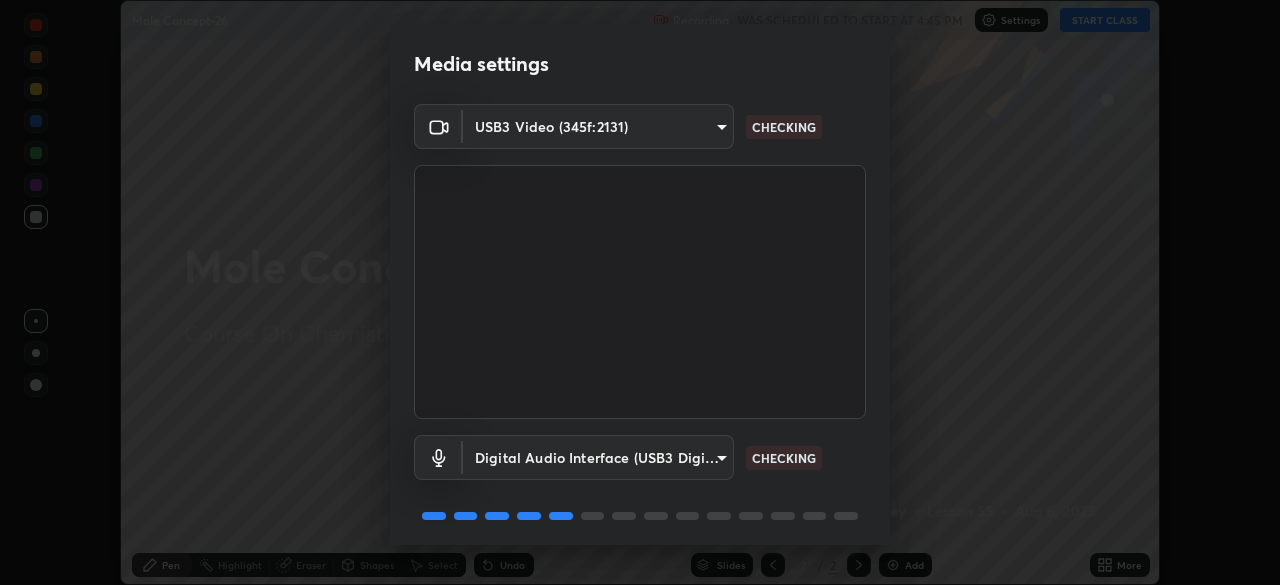 scroll, scrollTop: 70, scrollLeft: 0, axis: vertical 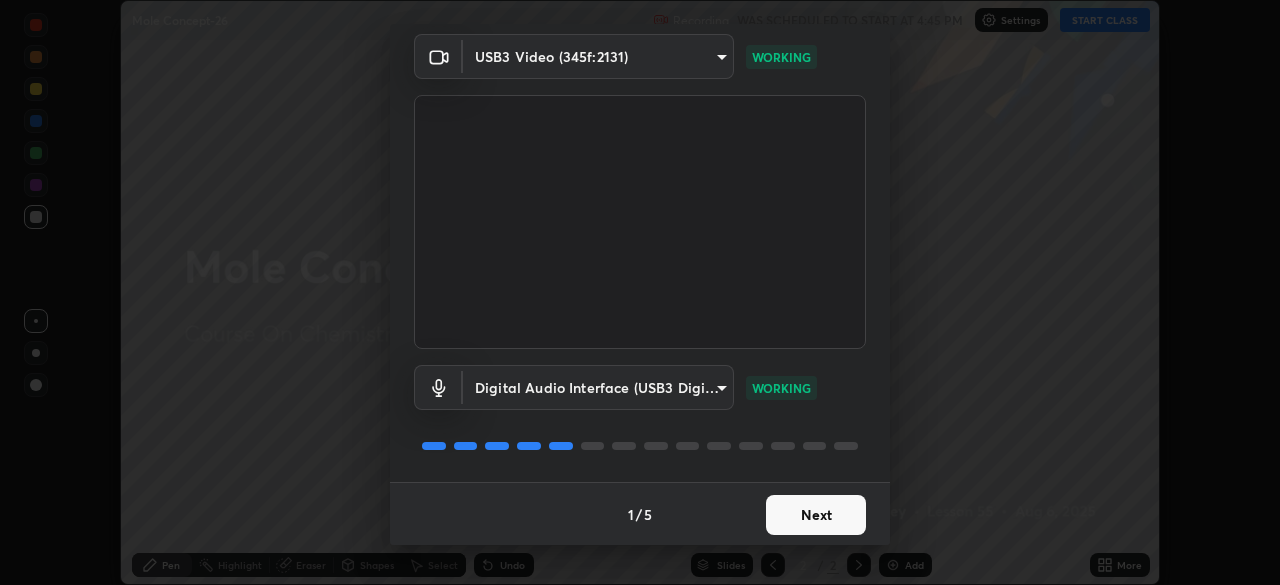 click on "Next" at bounding box center [816, 515] 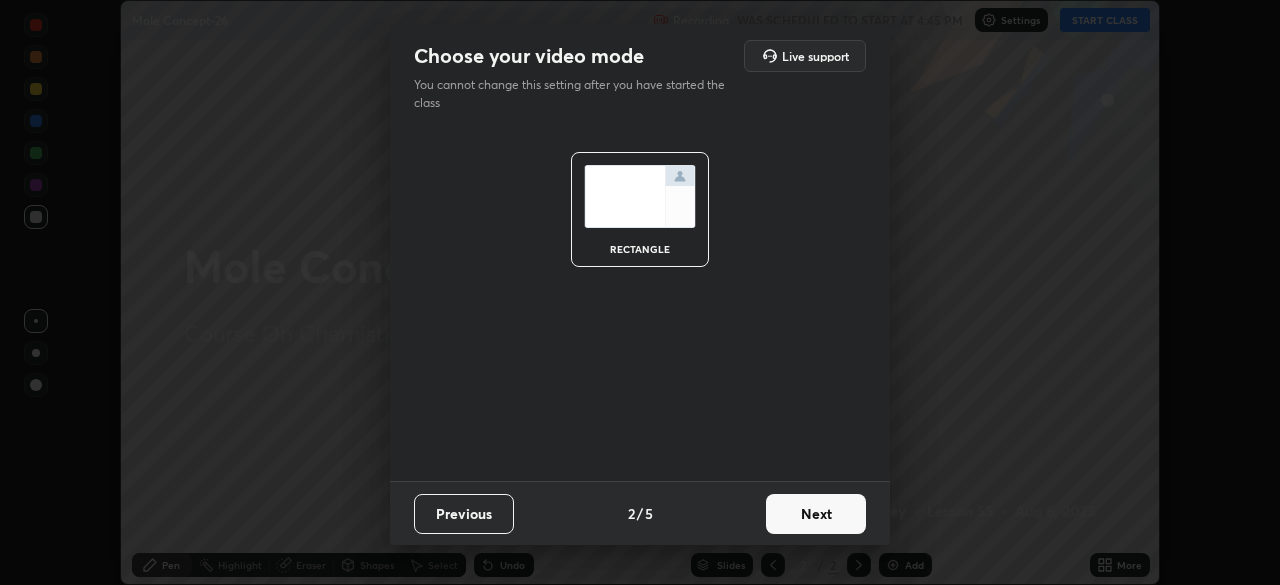 click on "Next" at bounding box center [816, 514] 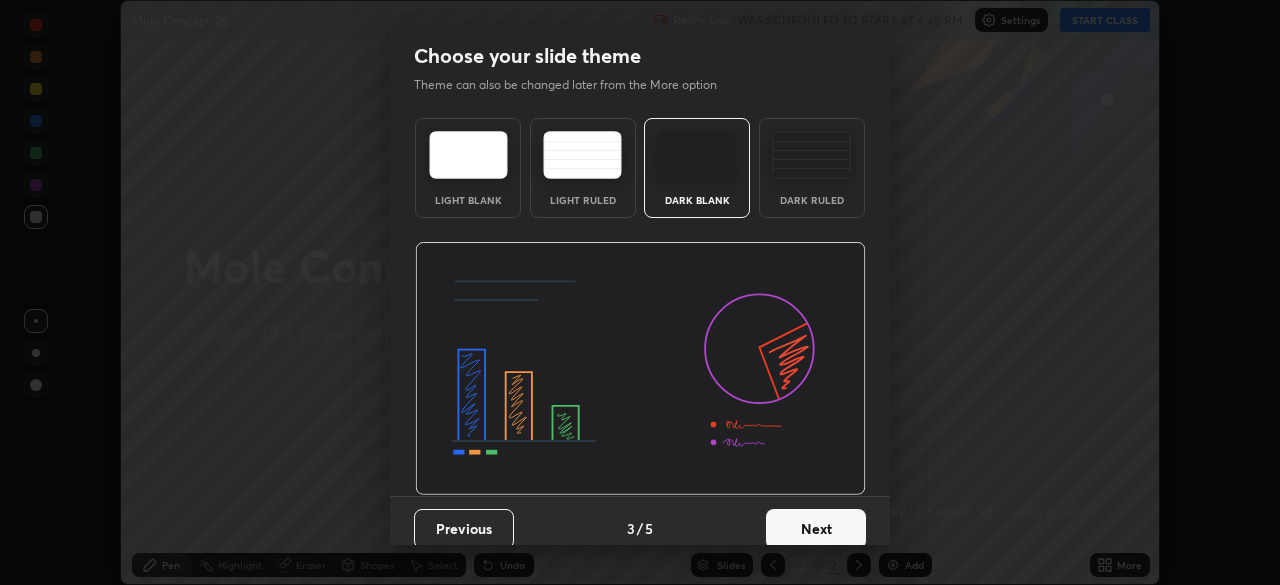 click on "Next" at bounding box center (816, 529) 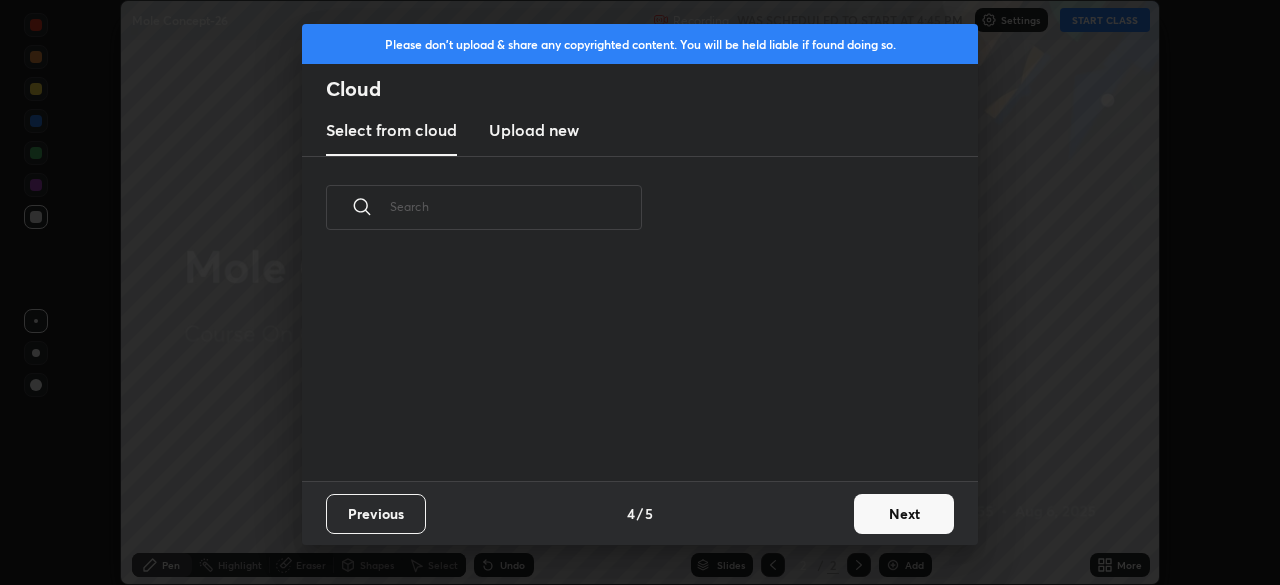 click on "Next" at bounding box center [904, 514] 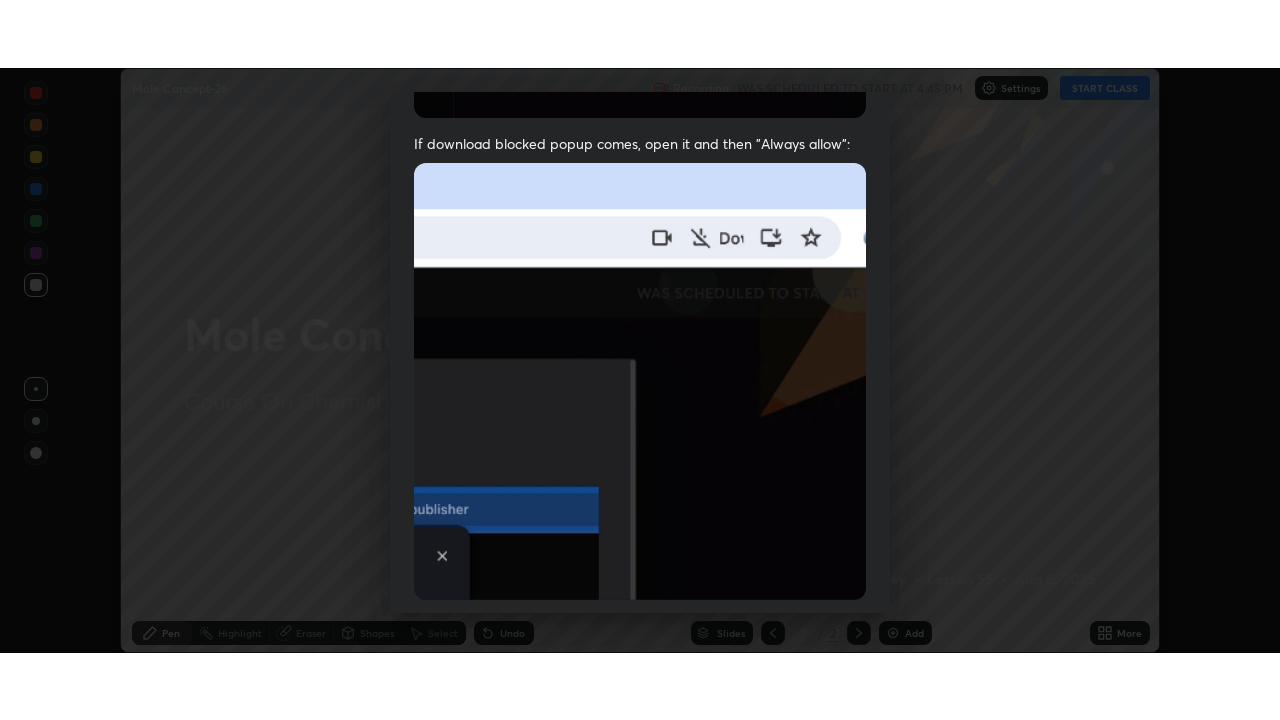 scroll, scrollTop: 478, scrollLeft: 0, axis: vertical 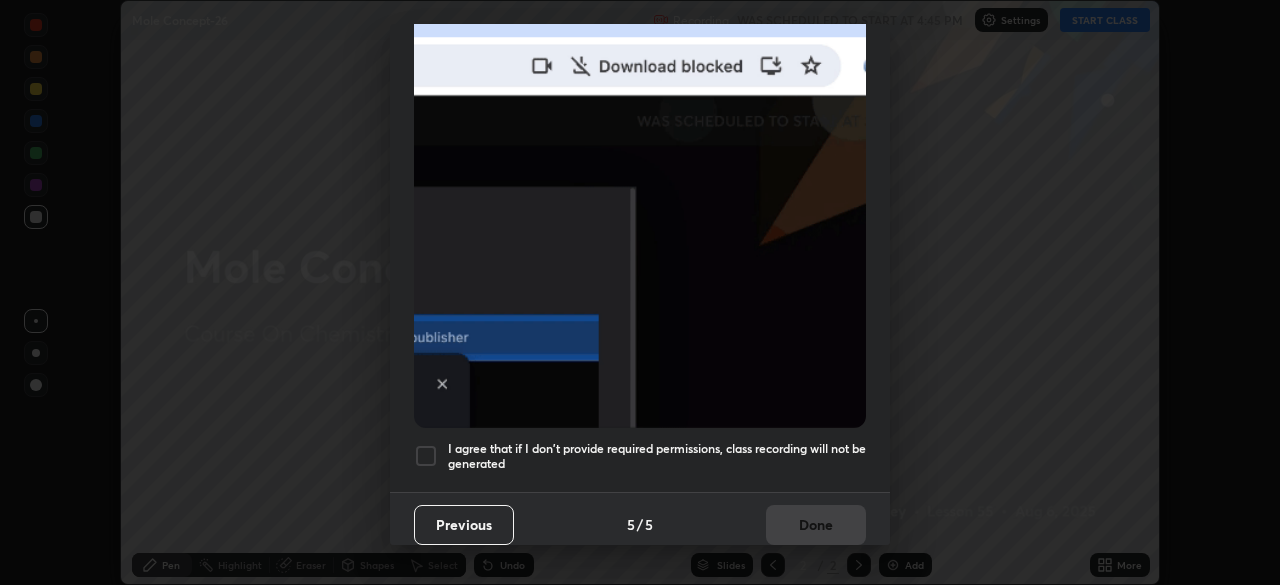 click on "I agree that if I don't provide required permissions, class recording will not be generated" at bounding box center [657, 456] 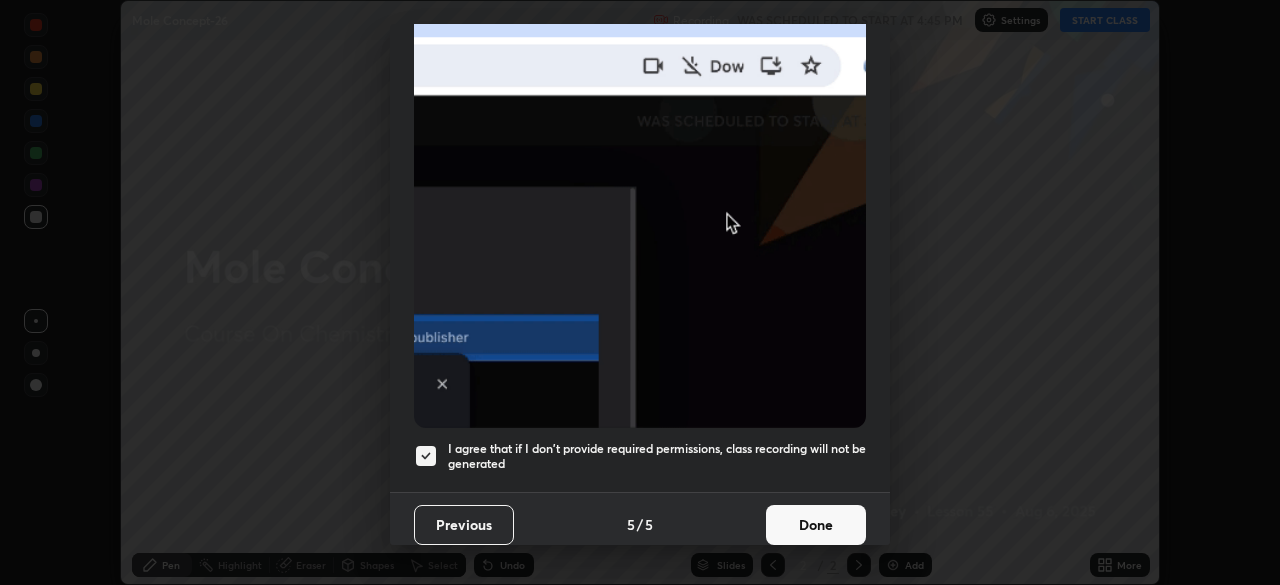 click on "Done" at bounding box center [816, 525] 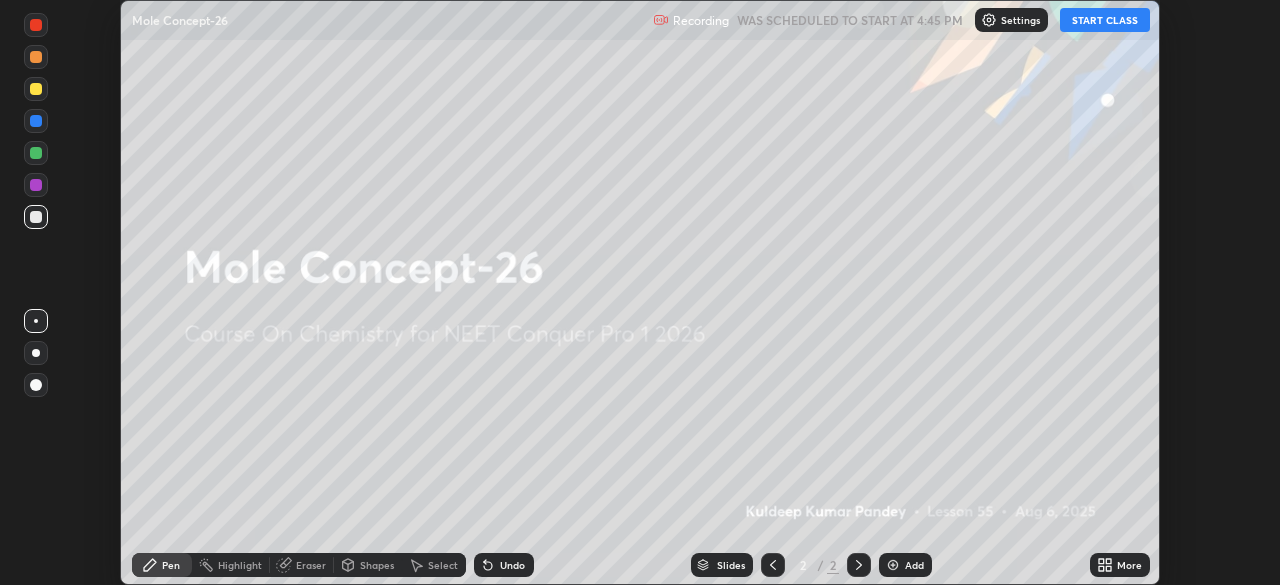 click on "START CLASS" at bounding box center [1105, 20] 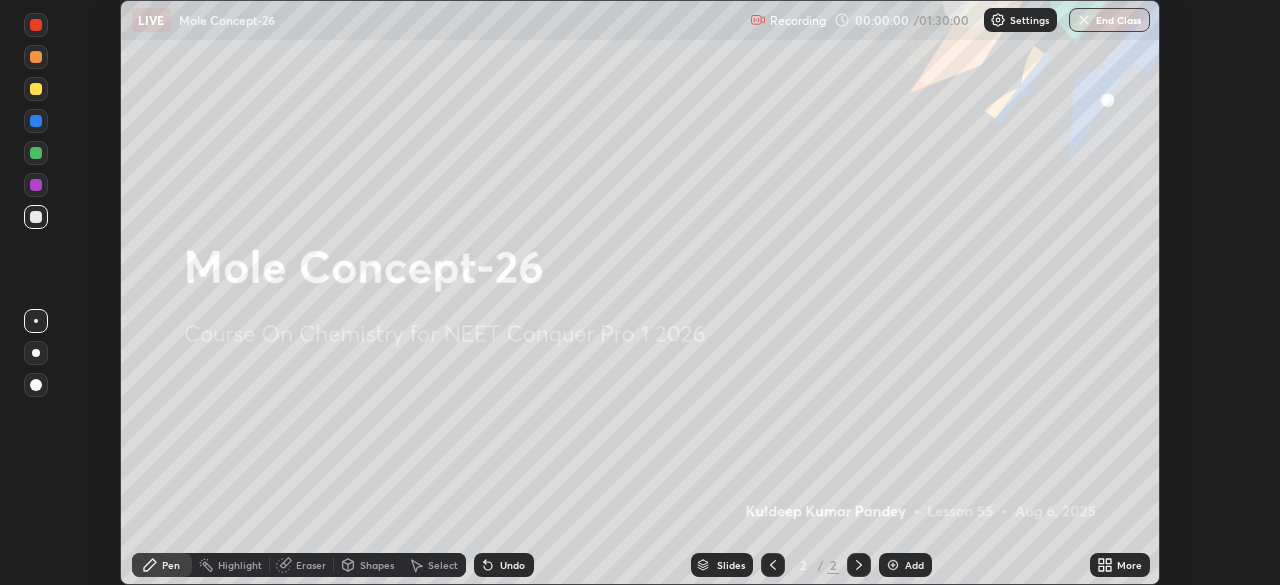 click on "More" at bounding box center (1129, 565) 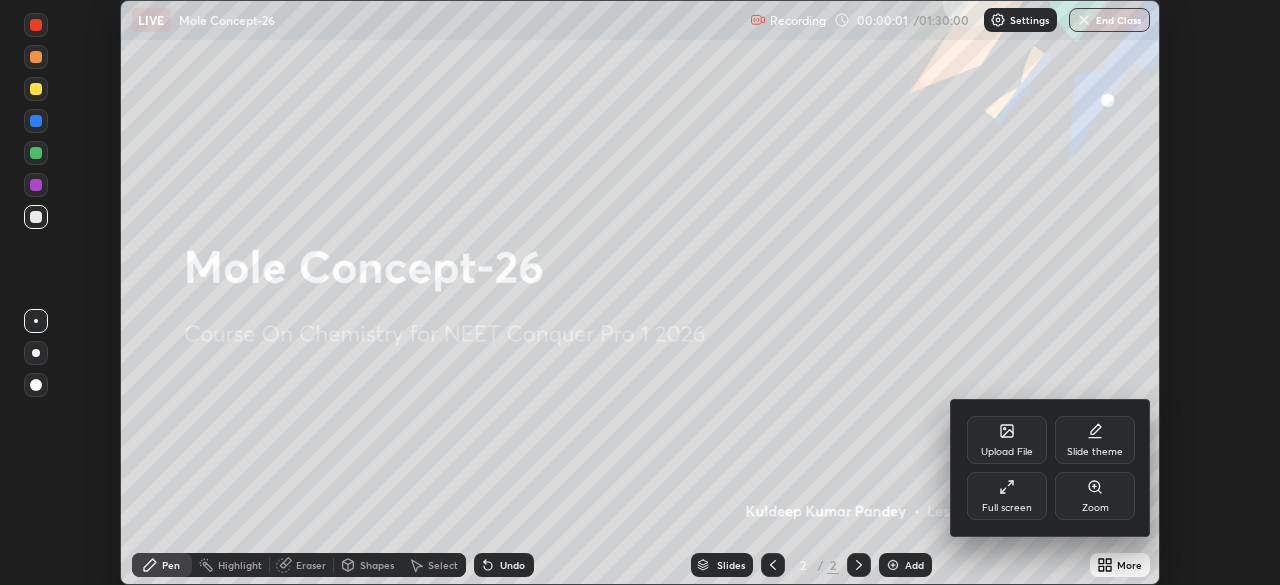 click on "Full screen" at bounding box center (1007, 508) 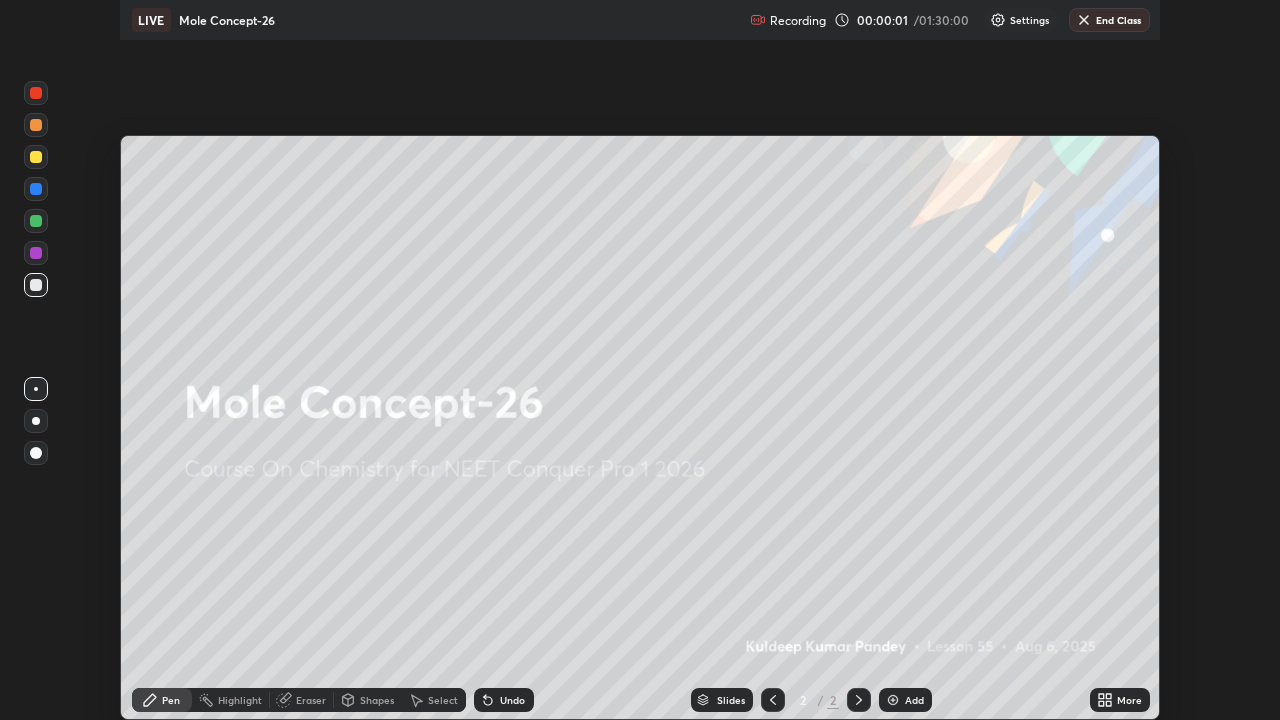 scroll, scrollTop: 99280, scrollLeft: 98720, axis: both 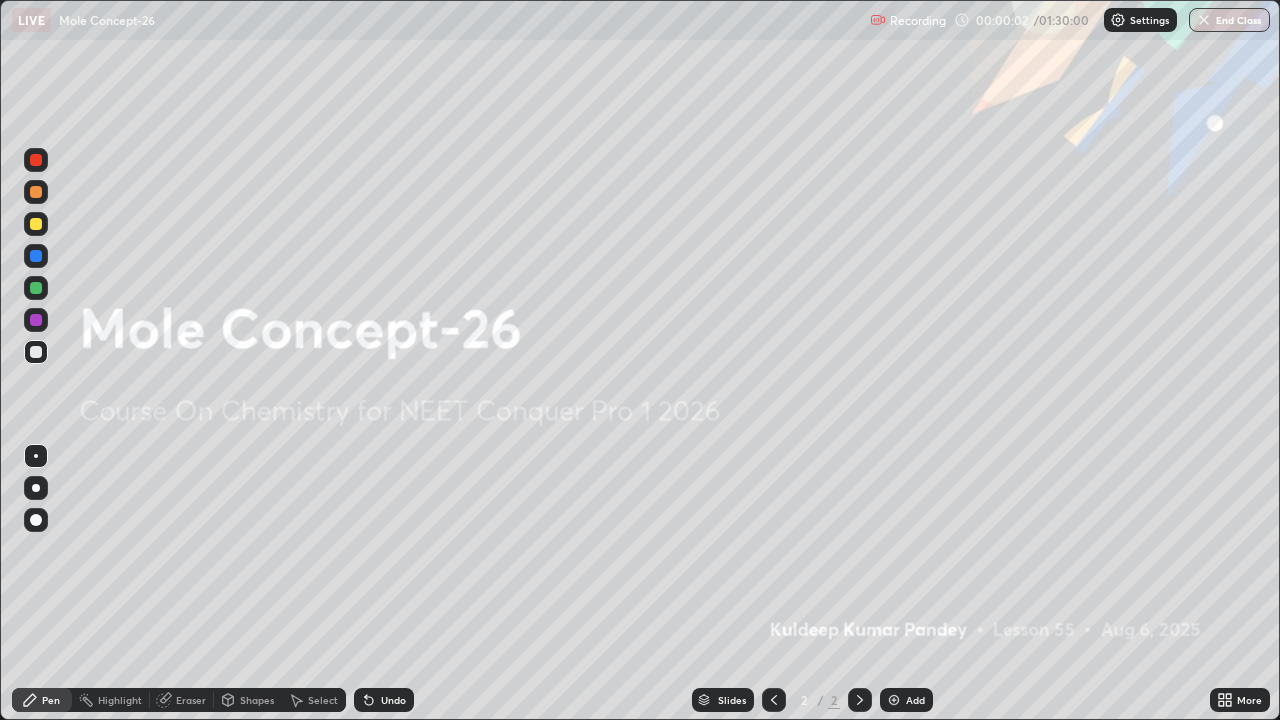 click at bounding box center (894, 700) 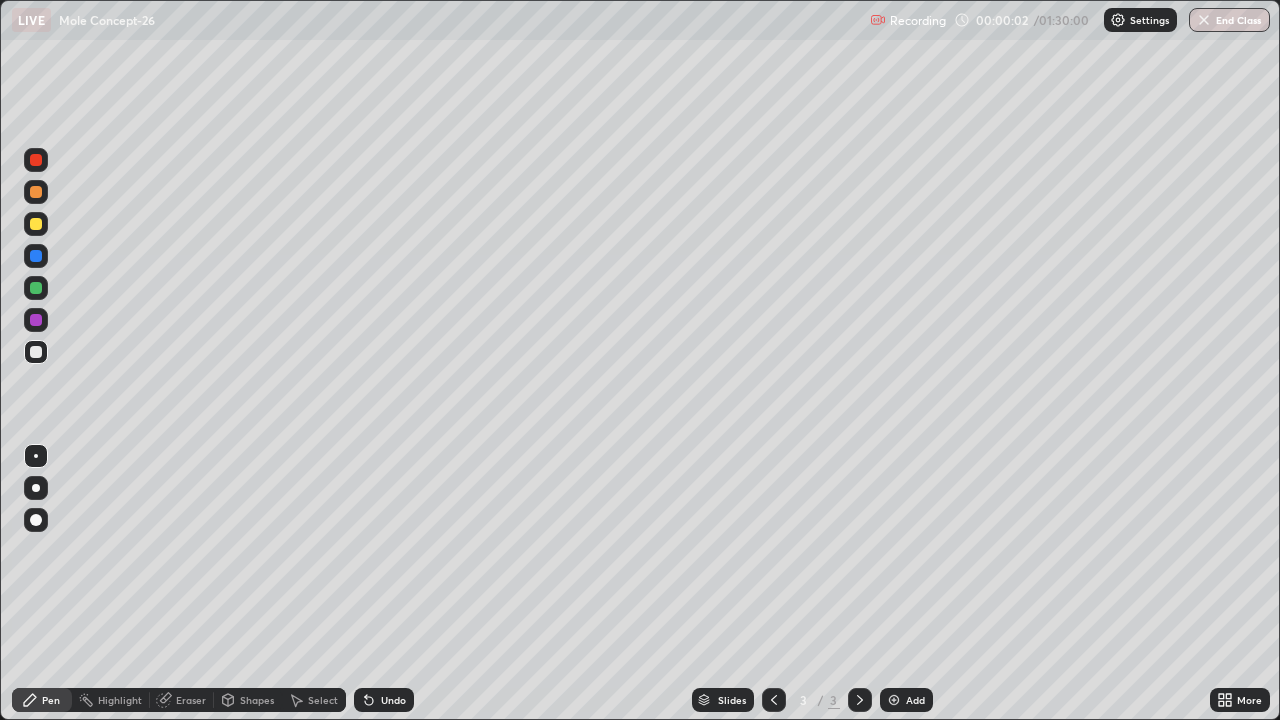 click at bounding box center [894, 700] 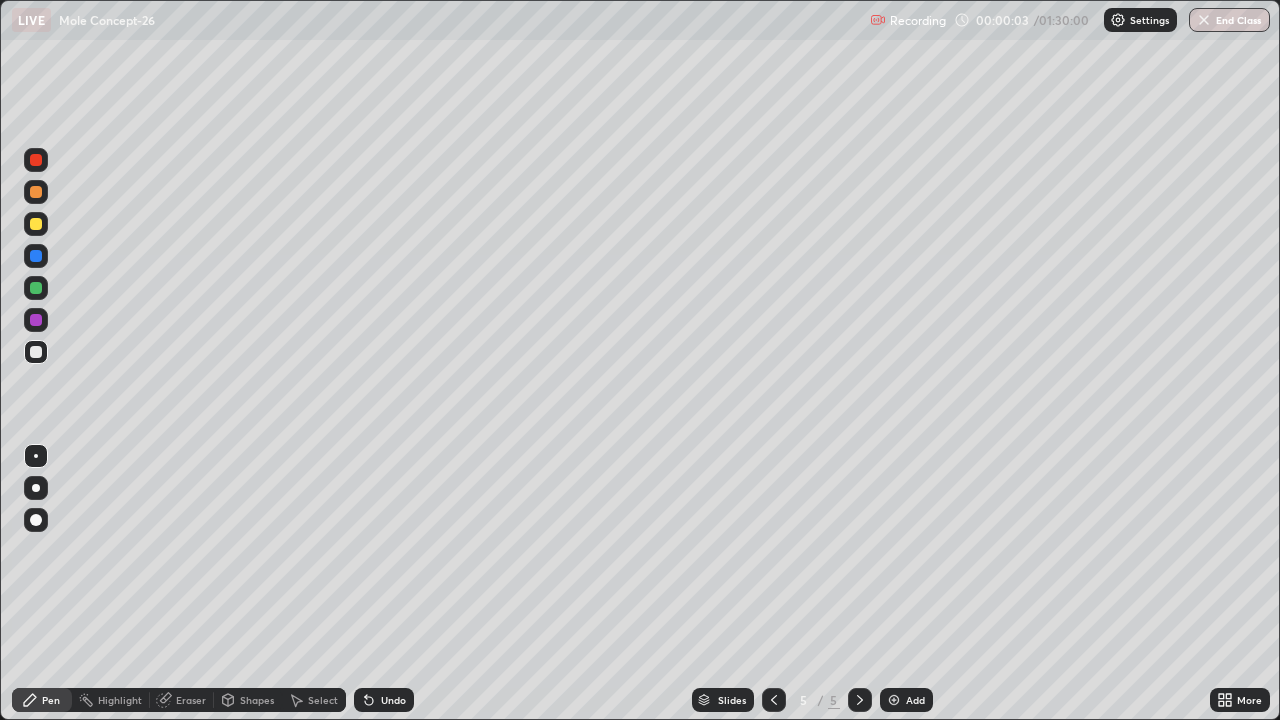 click at bounding box center [894, 700] 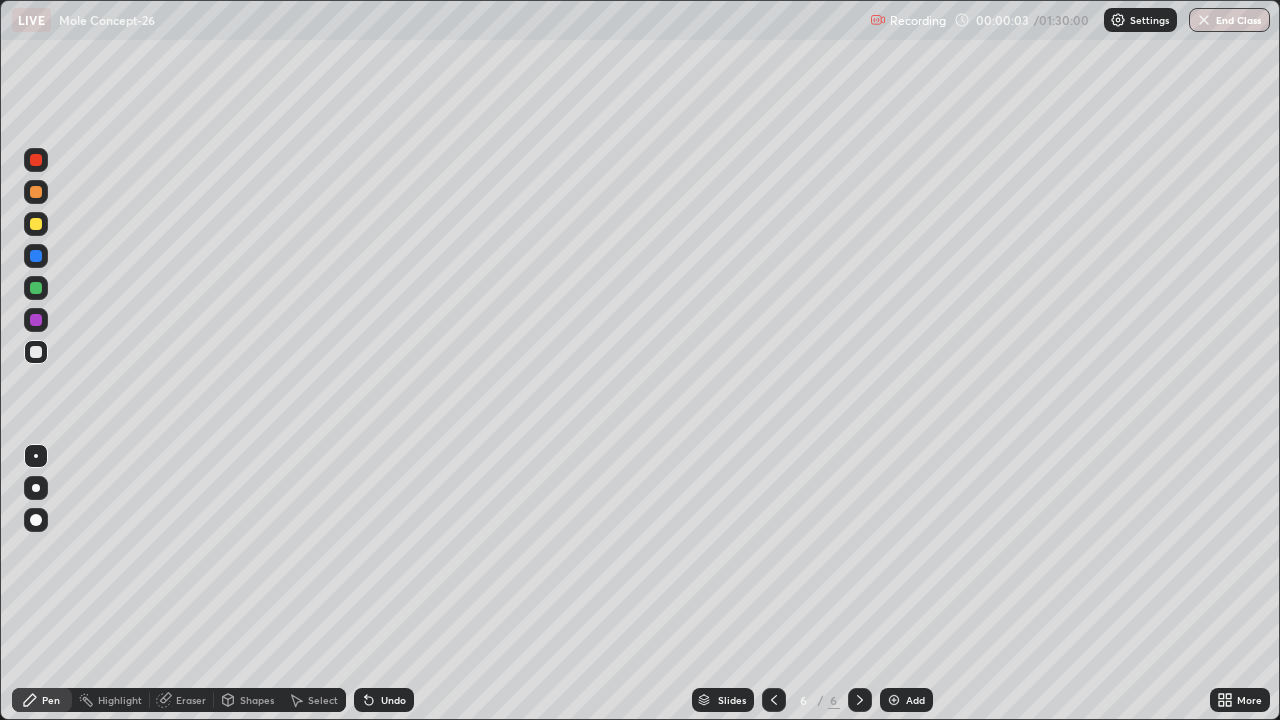 click at bounding box center [894, 700] 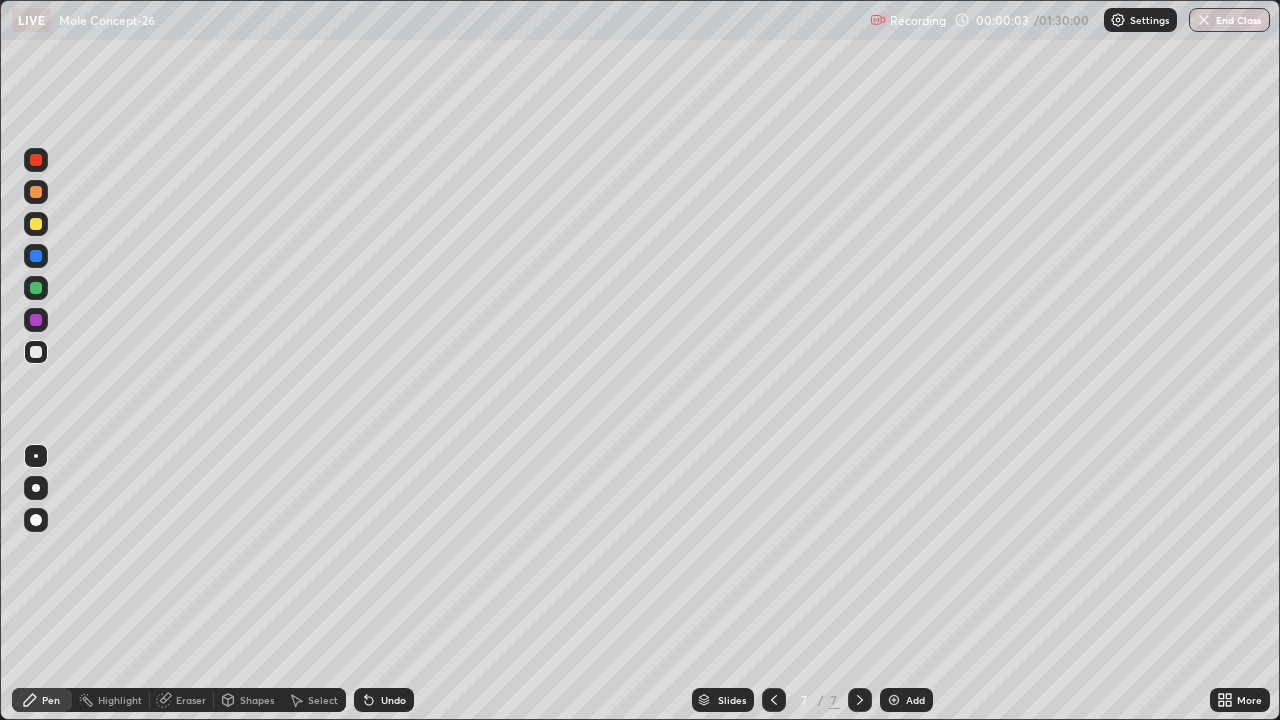click at bounding box center (894, 700) 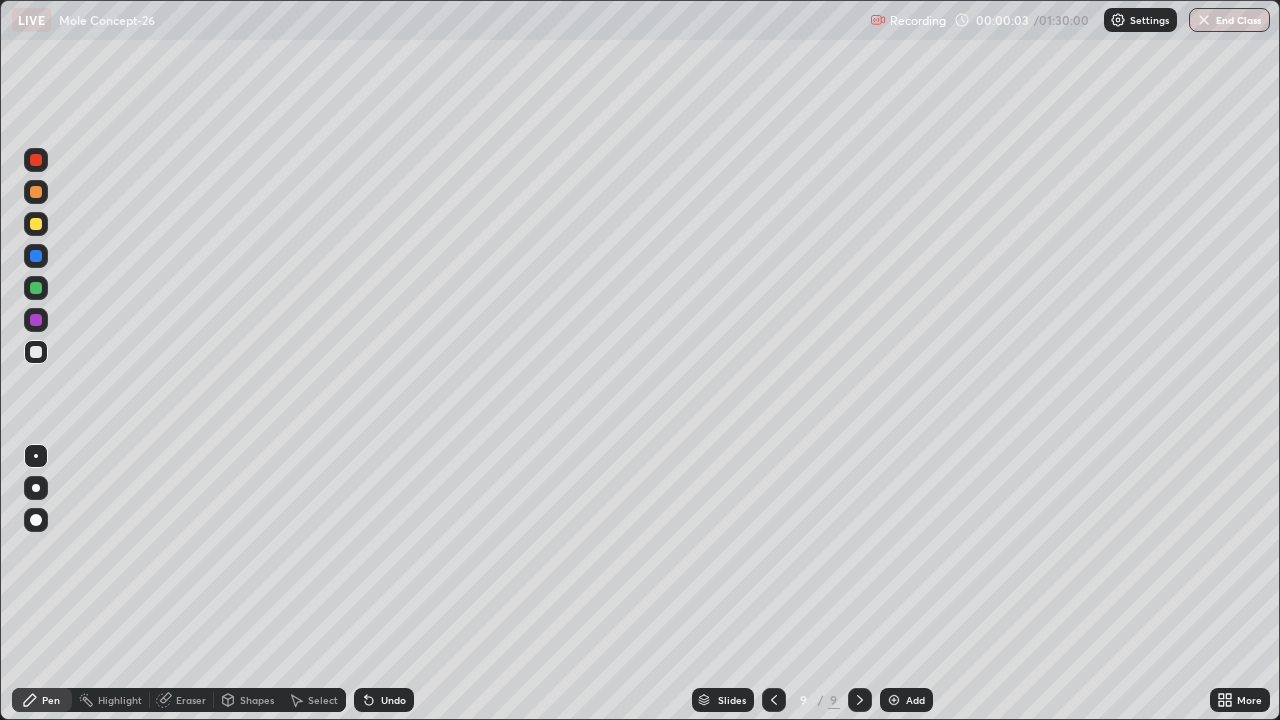 click at bounding box center [894, 700] 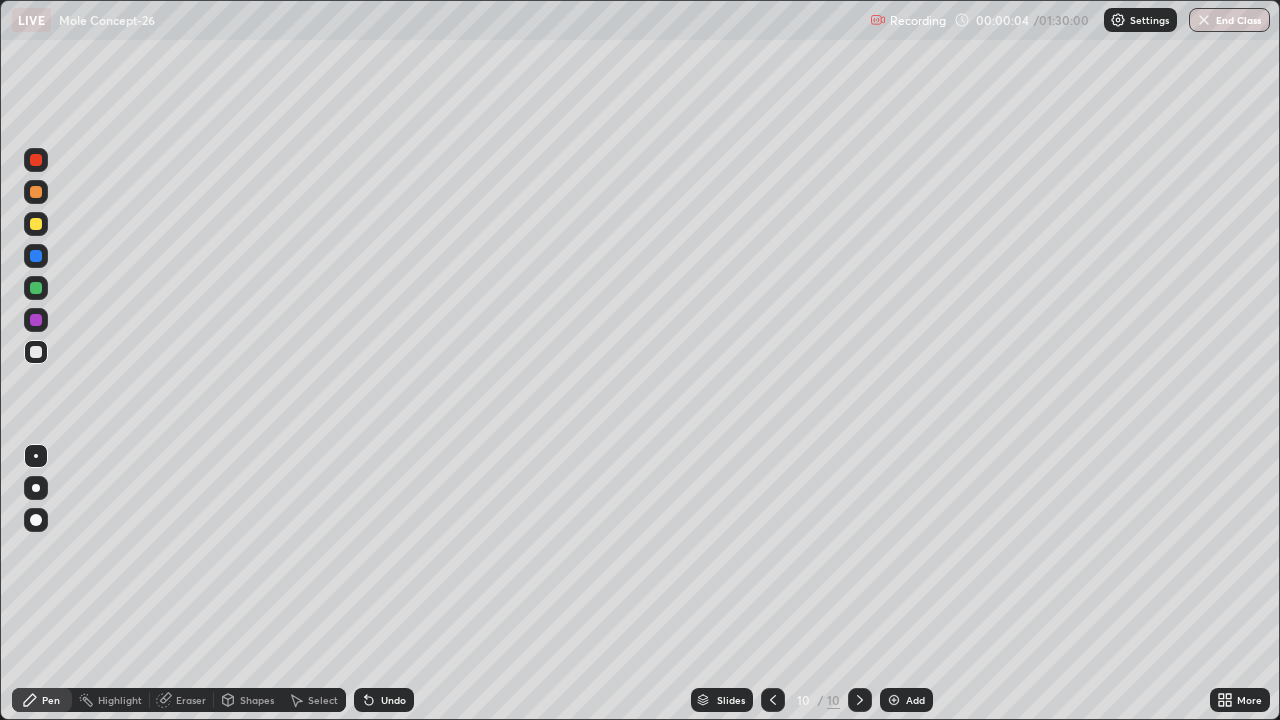 click at bounding box center [894, 700] 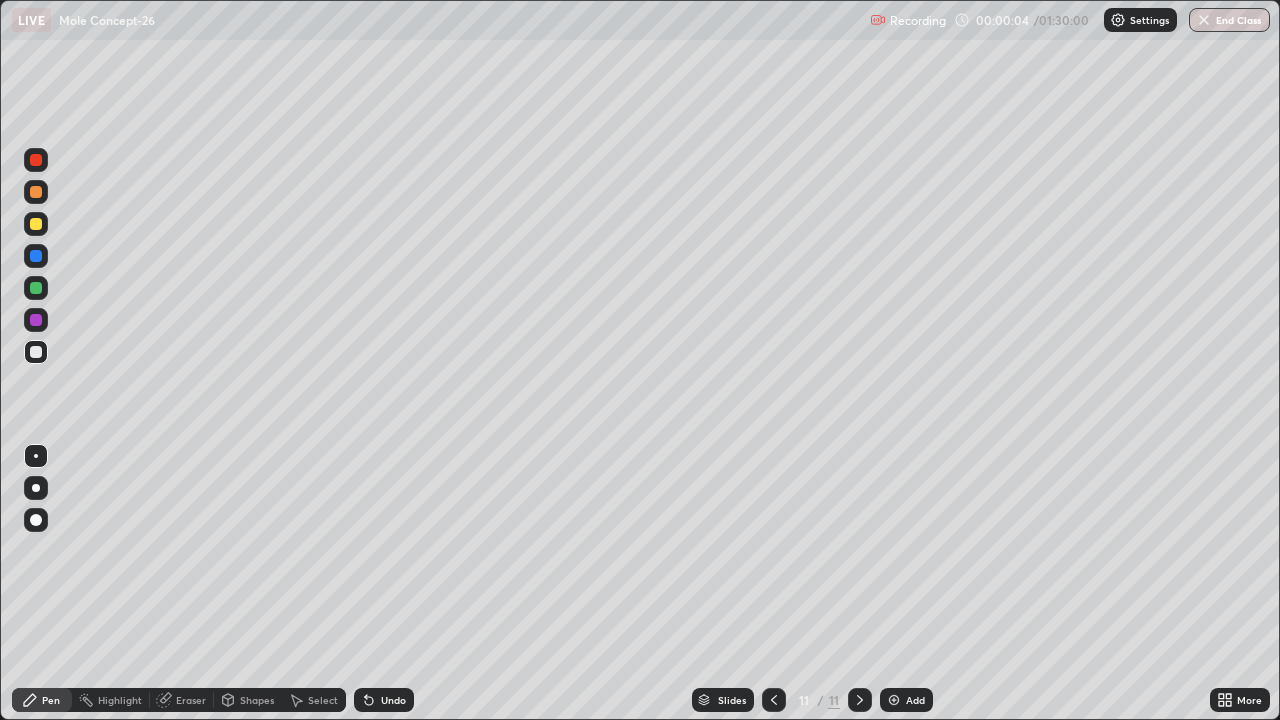 click at bounding box center [894, 700] 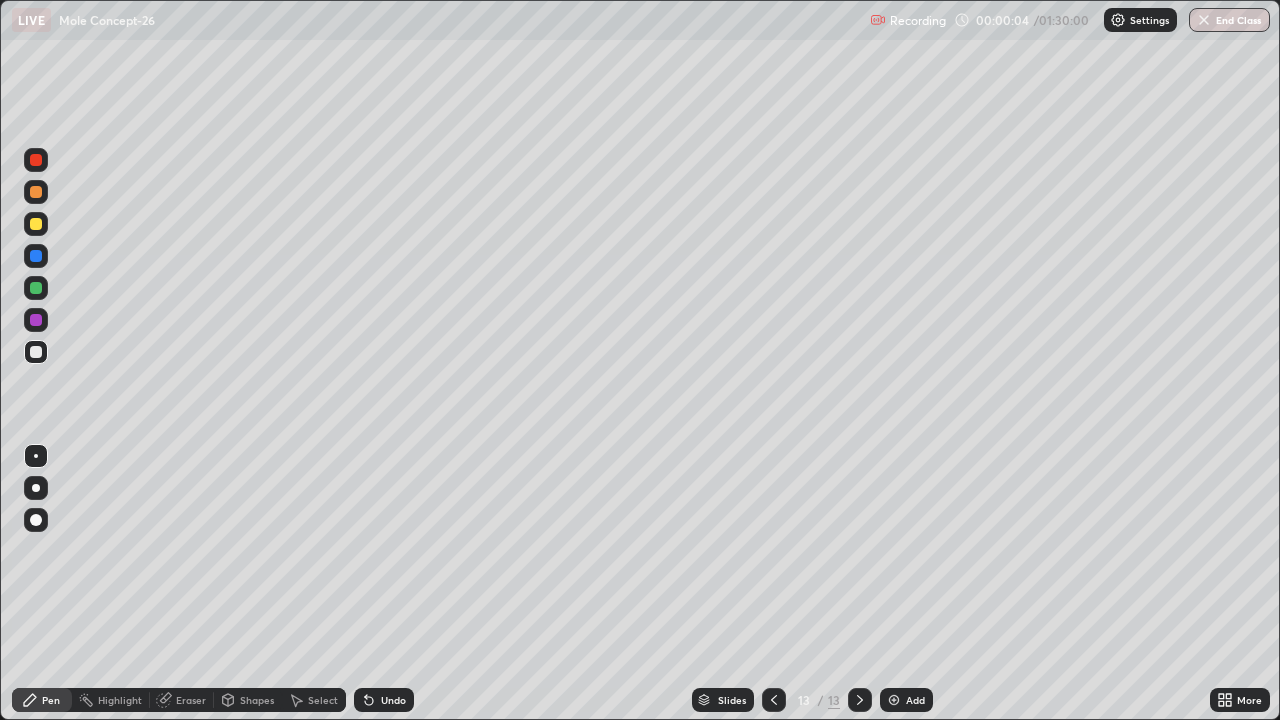 click at bounding box center (894, 700) 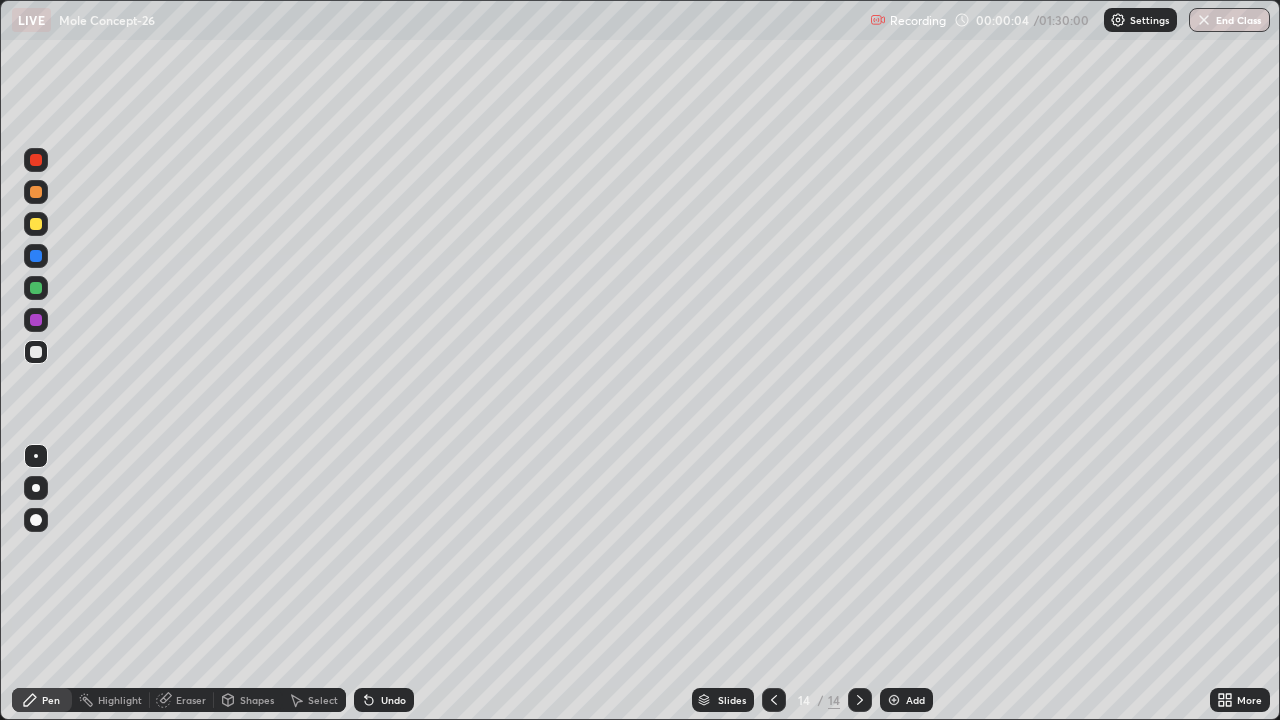click at bounding box center [894, 700] 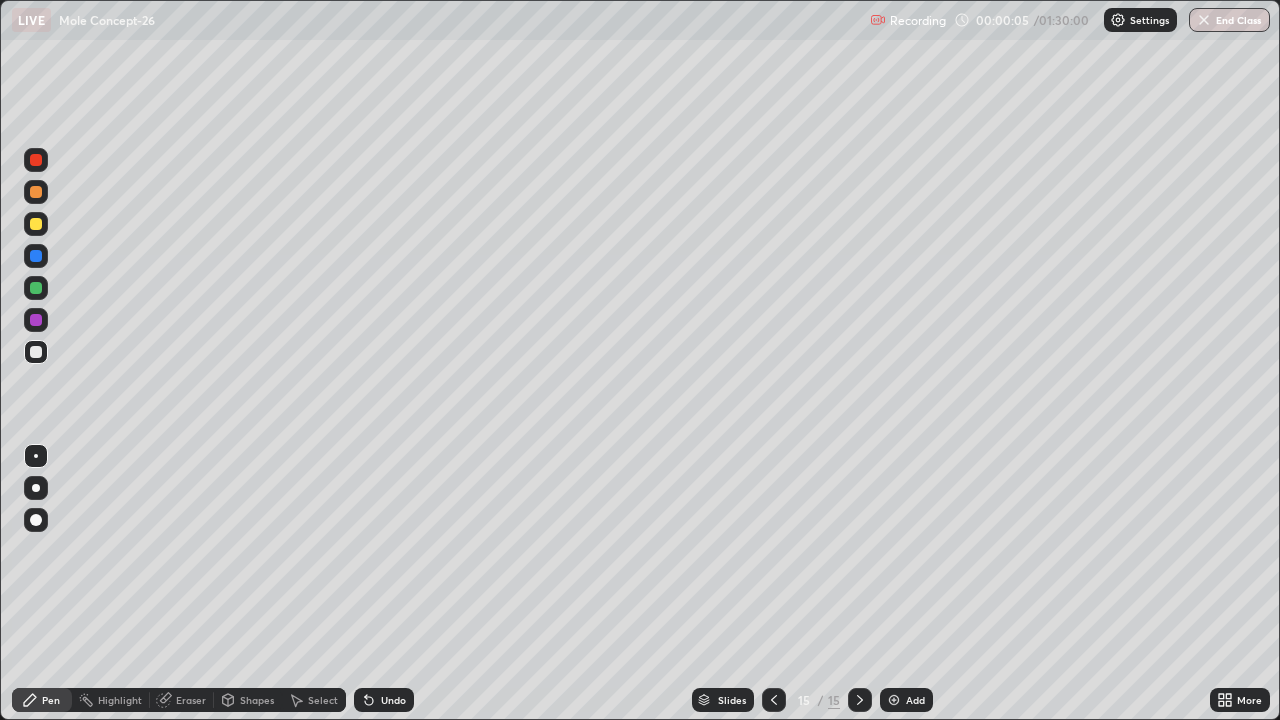 click at bounding box center (894, 700) 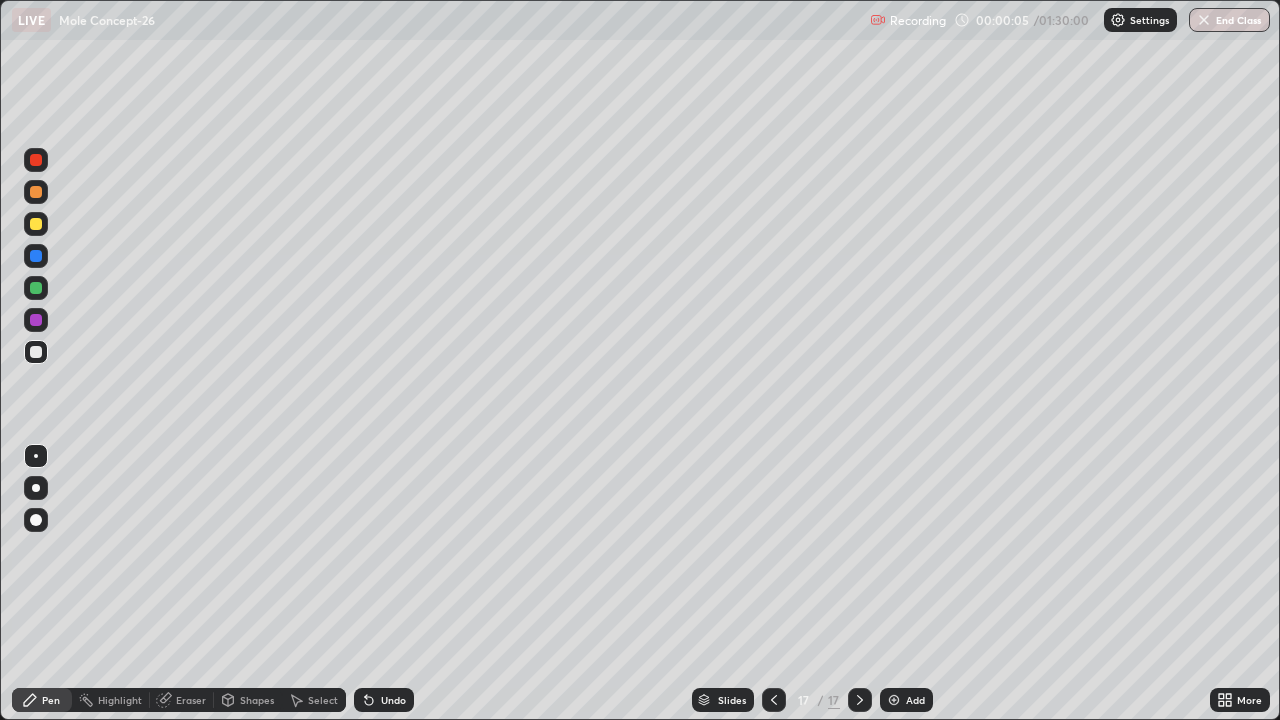 click at bounding box center (894, 700) 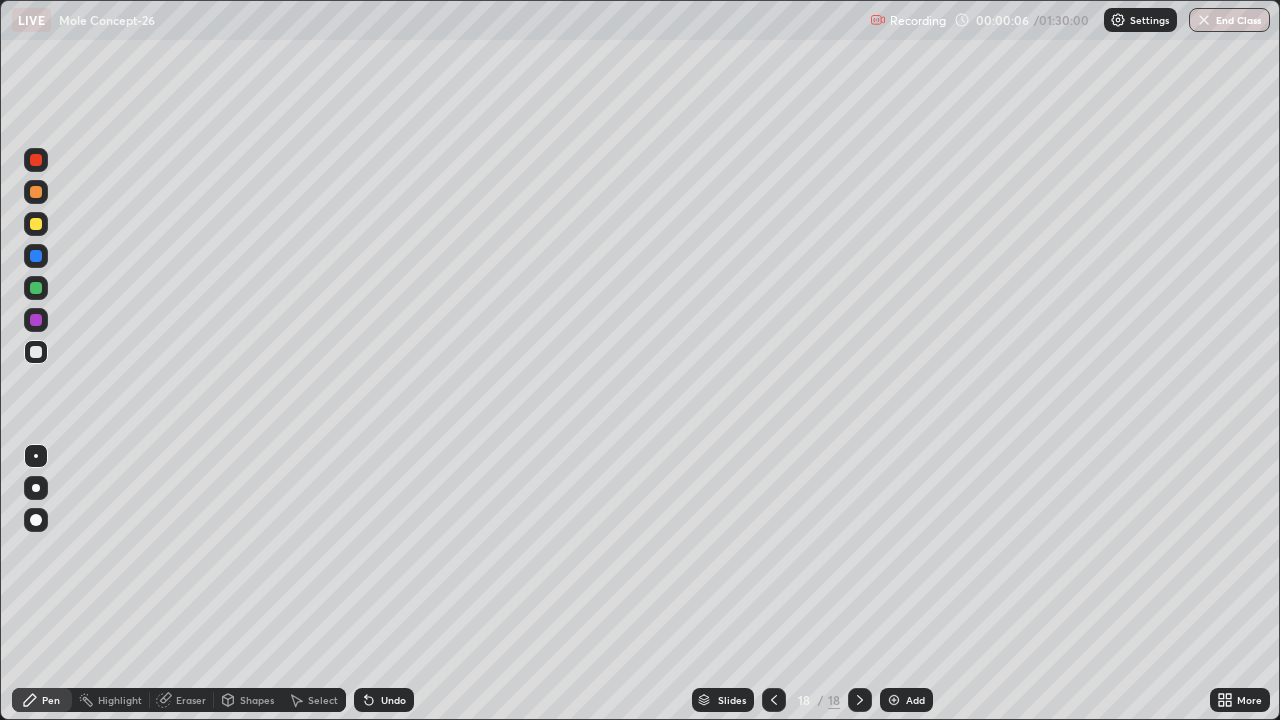 click at bounding box center (894, 700) 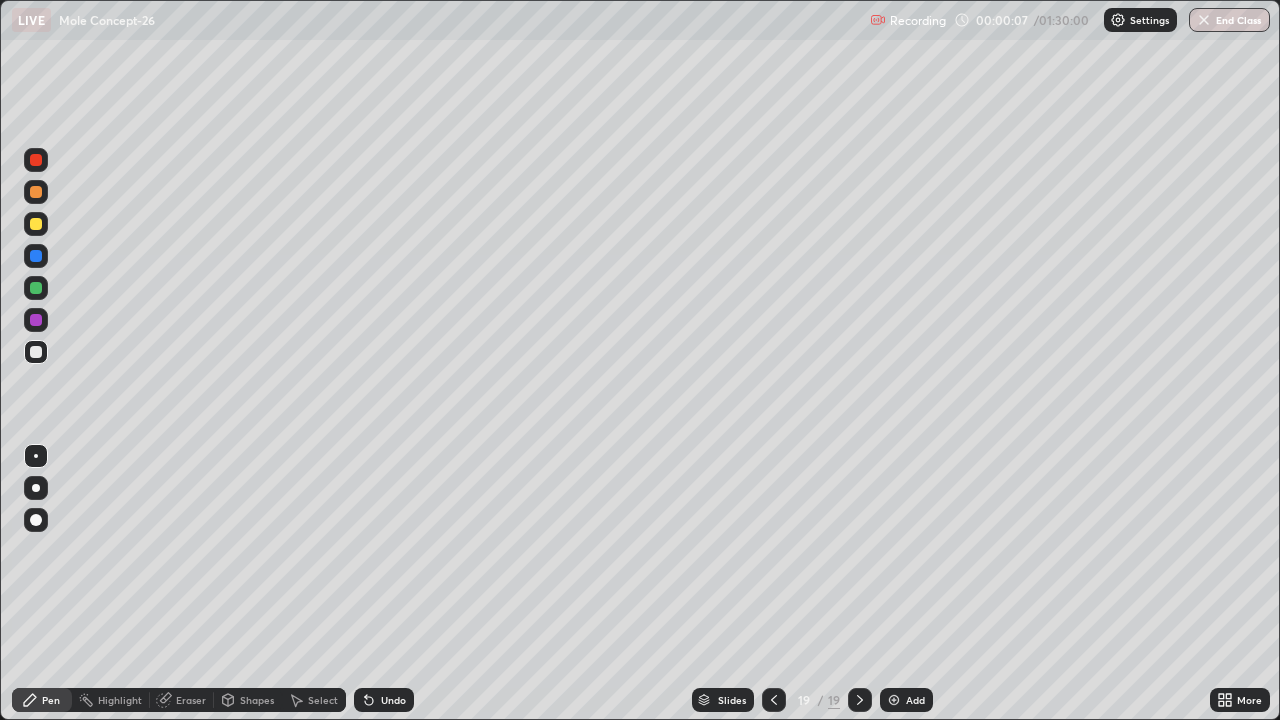 click at bounding box center (894, 700) 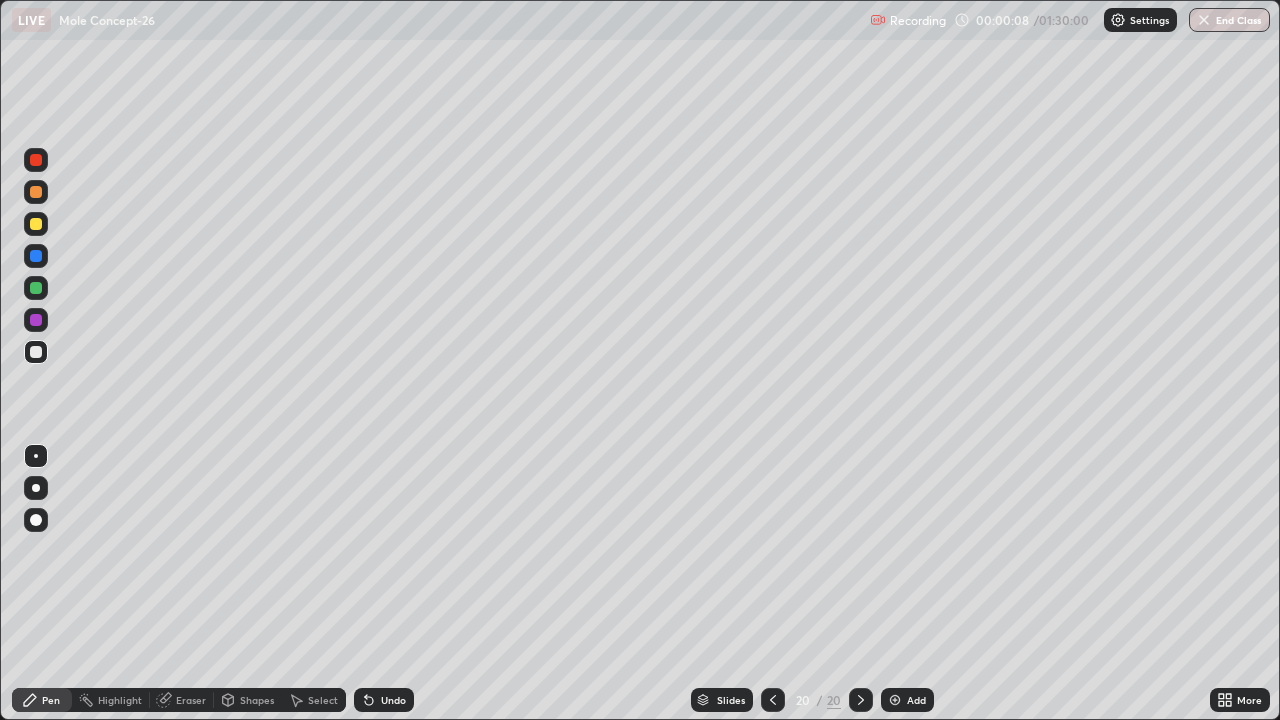 click at bounding box center (895, 700) 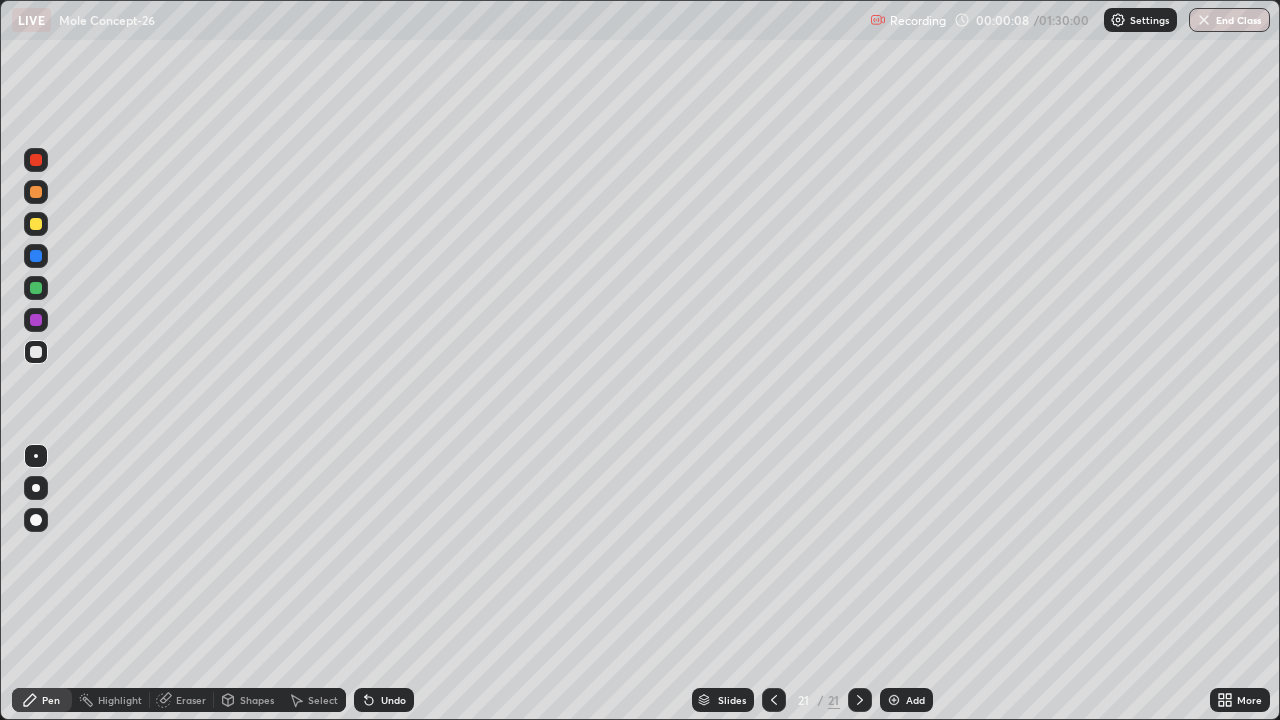 click at bounding box center [894, 700] 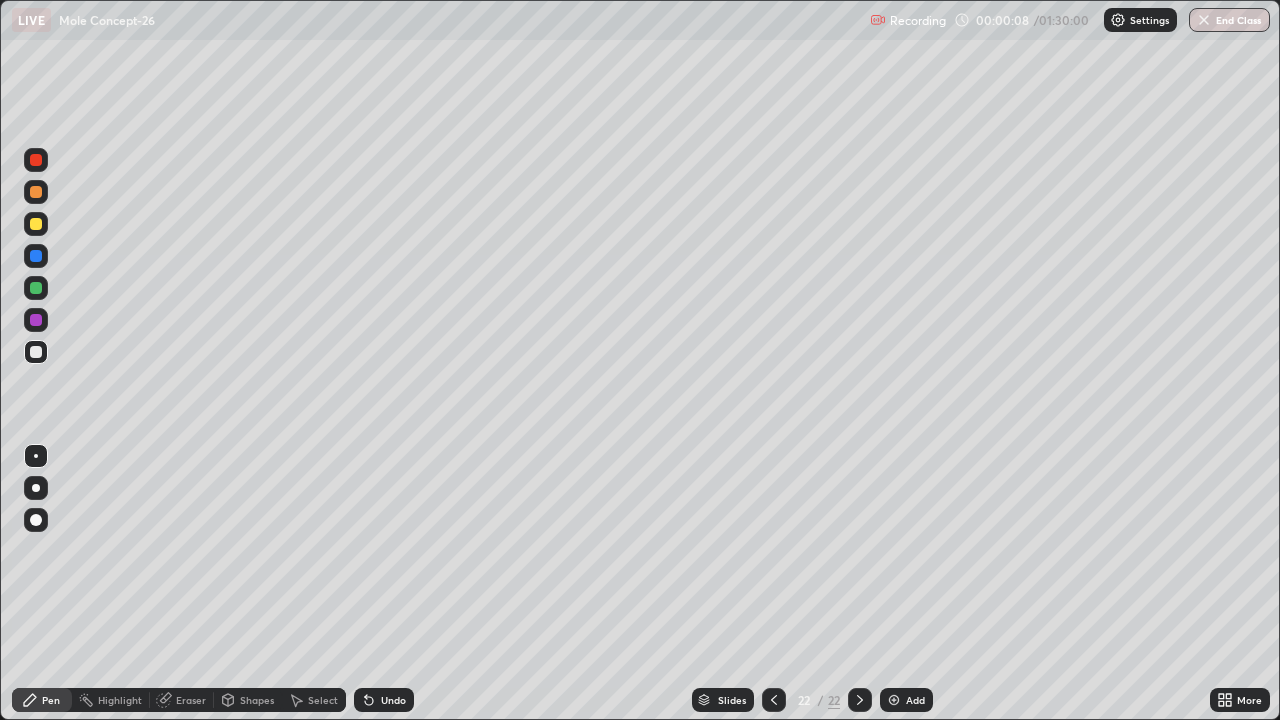 click at bounding box center [894, 700] 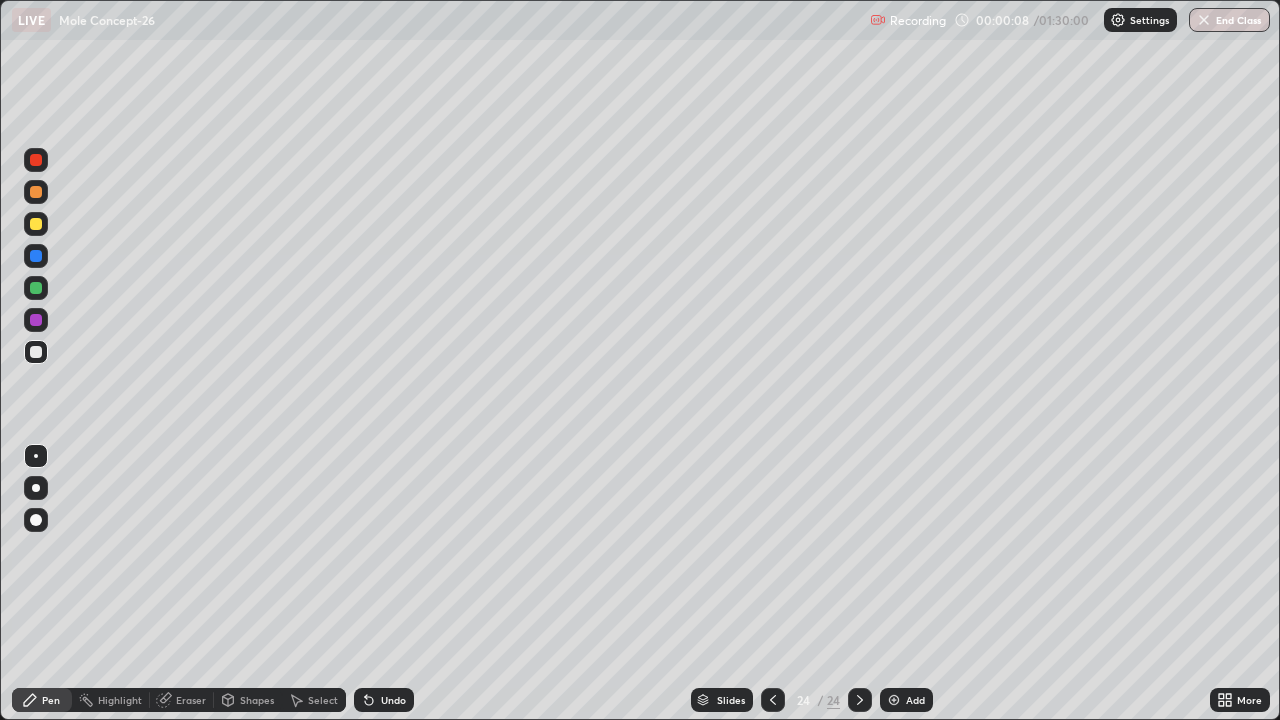 click at bounding box center (894, 700) 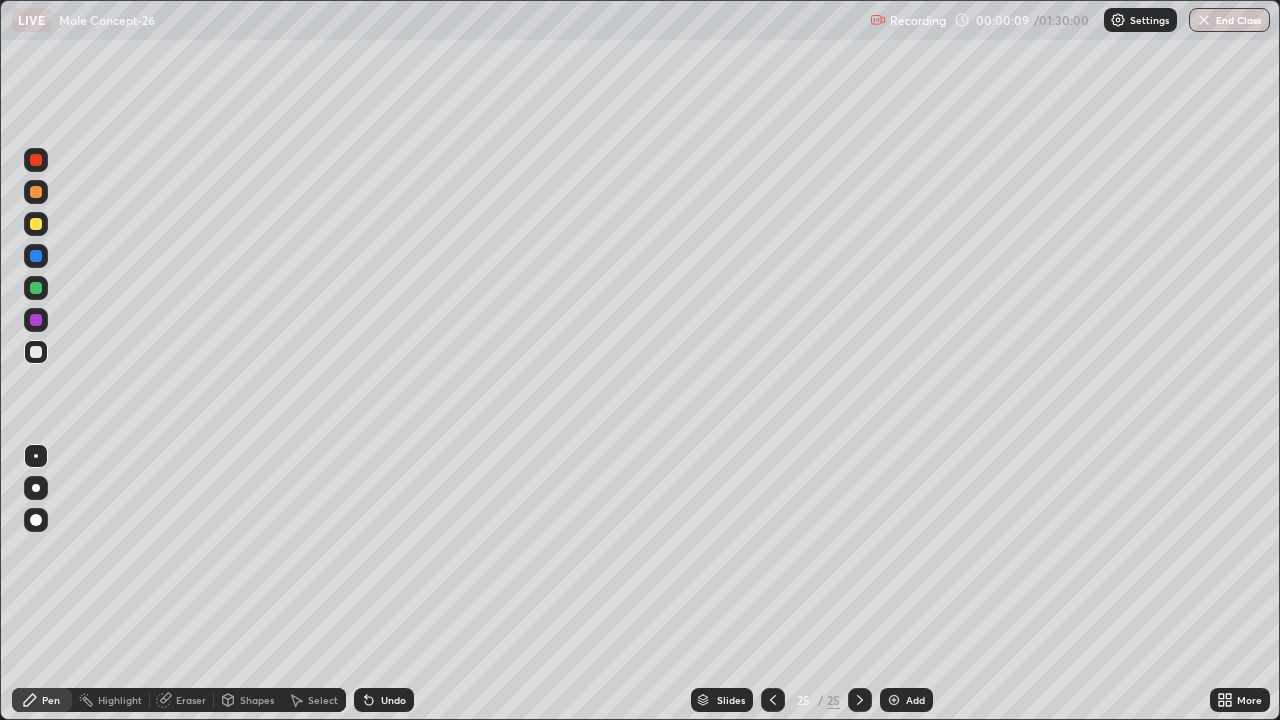 click at bounding box center [894, 700] 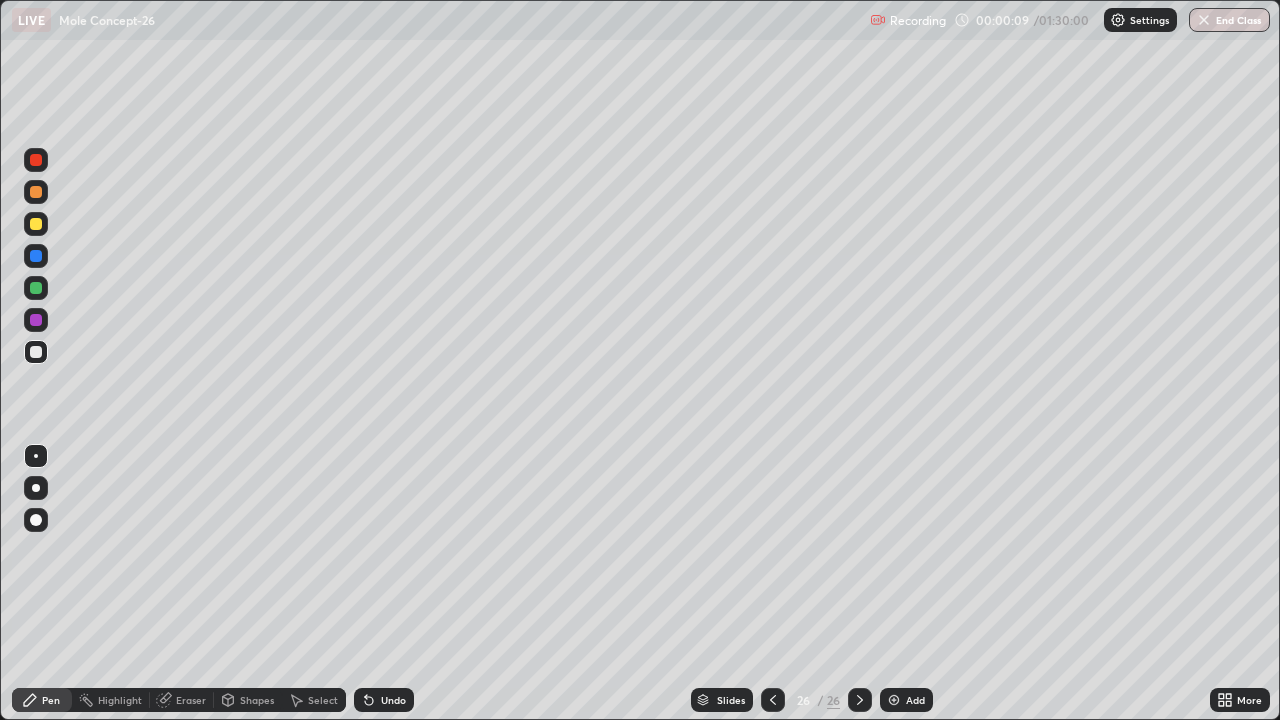 click at bounding box center (894, 700) 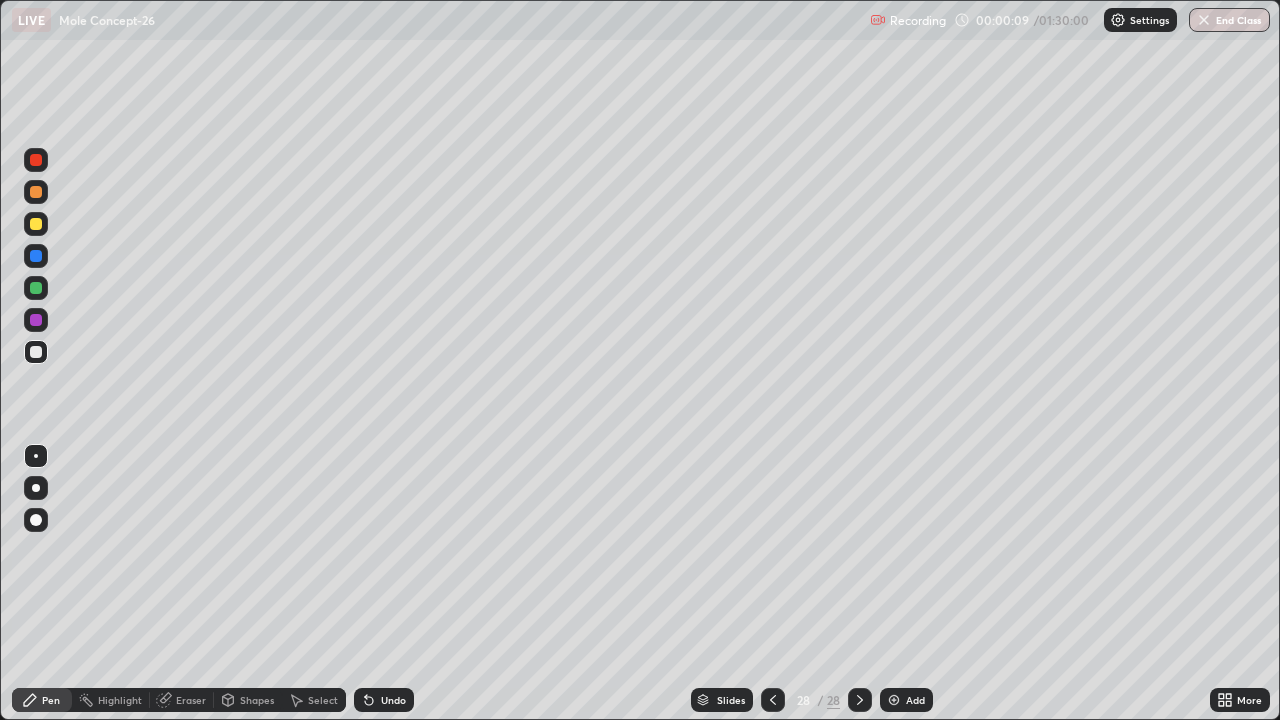 click at bounding box center [894, 700] 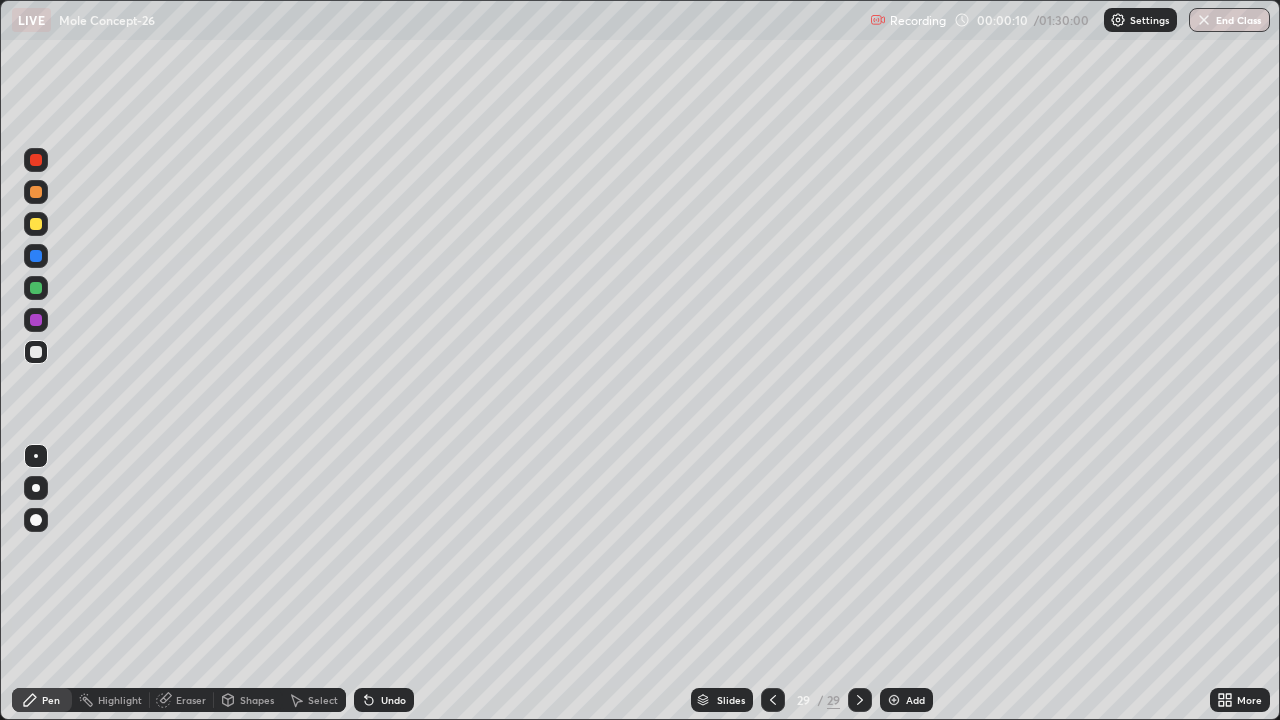 click at bounding box center [894, 700] 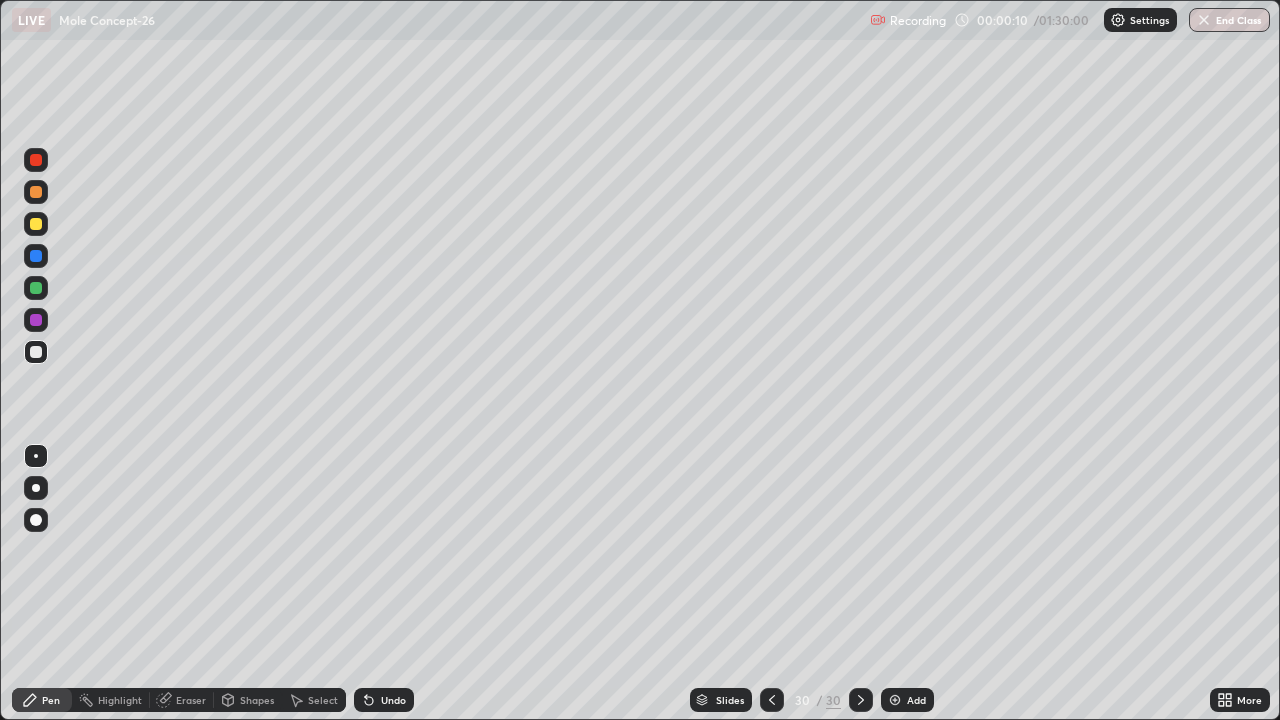 click at bounding box center (895, 700) 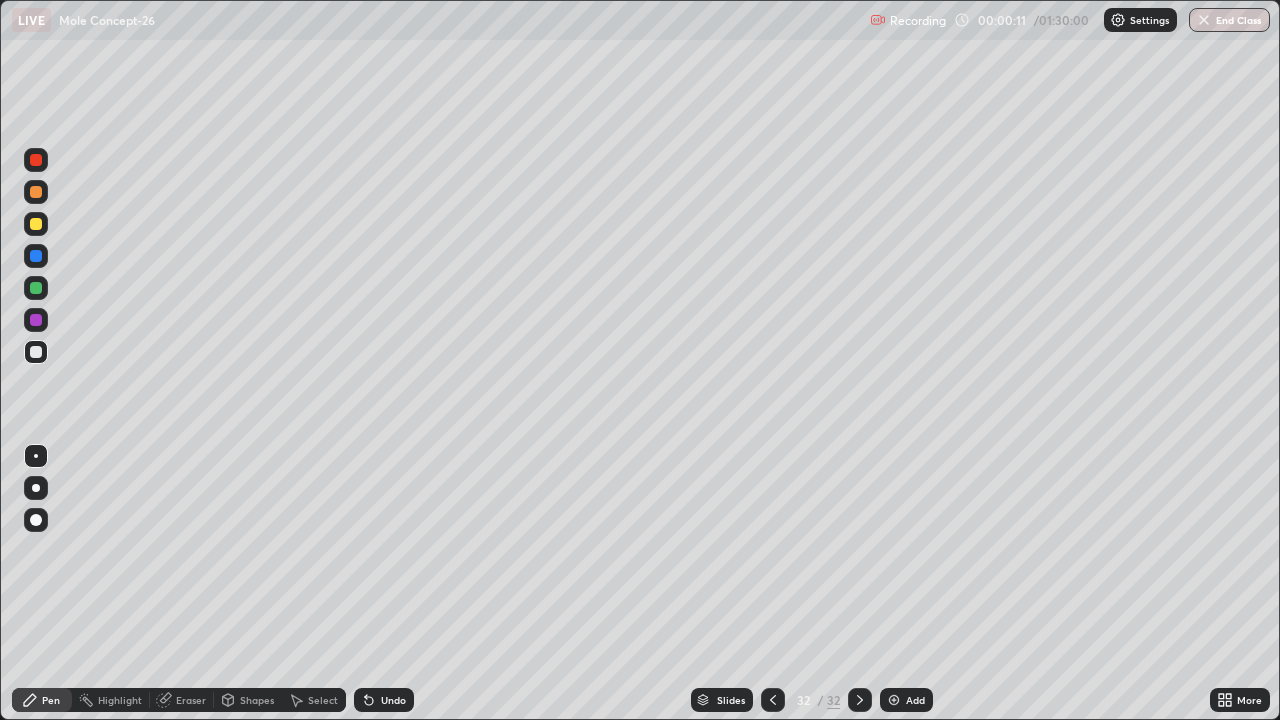click 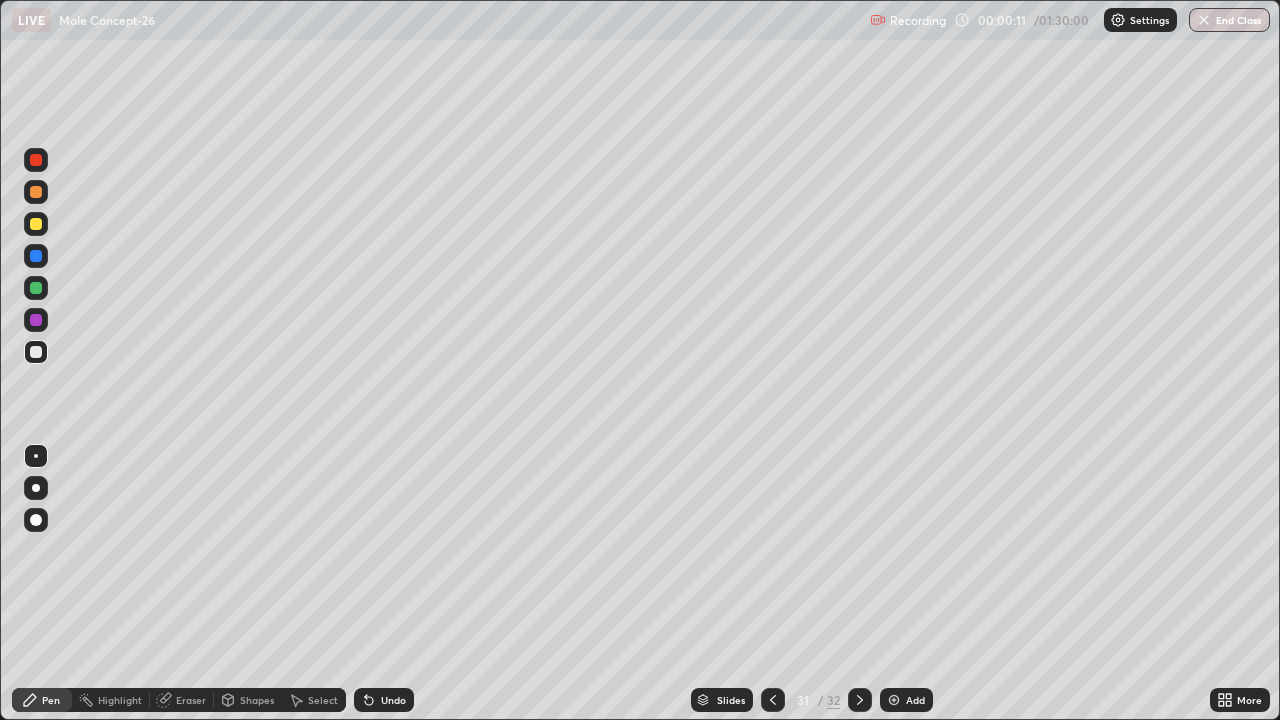 click 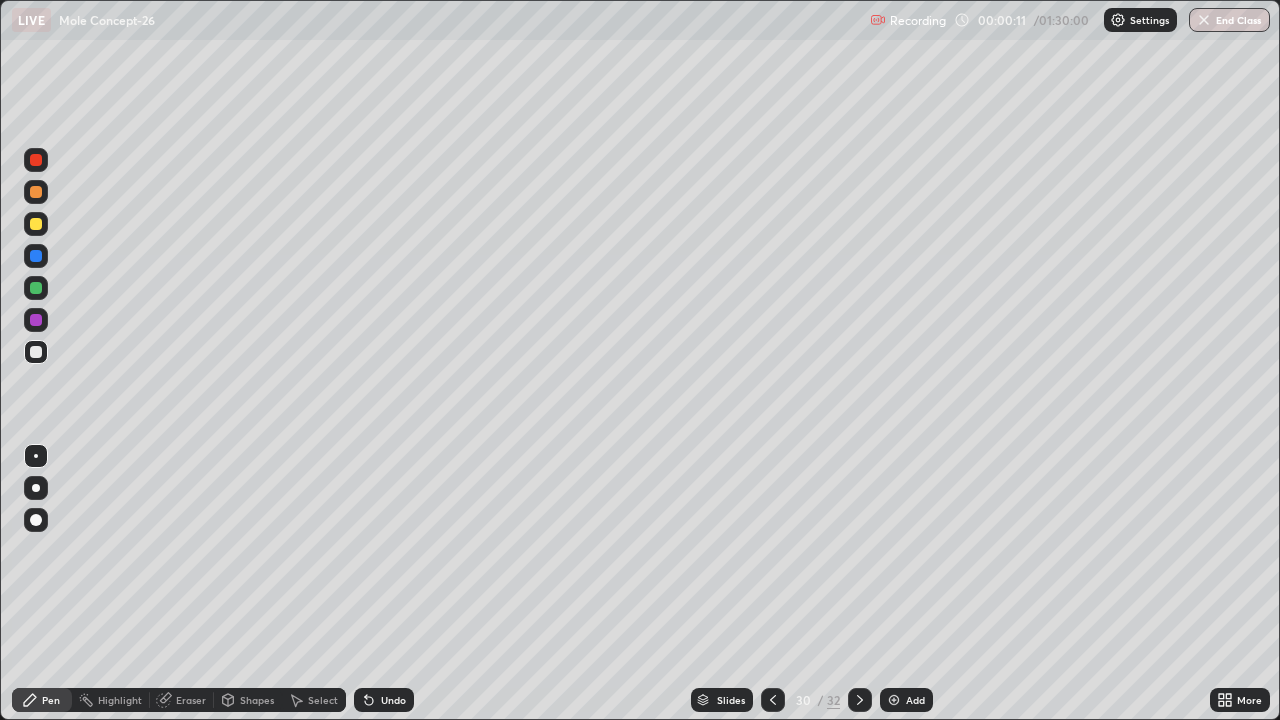 click 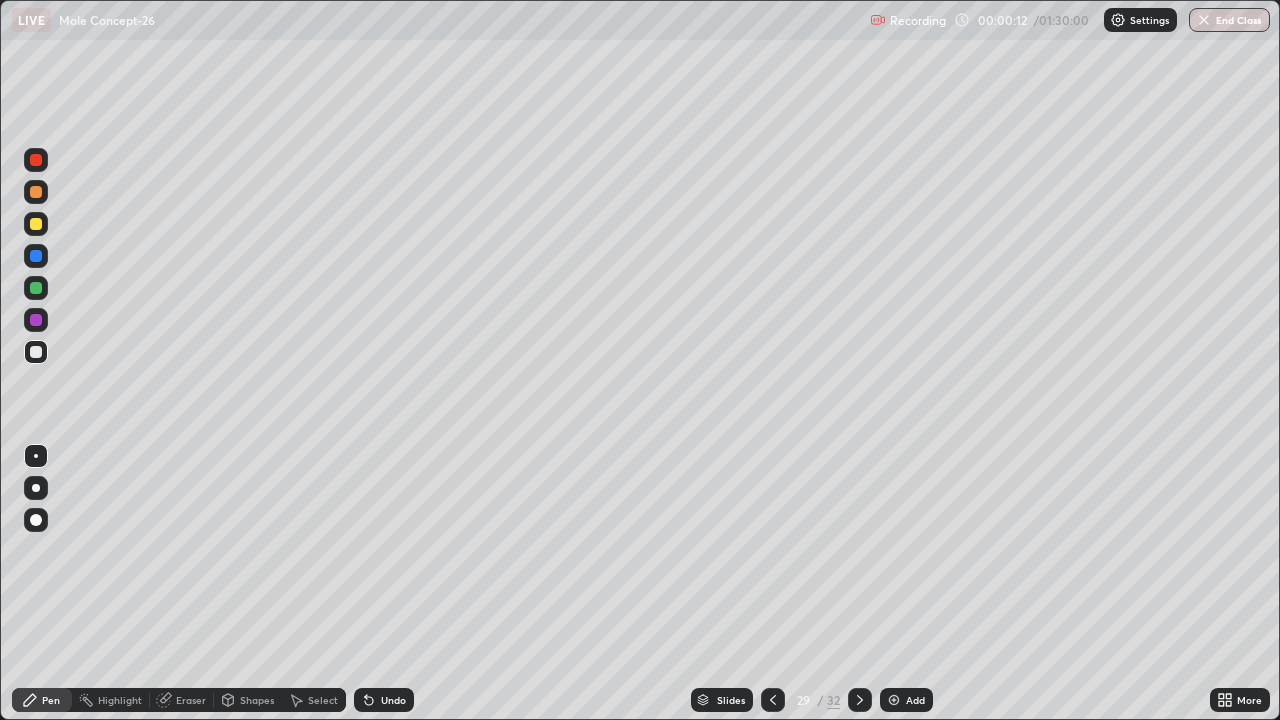click 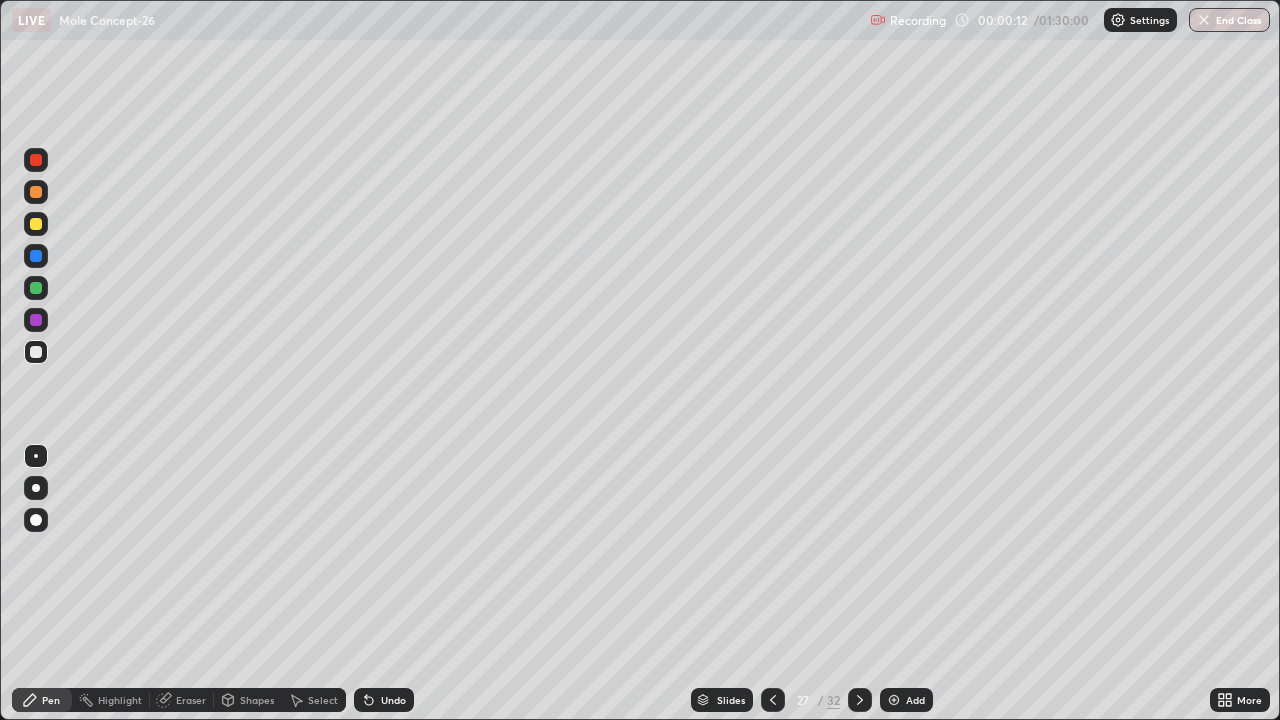 click 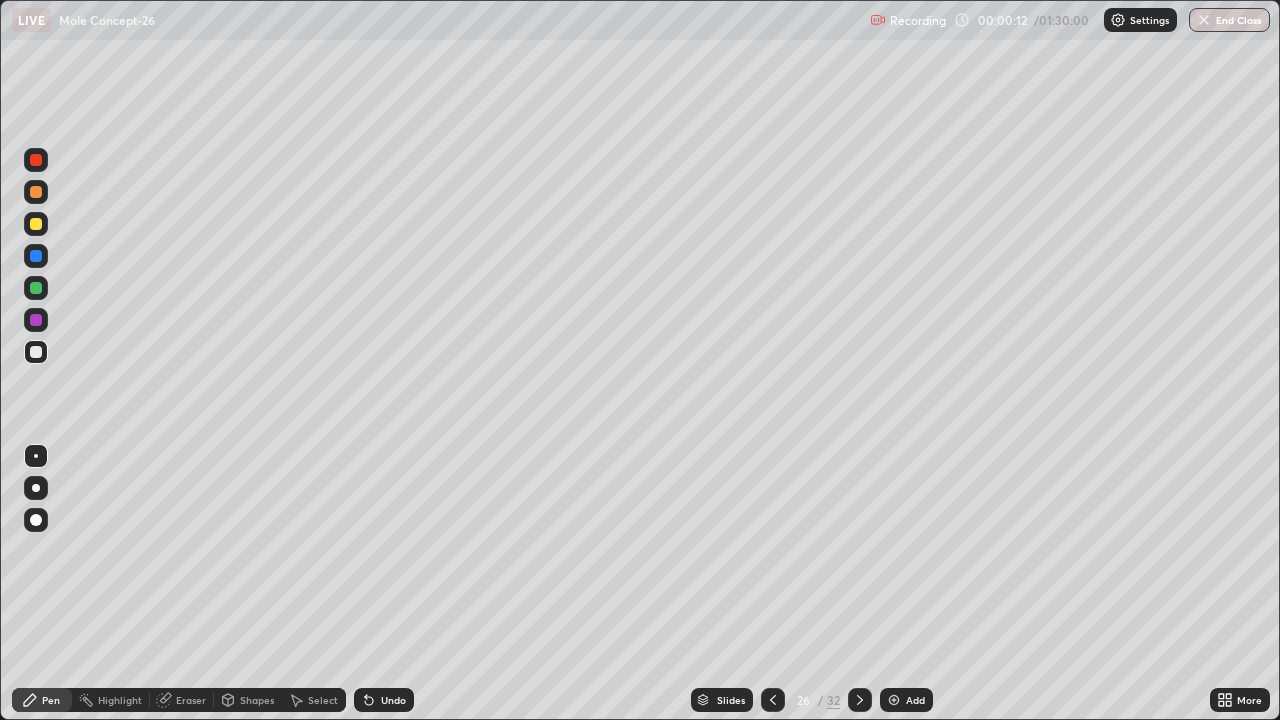 click 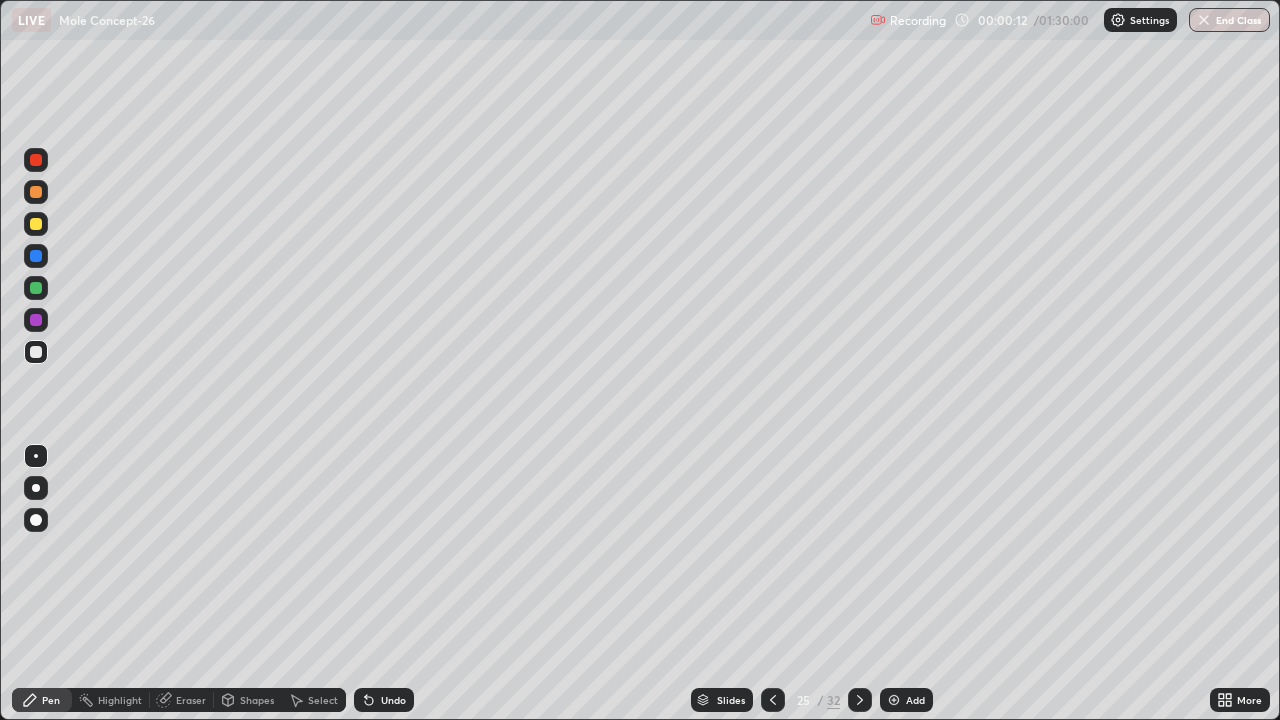 click 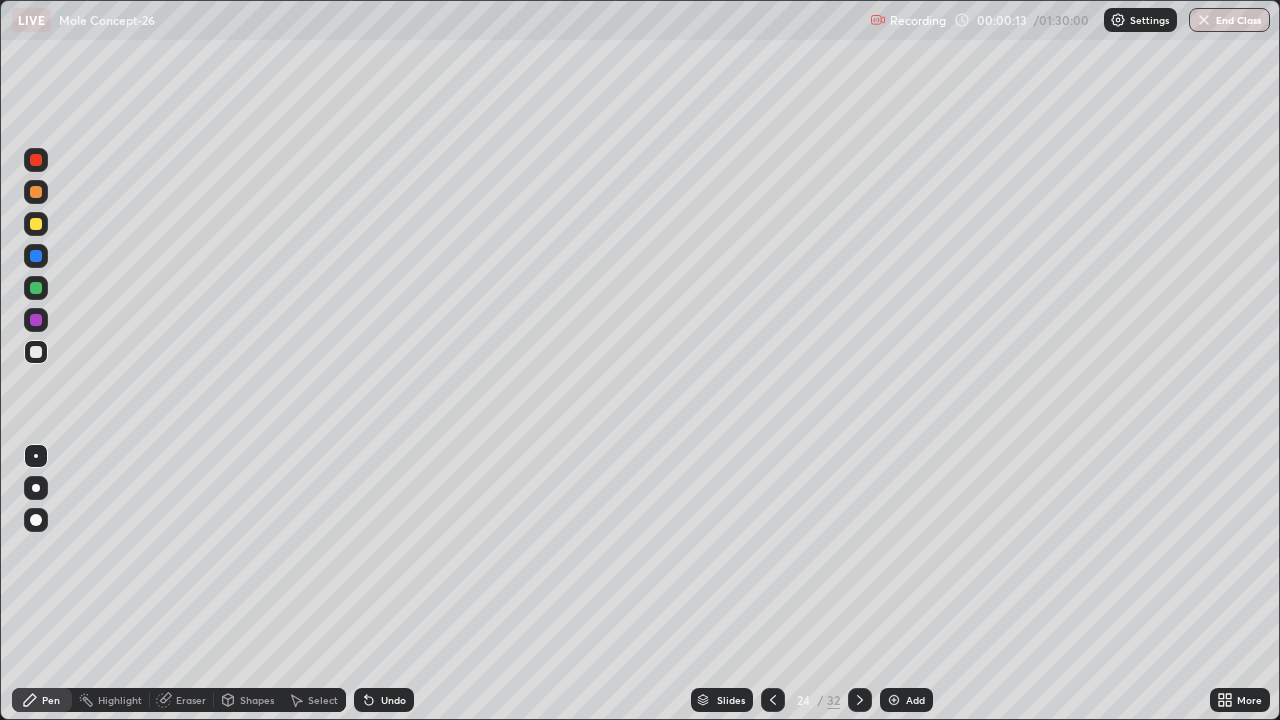 click 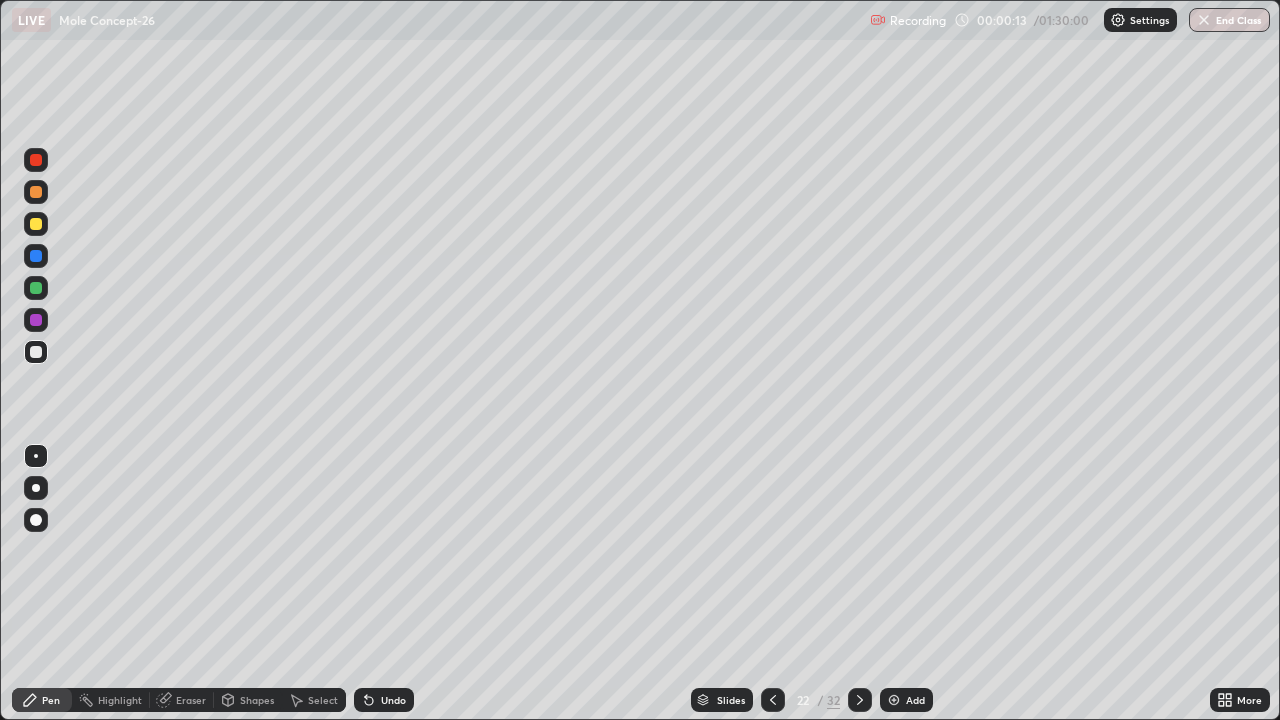 click 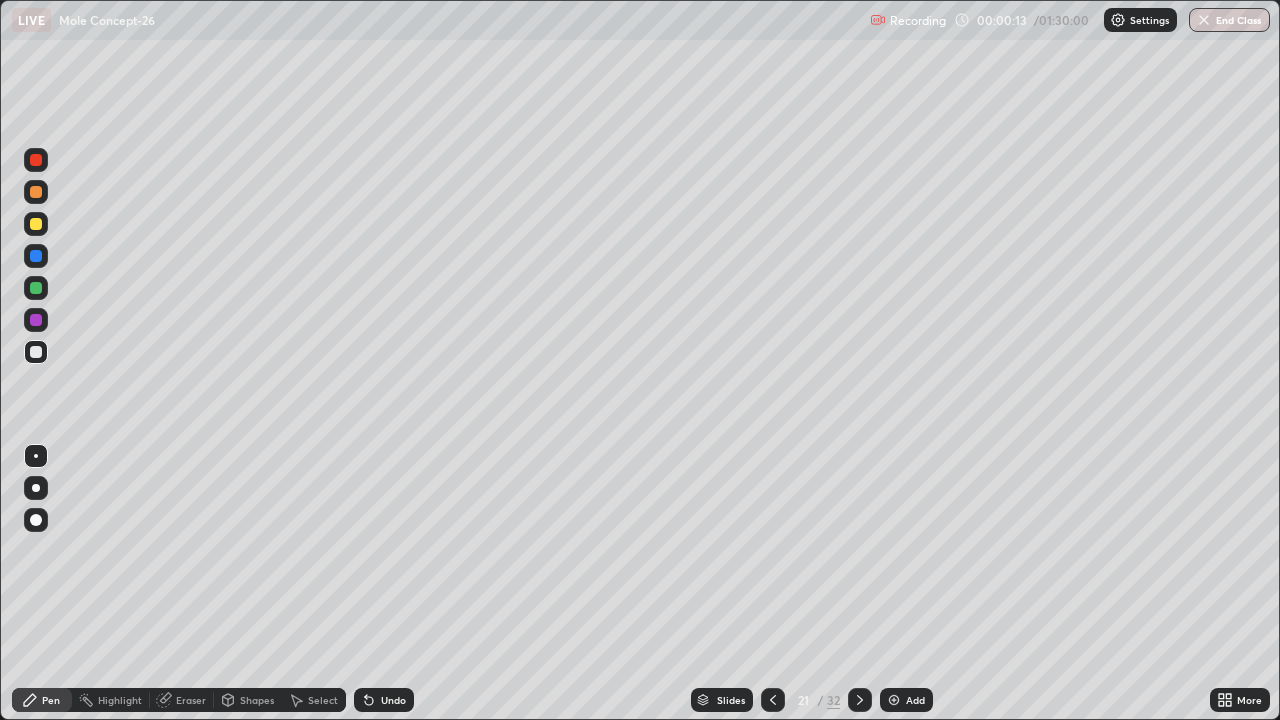 click 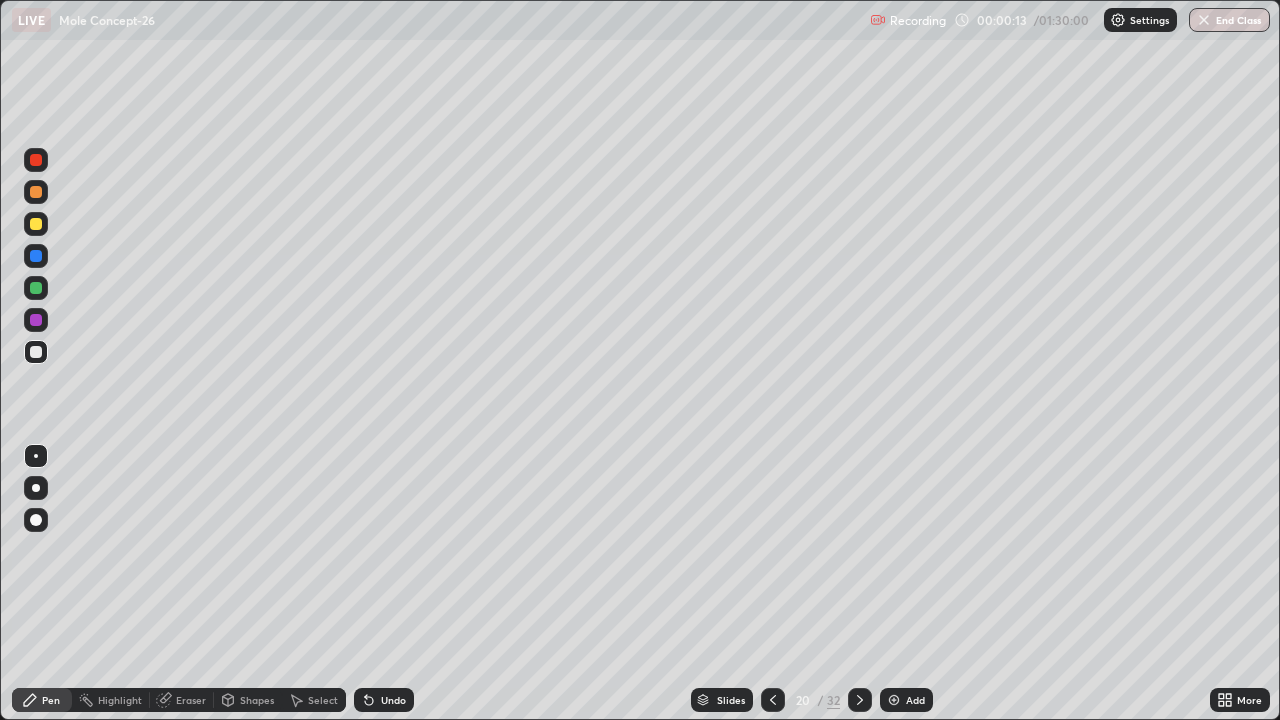 click 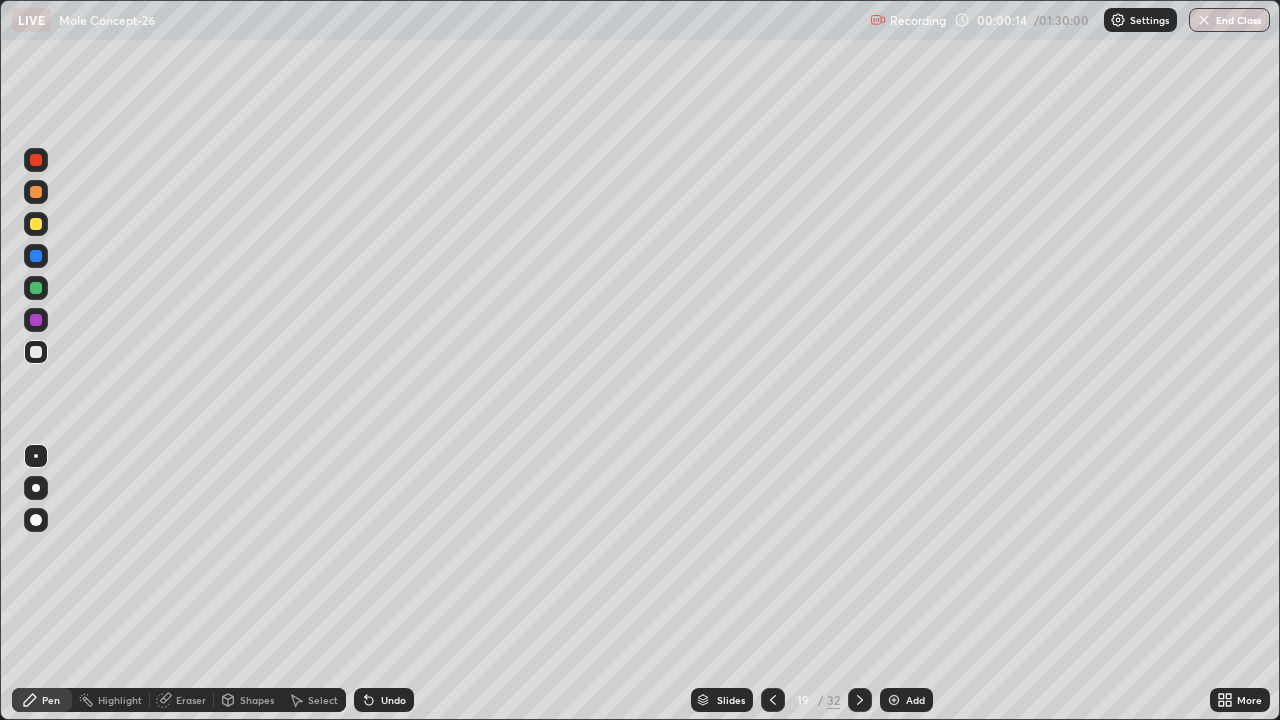 click 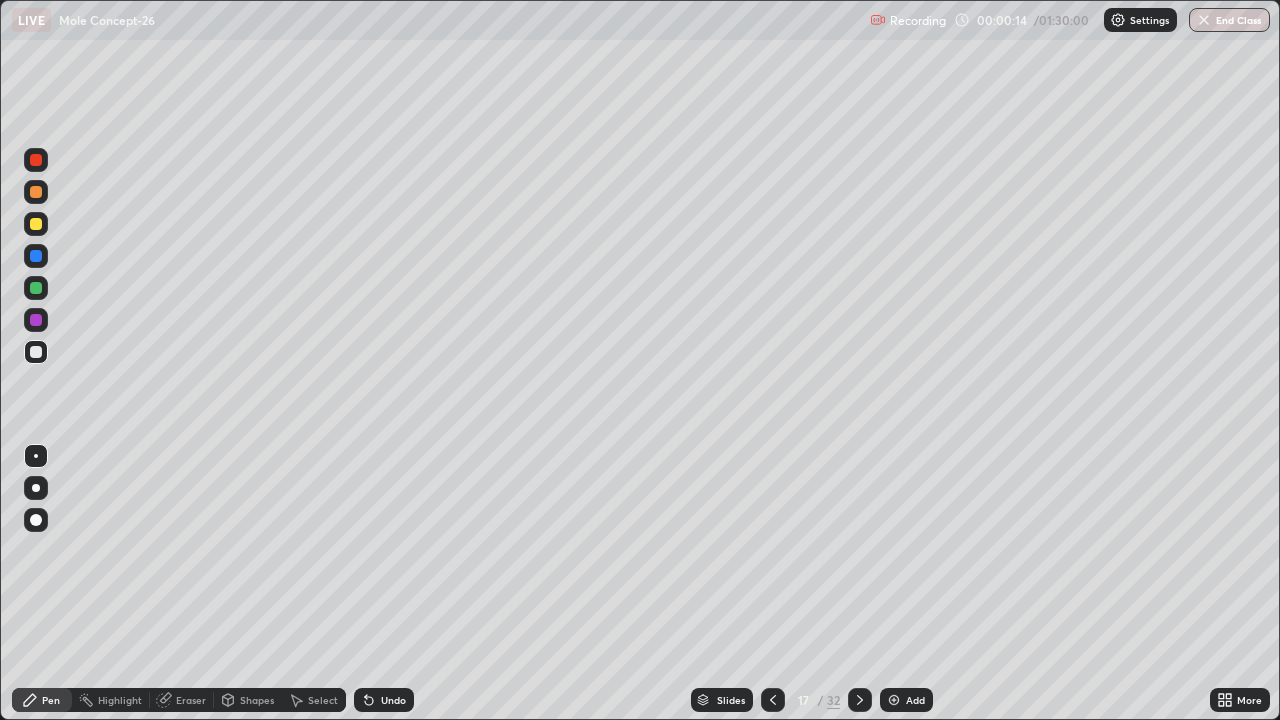 click 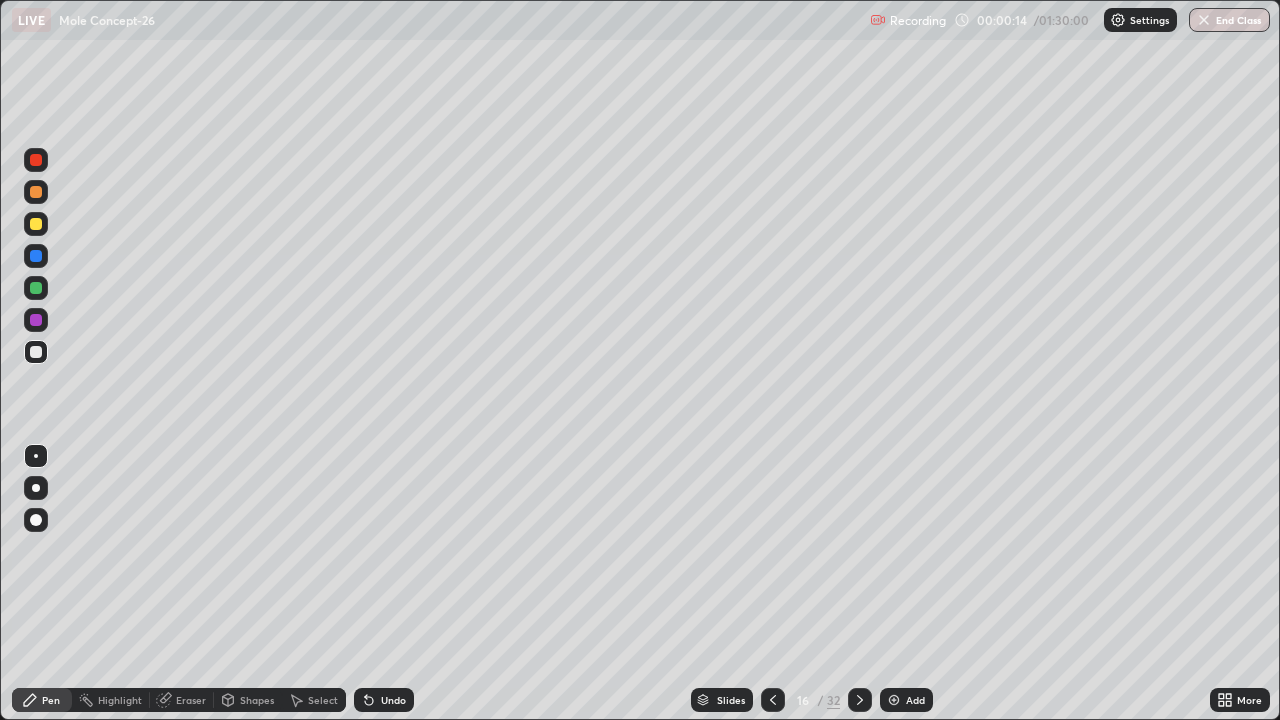 click 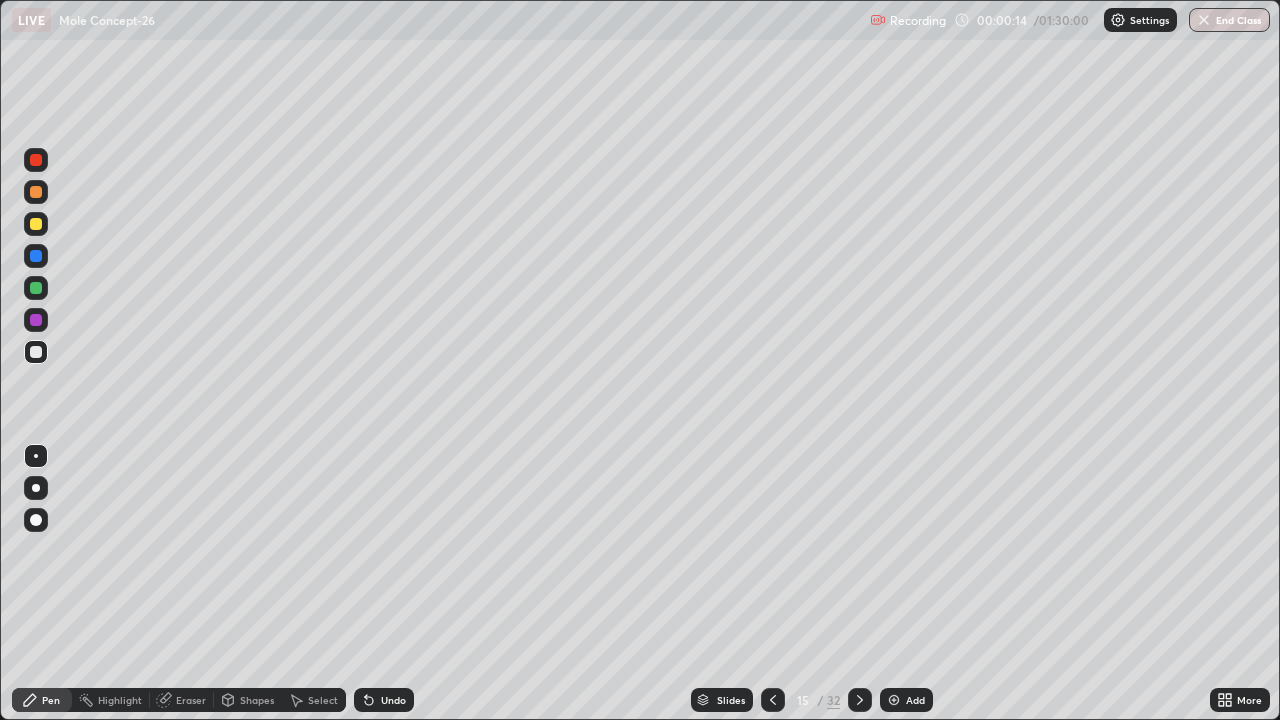click 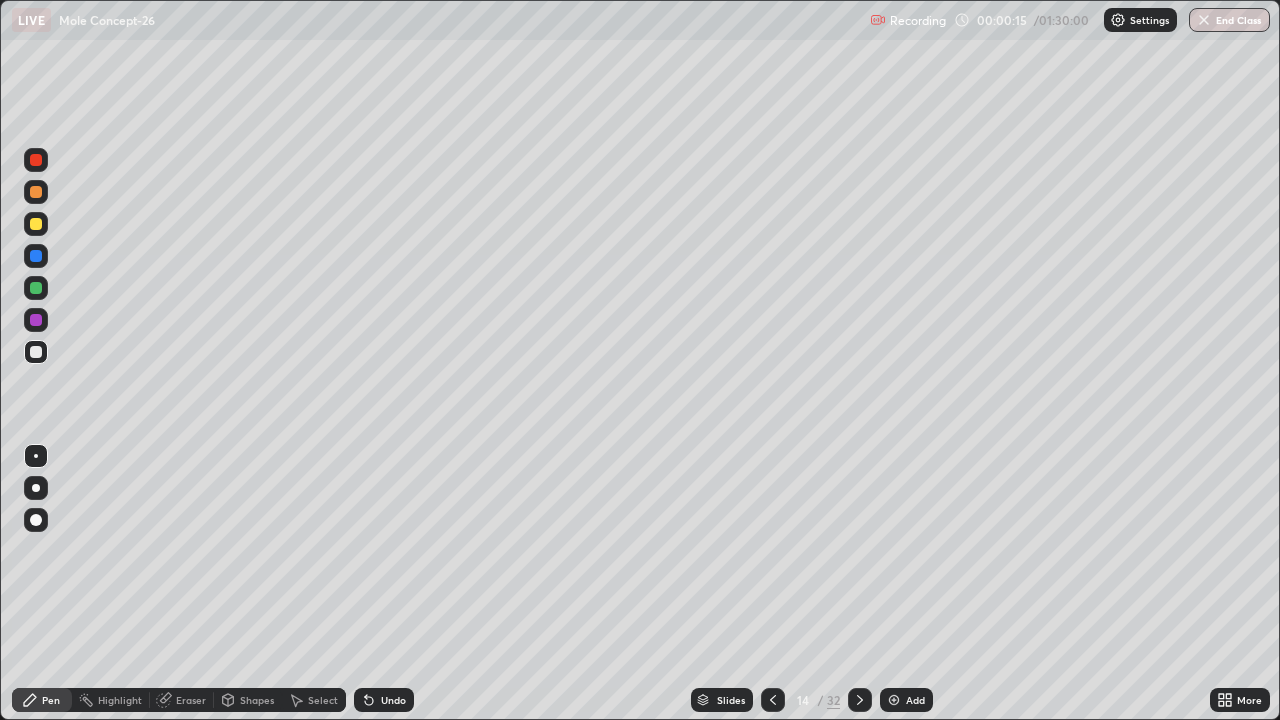 click 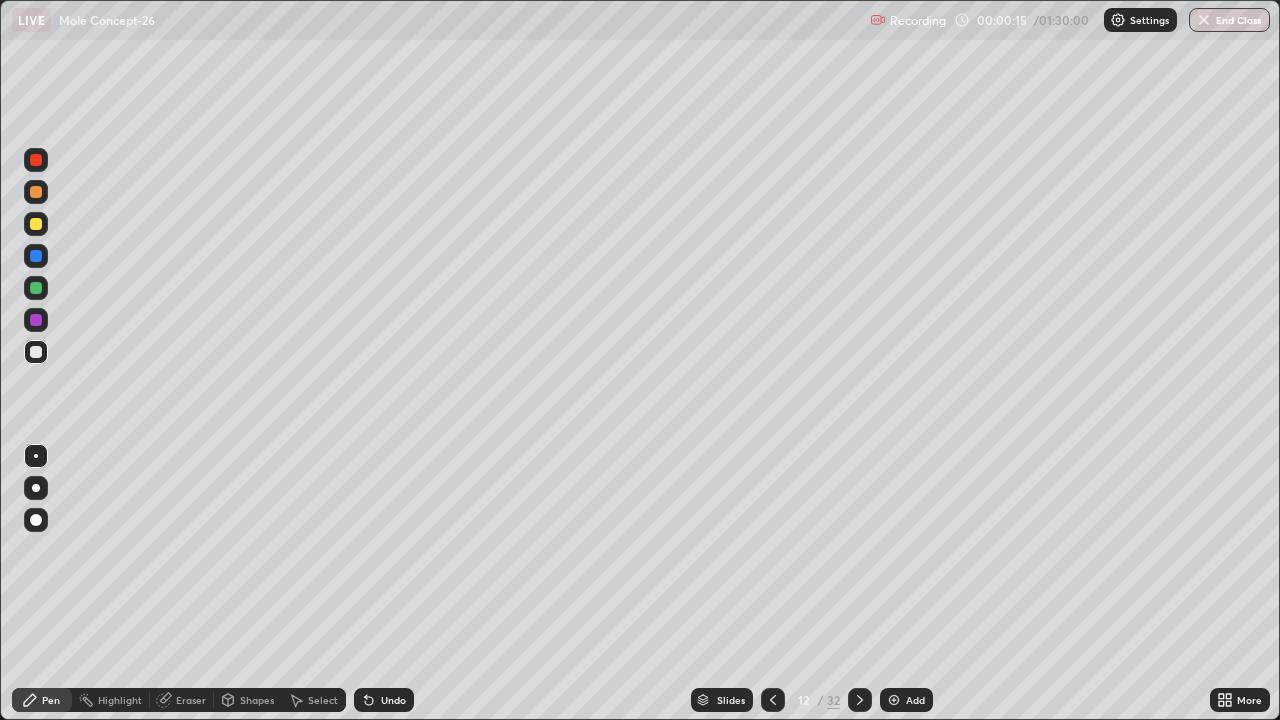 click 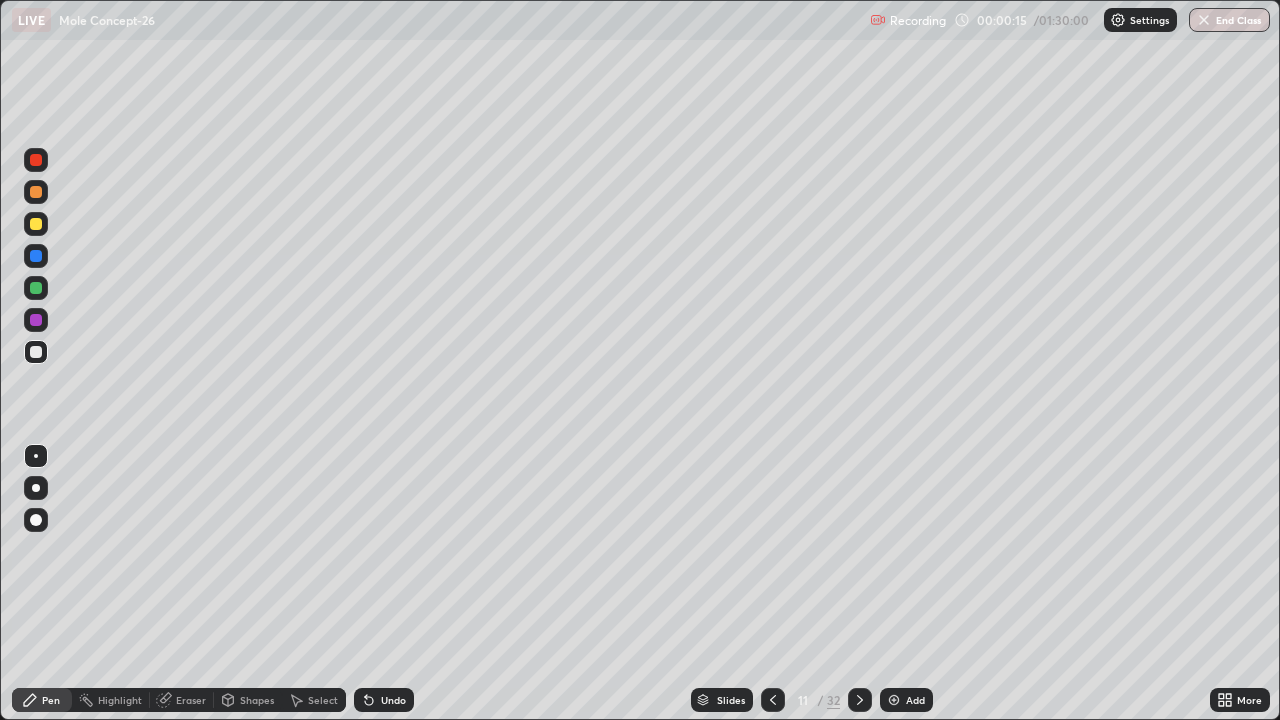 click 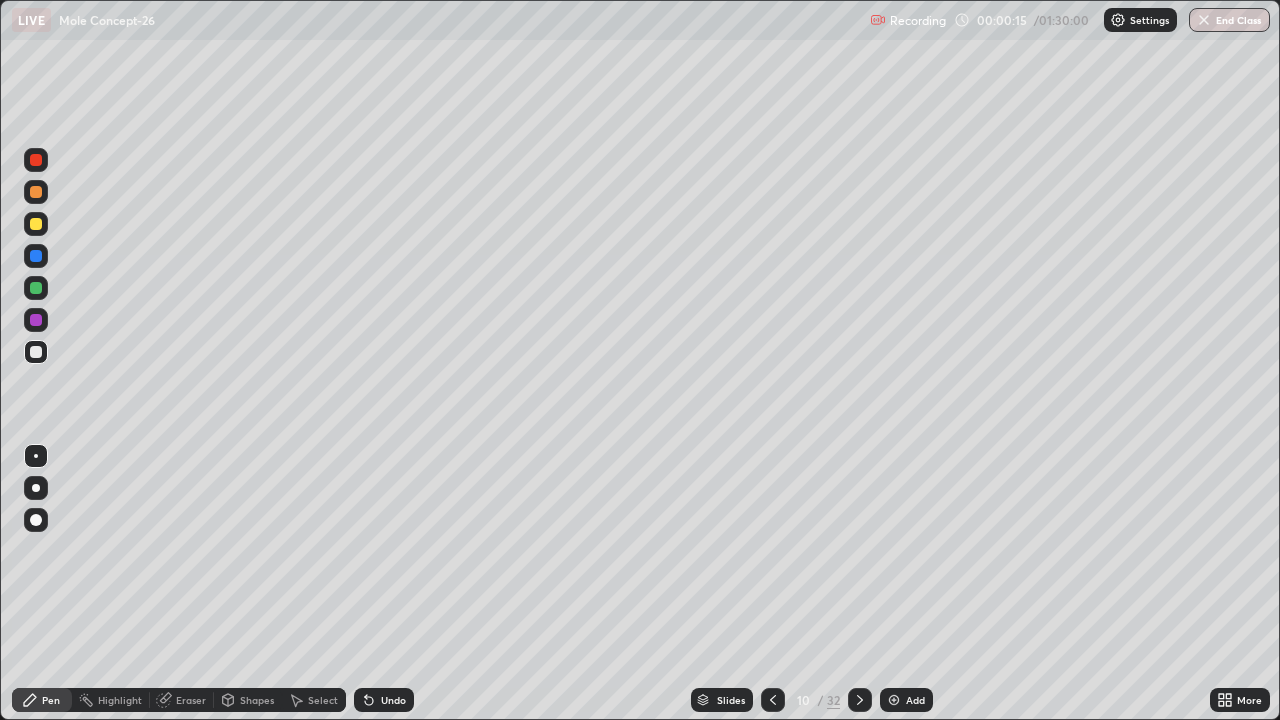 click 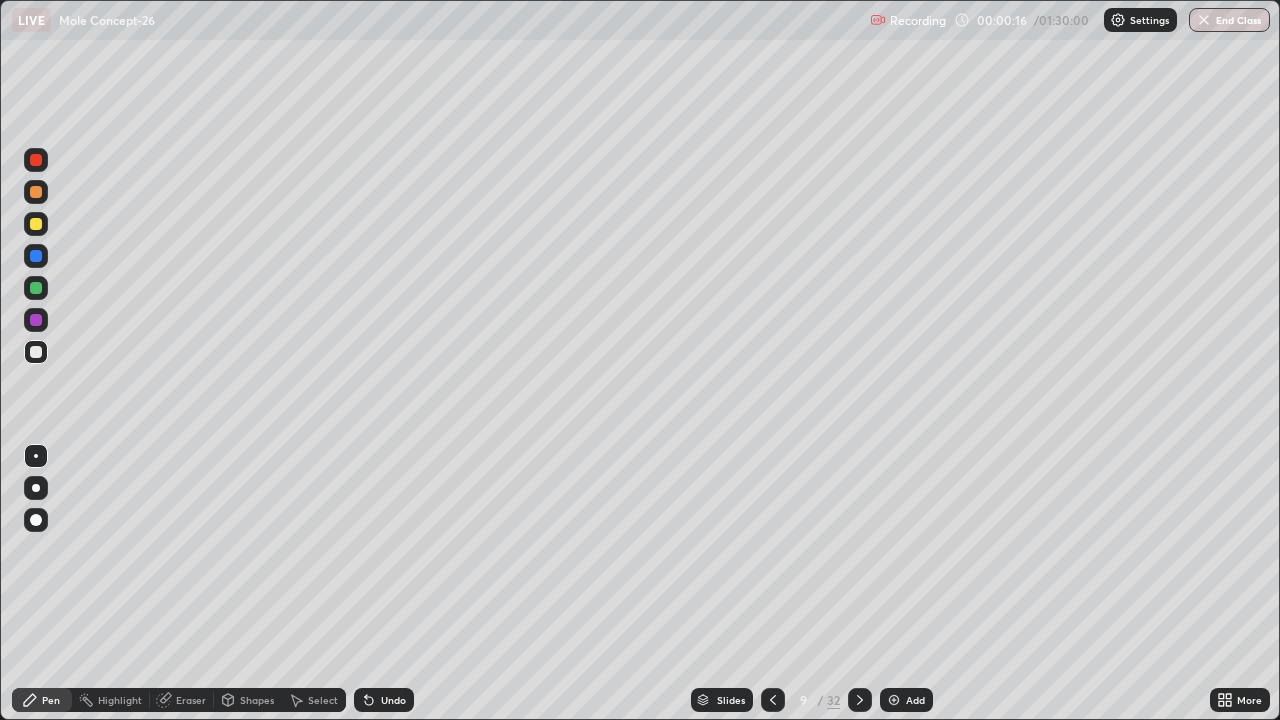 click 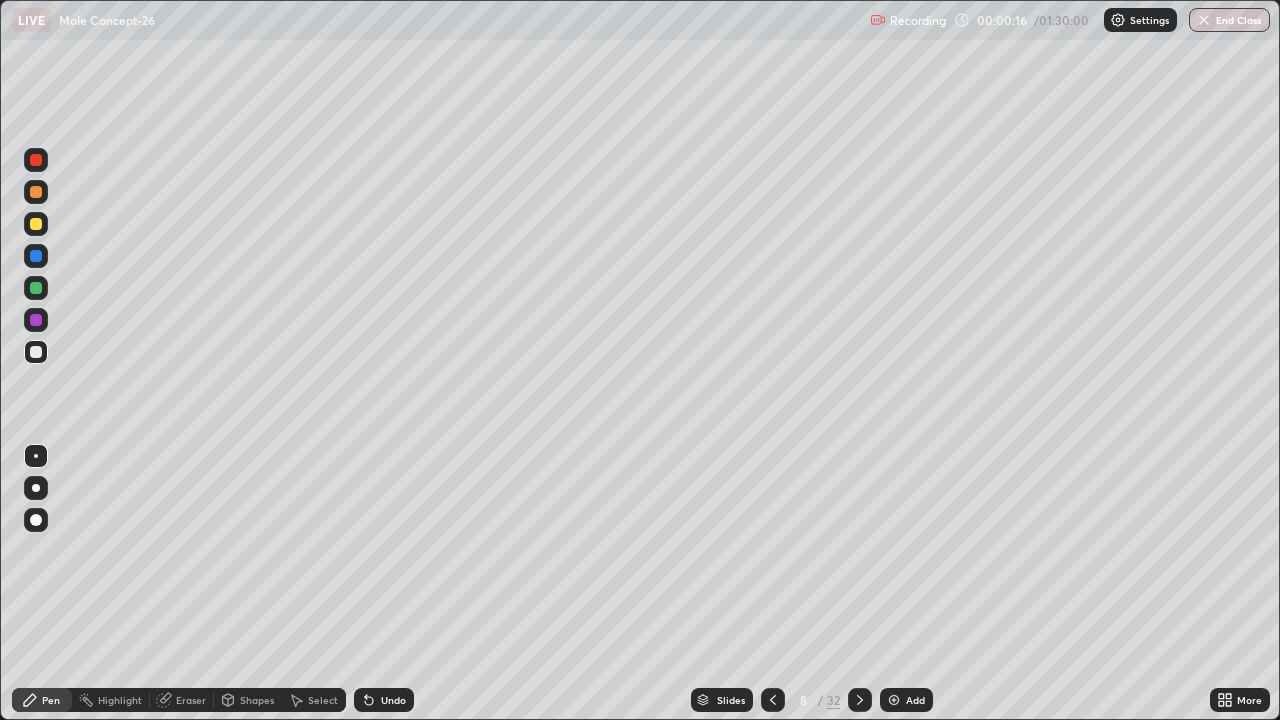 click 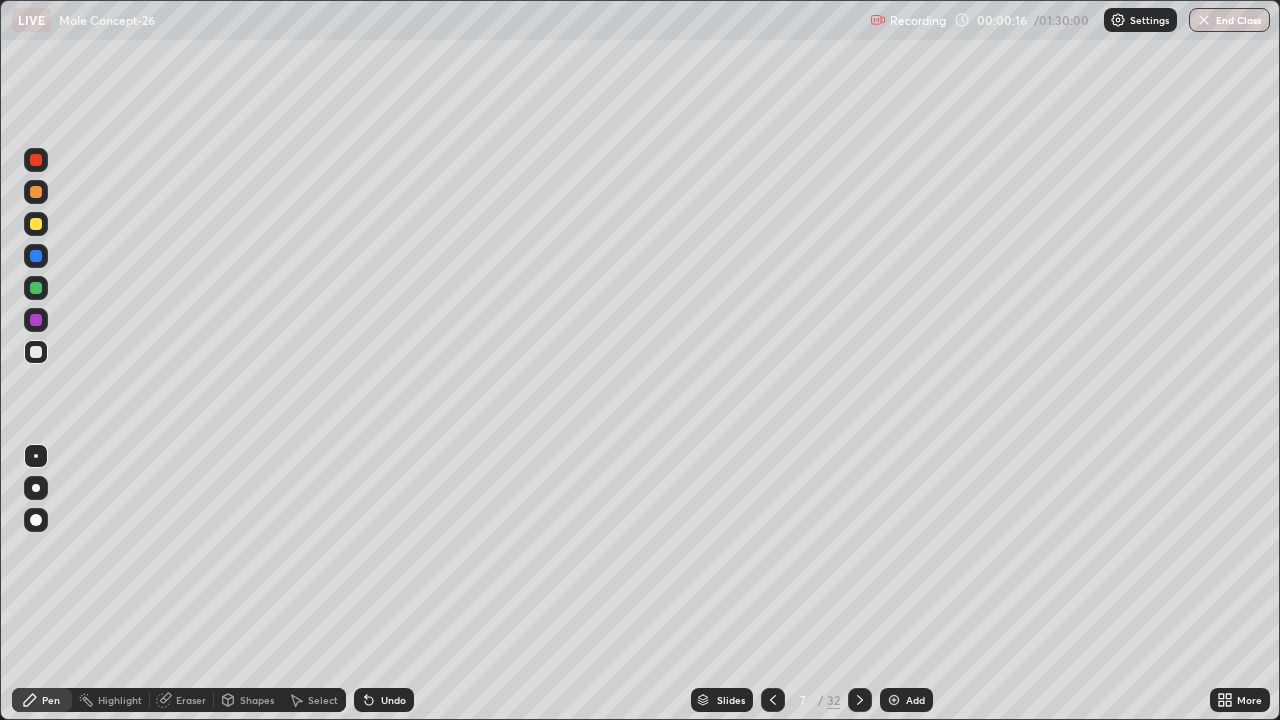 click 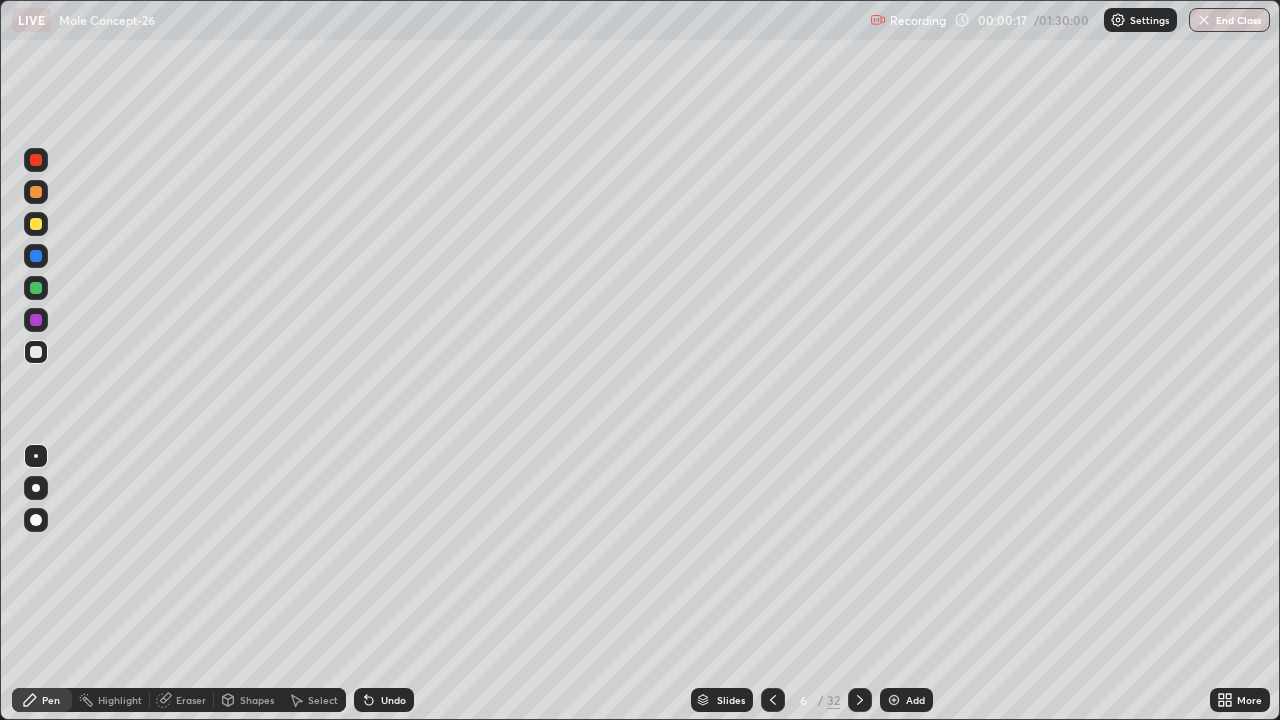 click 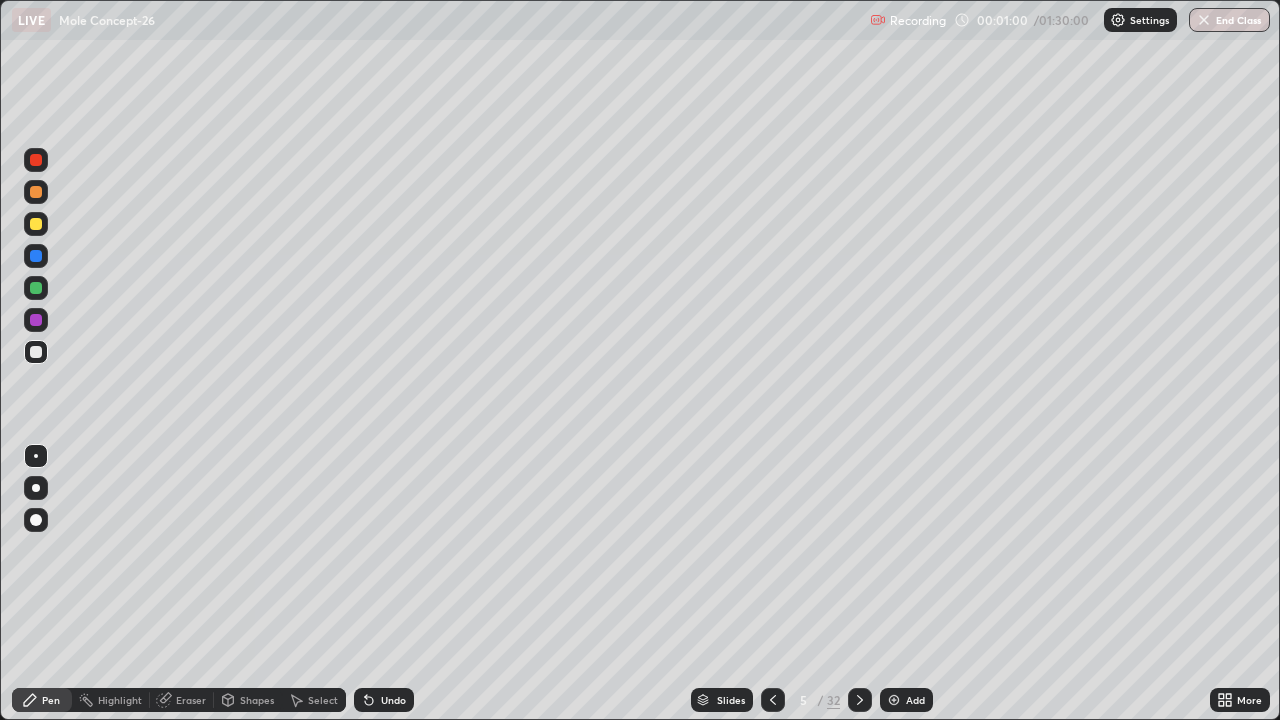 click at bounding box center (36, 488) 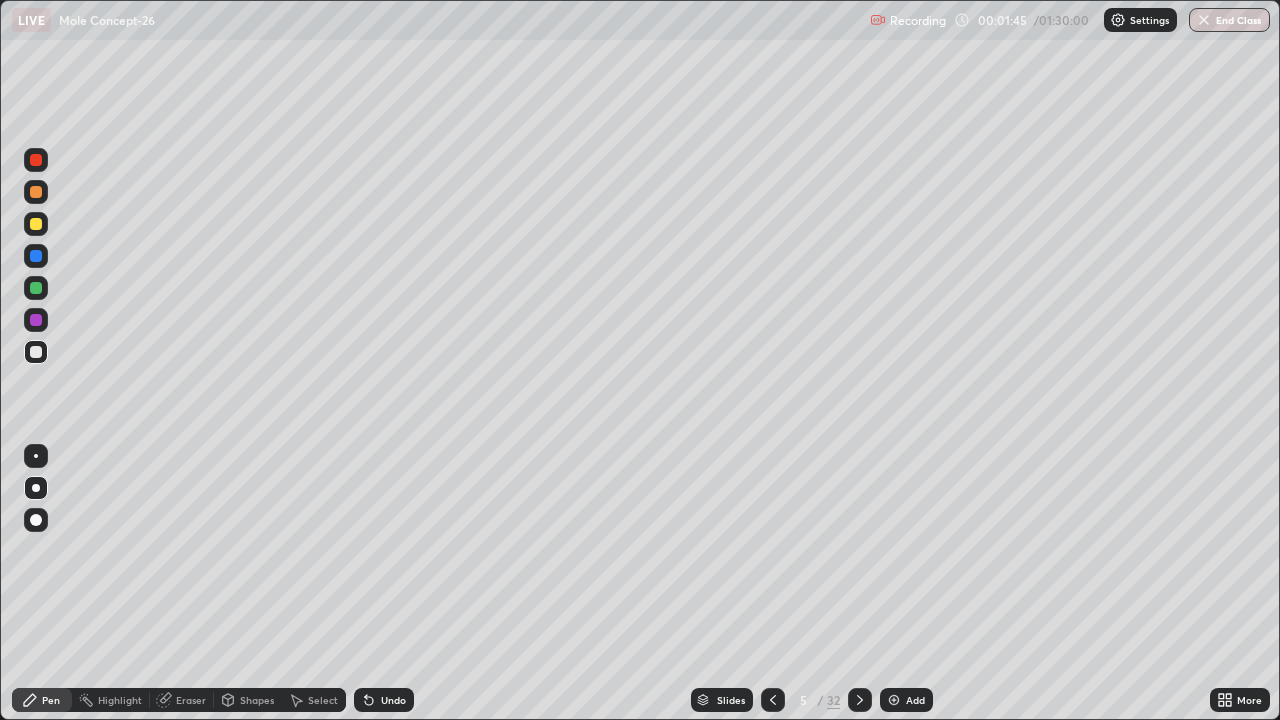 click at bounding box center [36, 224] 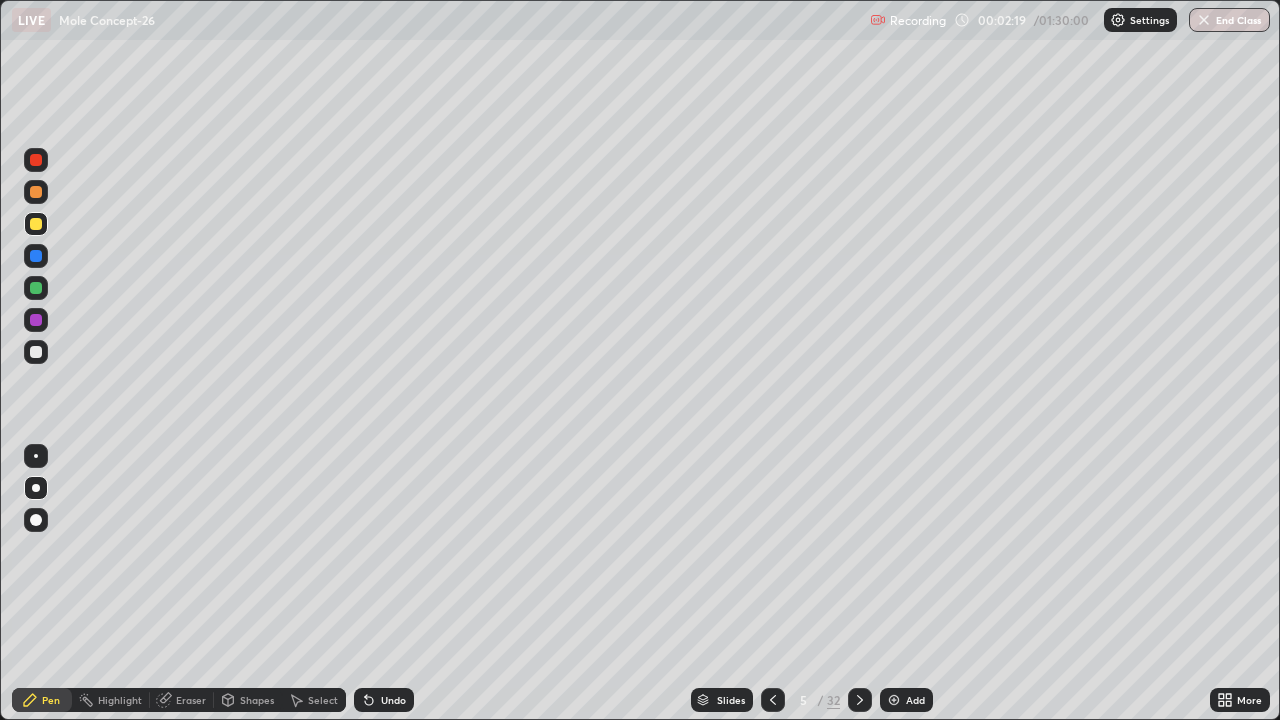 click on "Eraser" at bounding box center [191, 700] 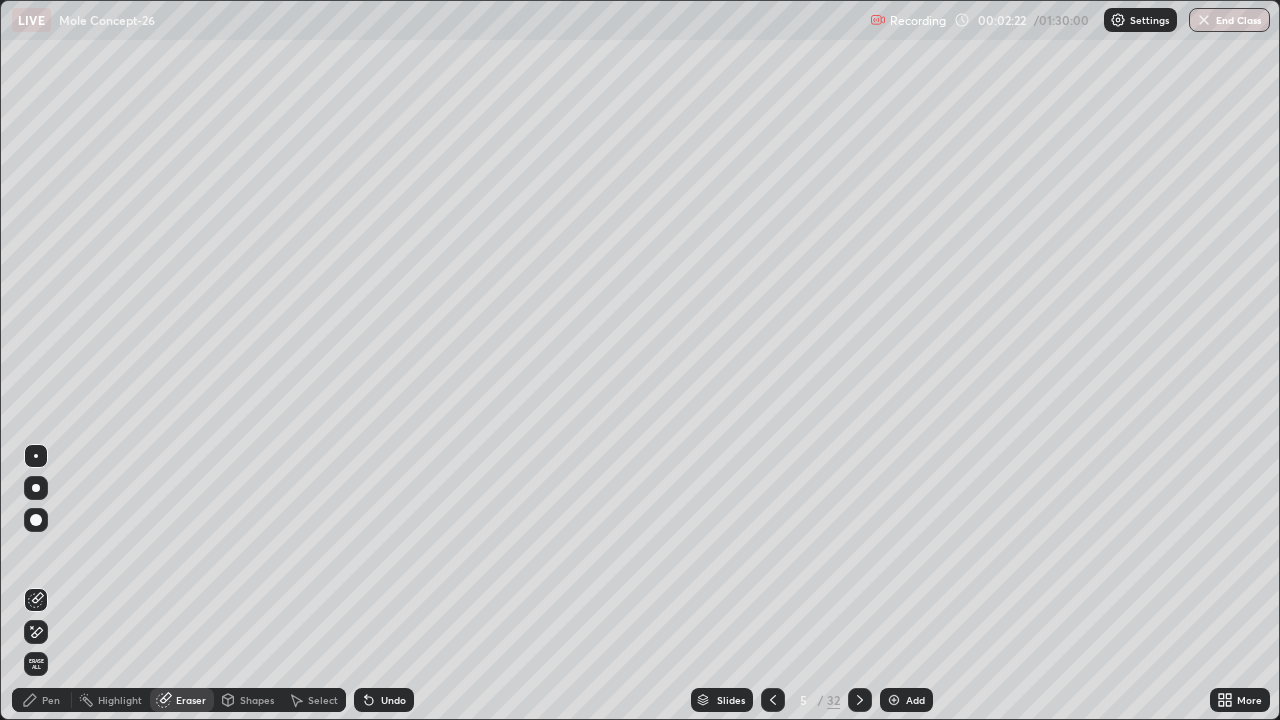 click on "Eraser" at bounding box center [191, 700] 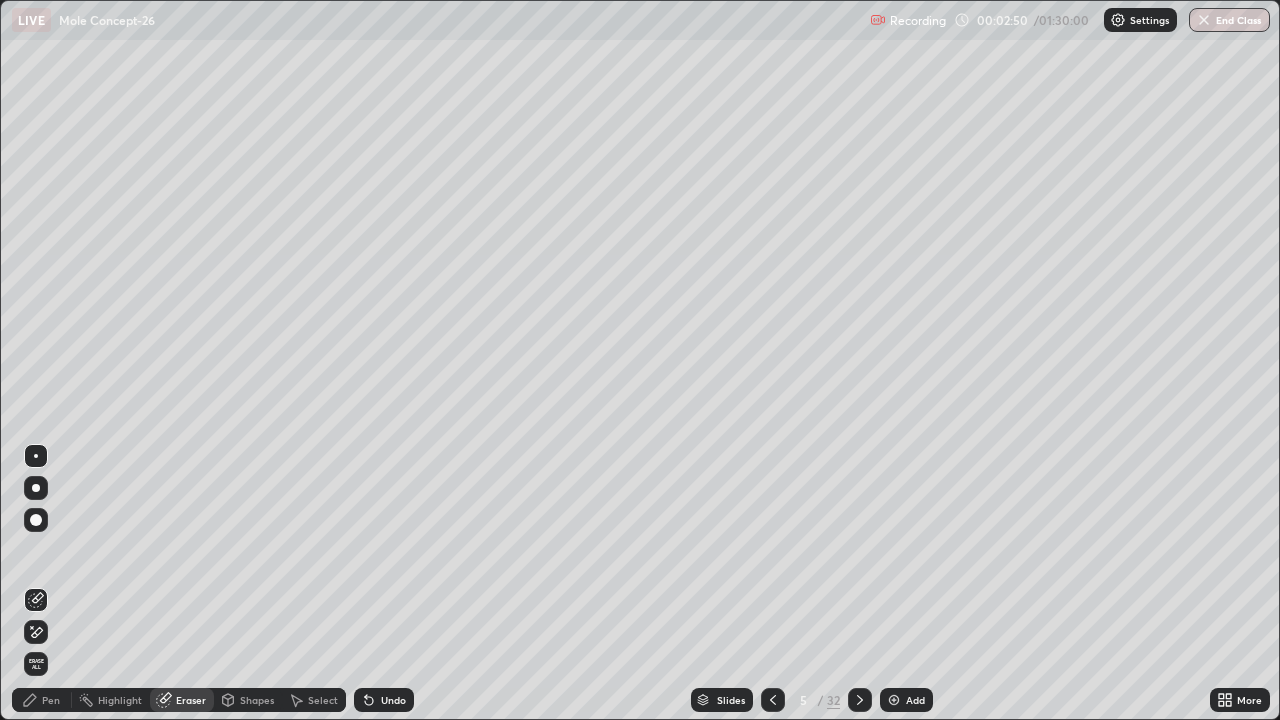 click on "Pen" at bounding box center [51, 700] 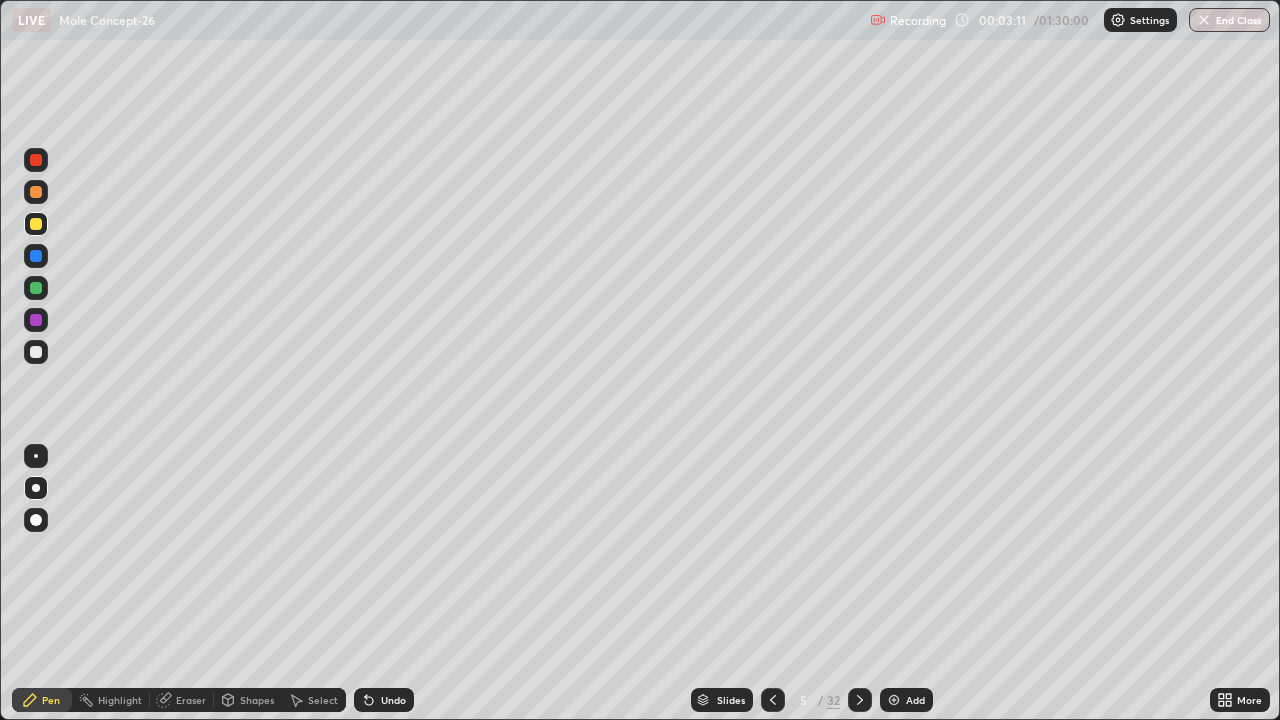 click on "Eraser" at bounding box center [182, 700] 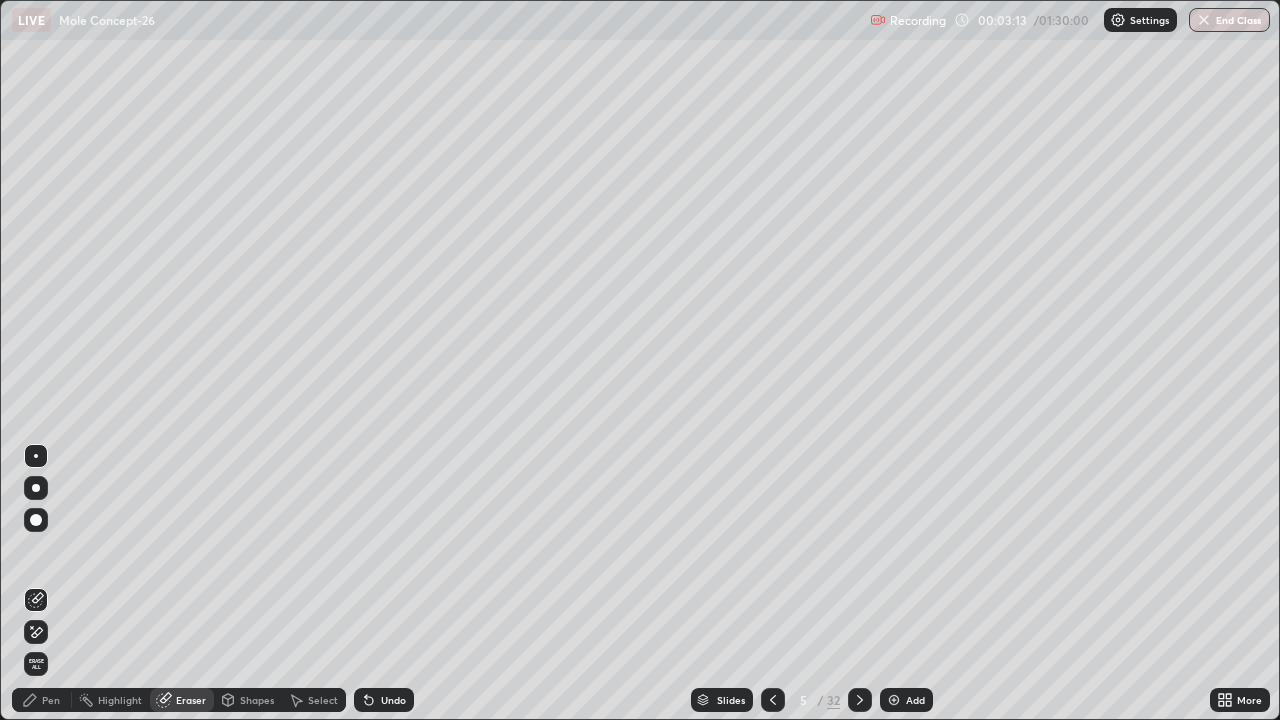 click on "Pen" at bounding box center [51, 700] 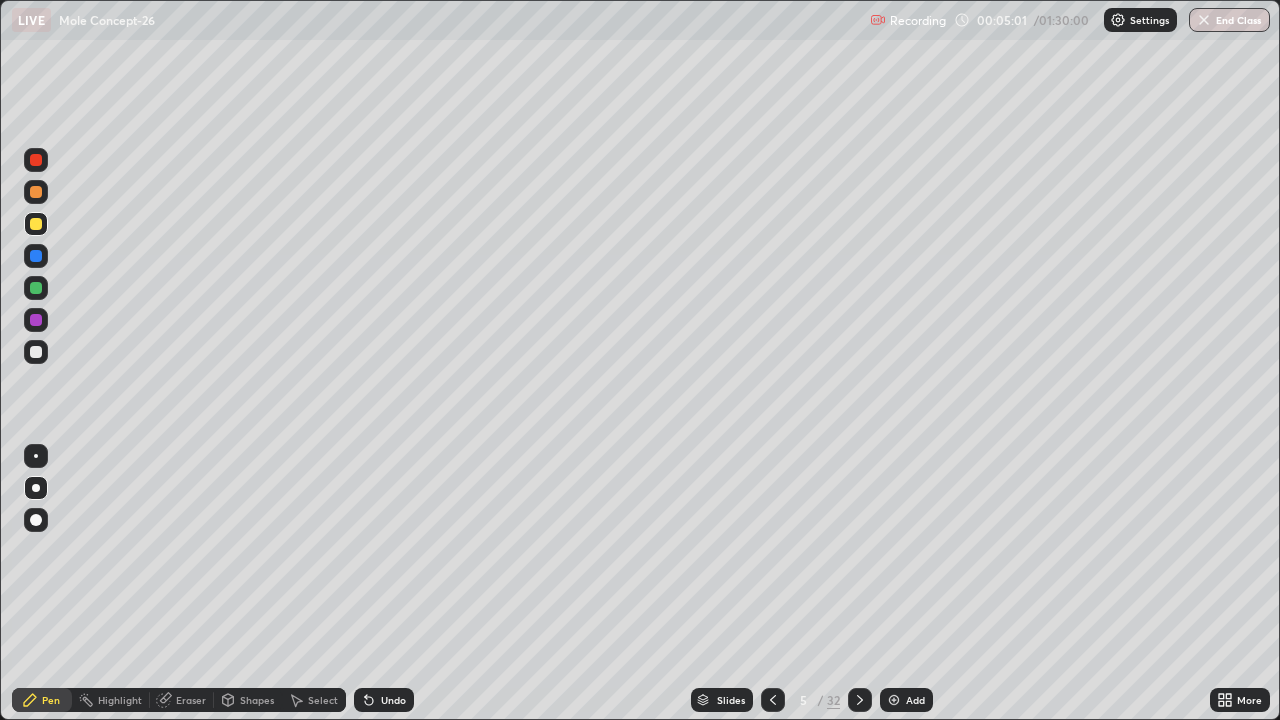 click 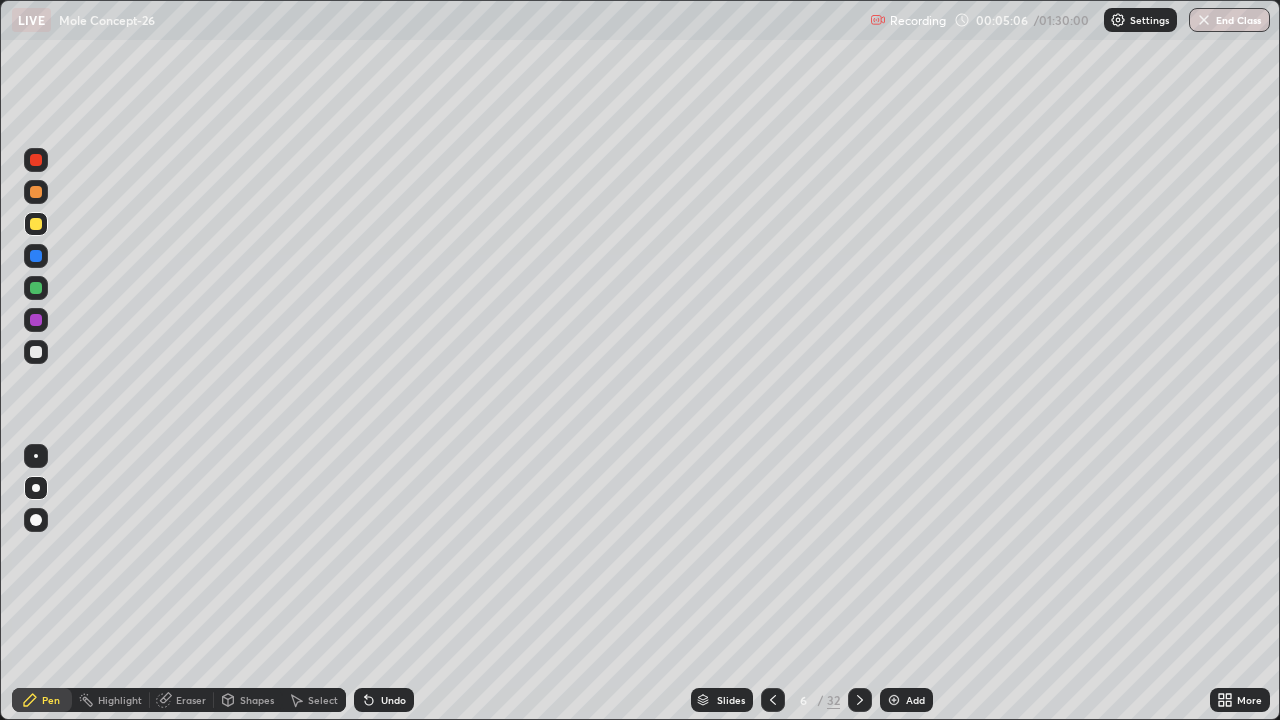 click on "Eraser" at bounding box center (191, 700) 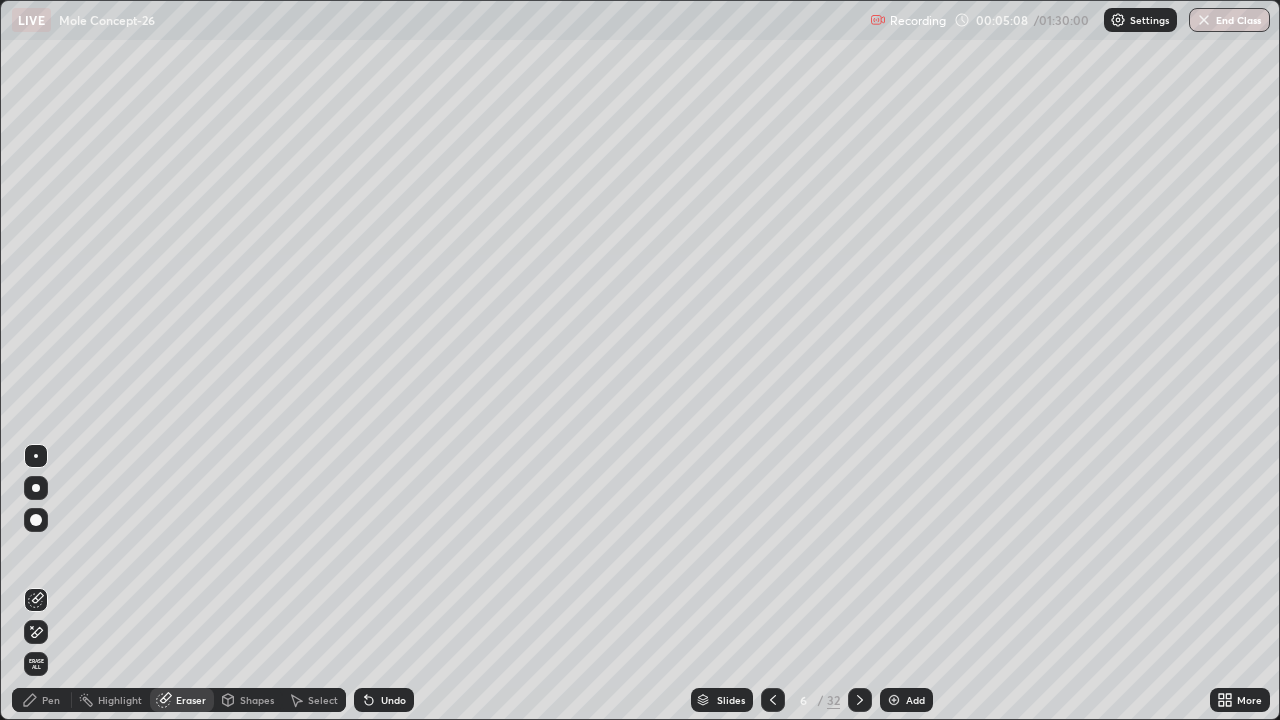 click on "Pen" at bounding box center [42, 700] 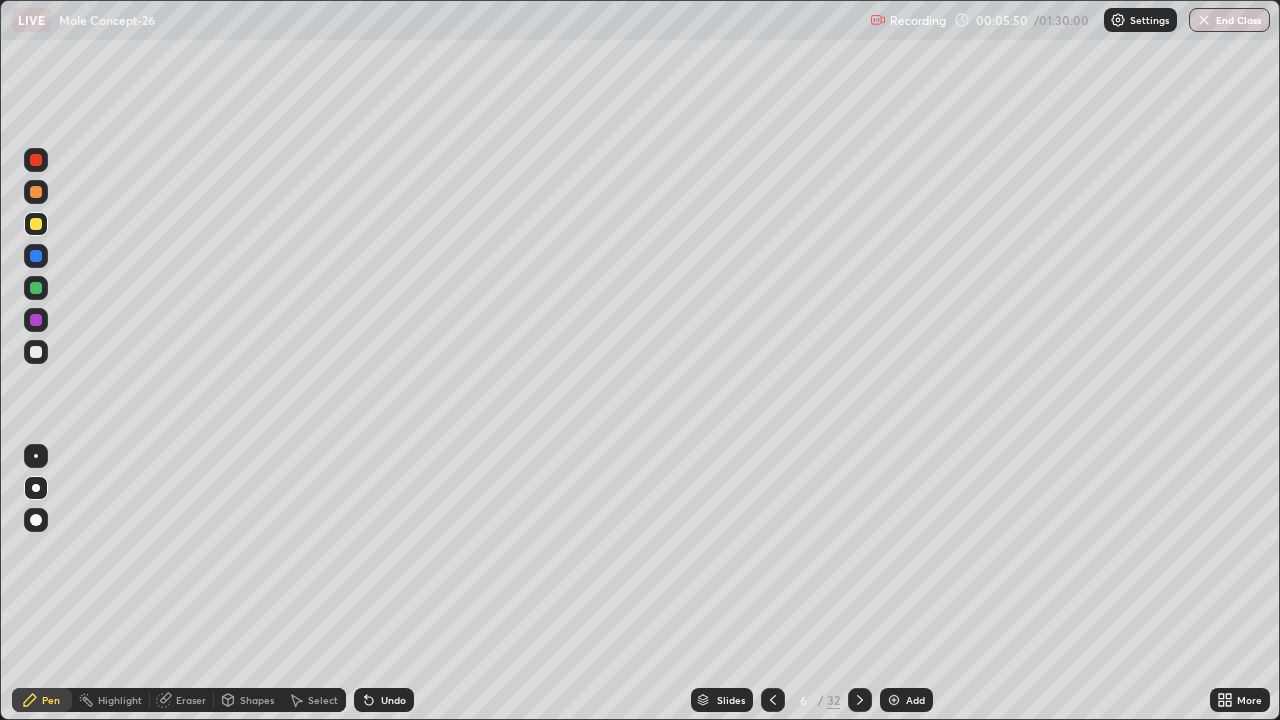 click at bounding box center (36, 352) 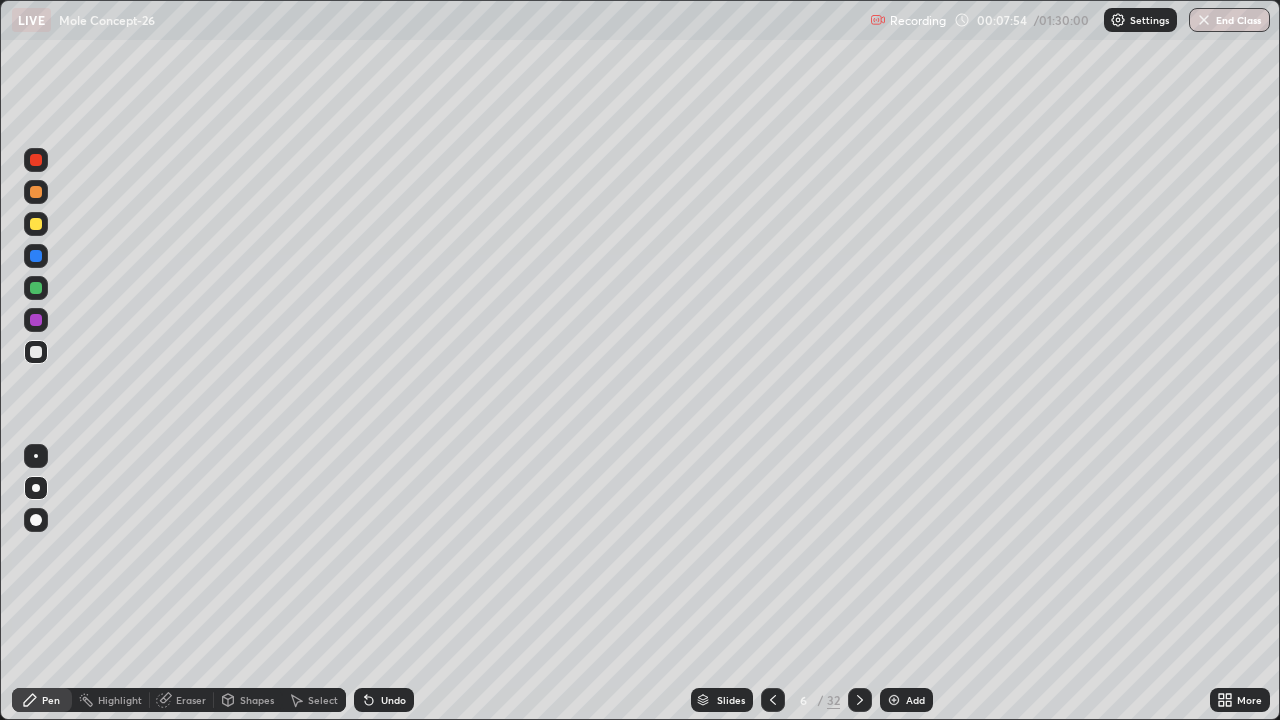 click 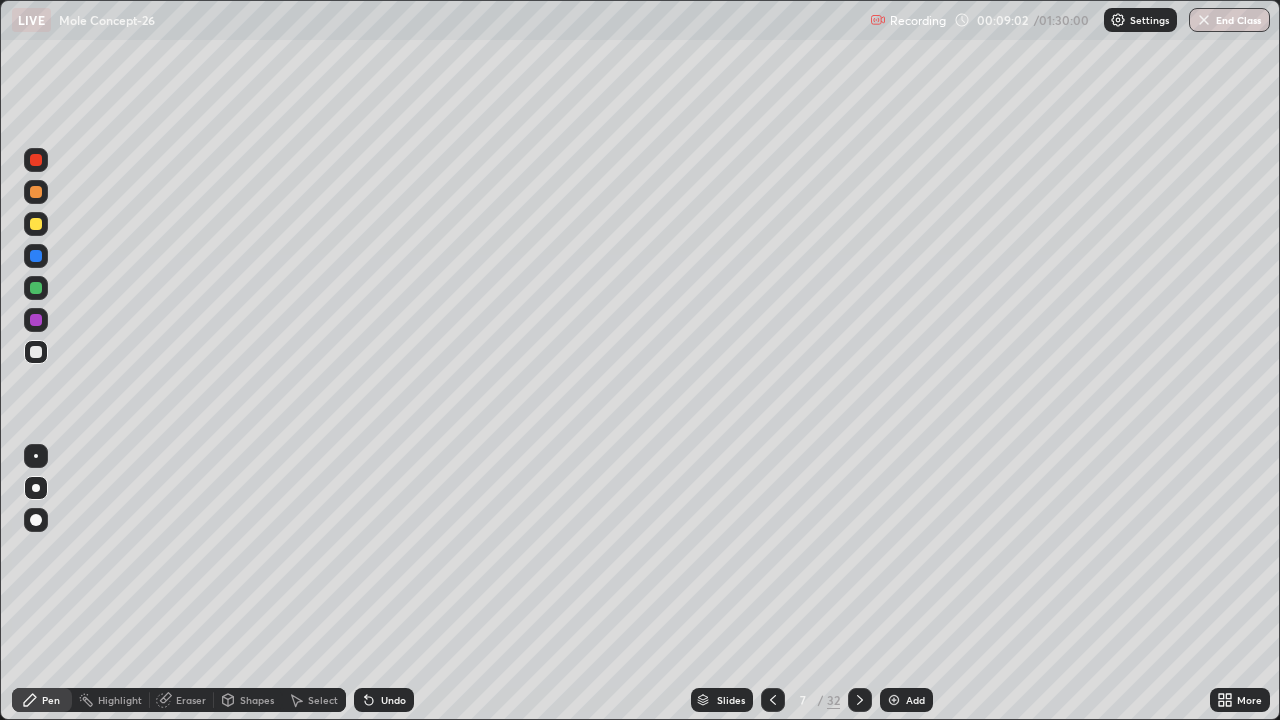 click at bounding box center [36, 224] 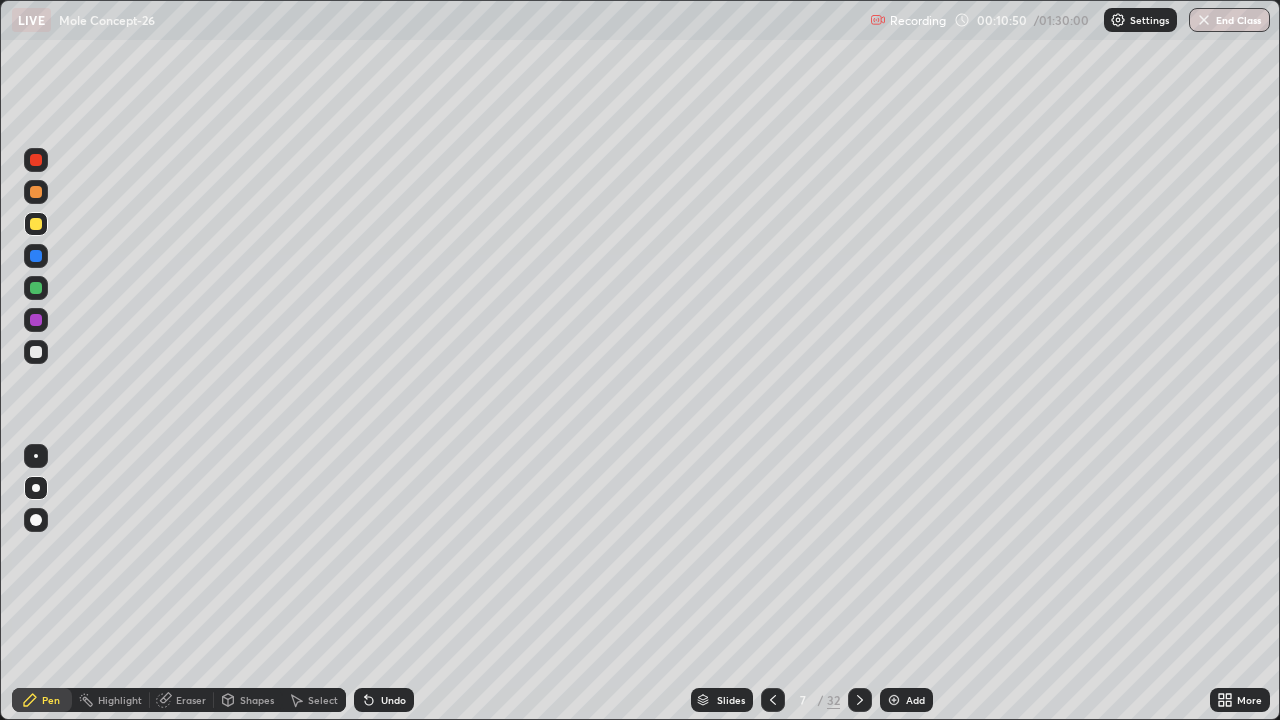 click 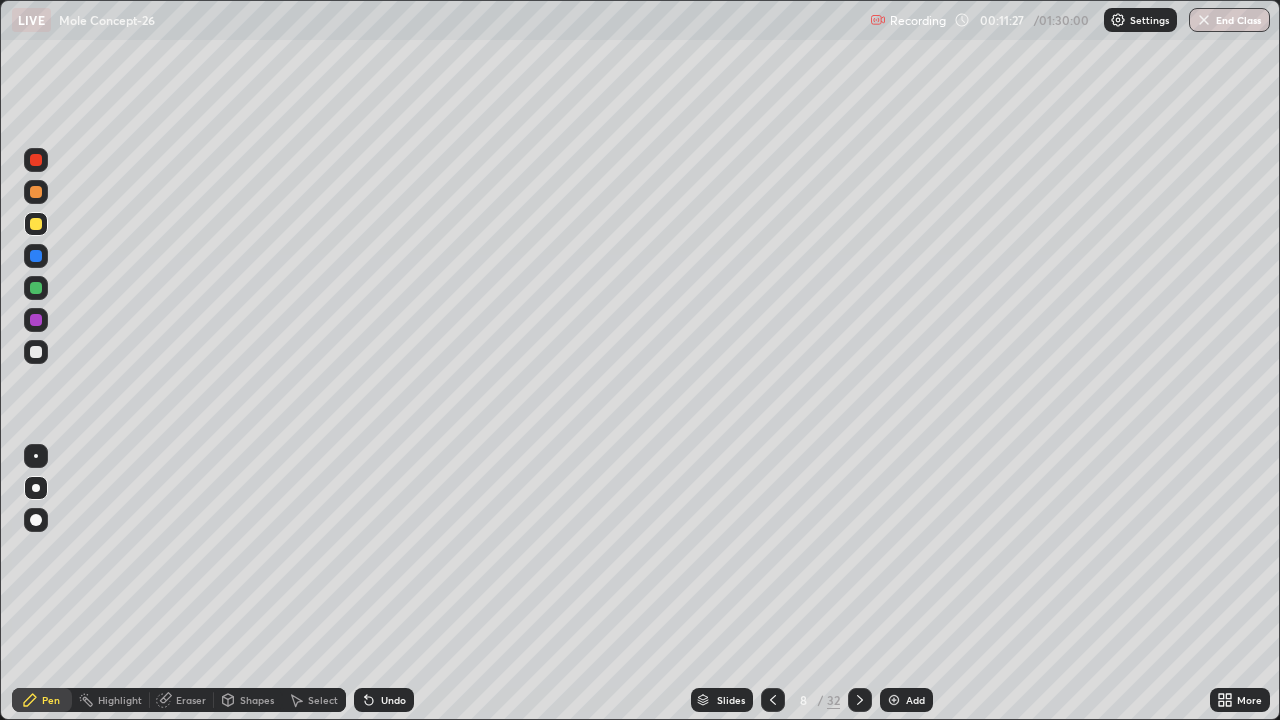 click on "Eraser" at bounding box center (191, 700) 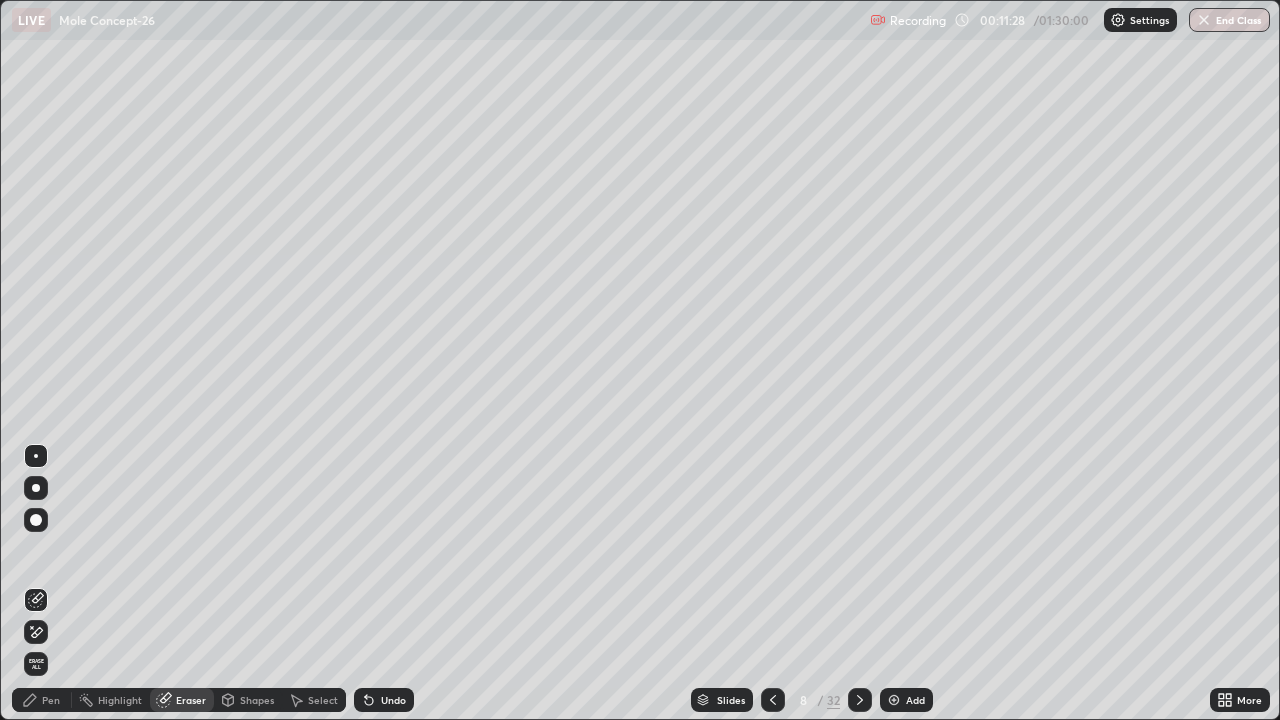 click on "Pen" at bounding box center (42, 700) 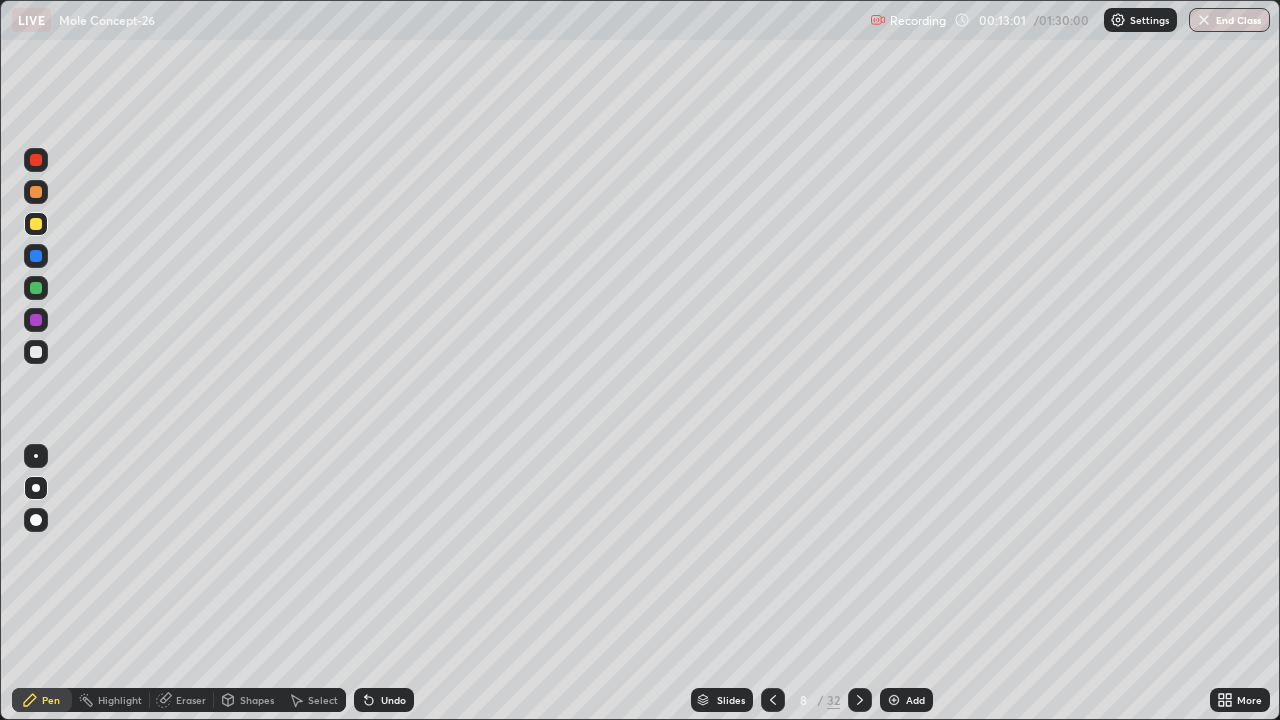click 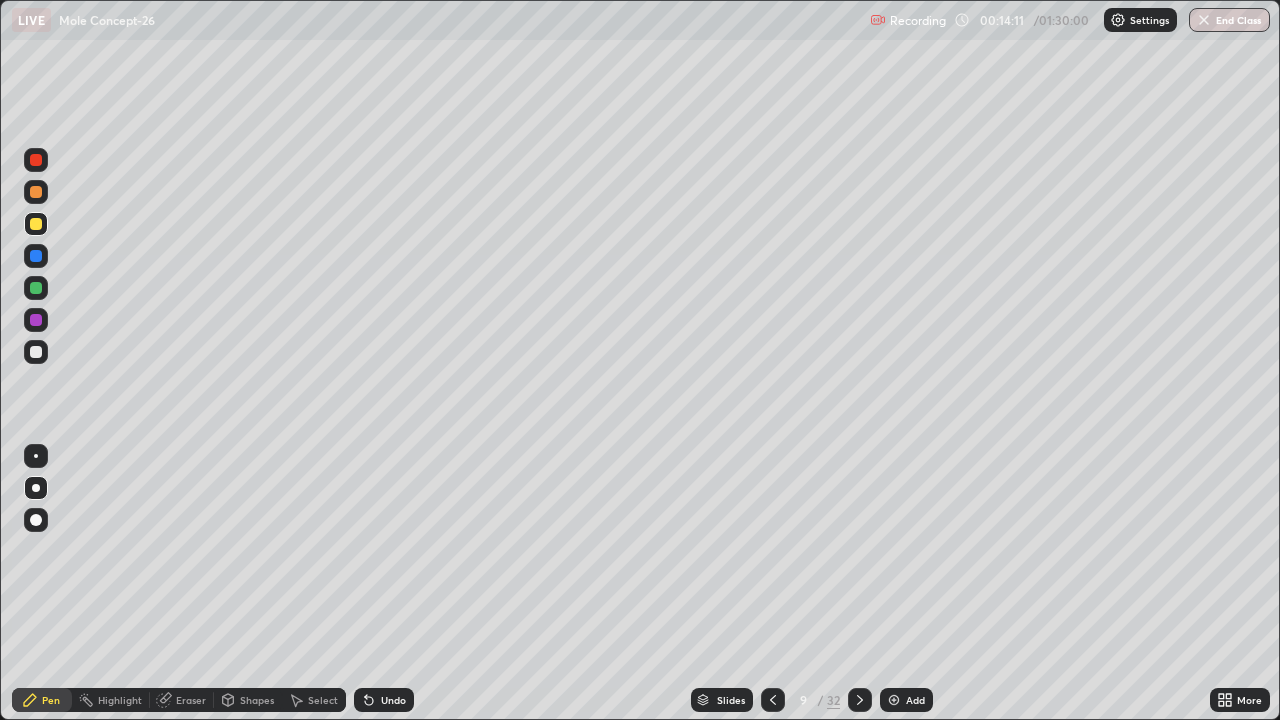 click on "Eraser" at bounding box center [191, 700] 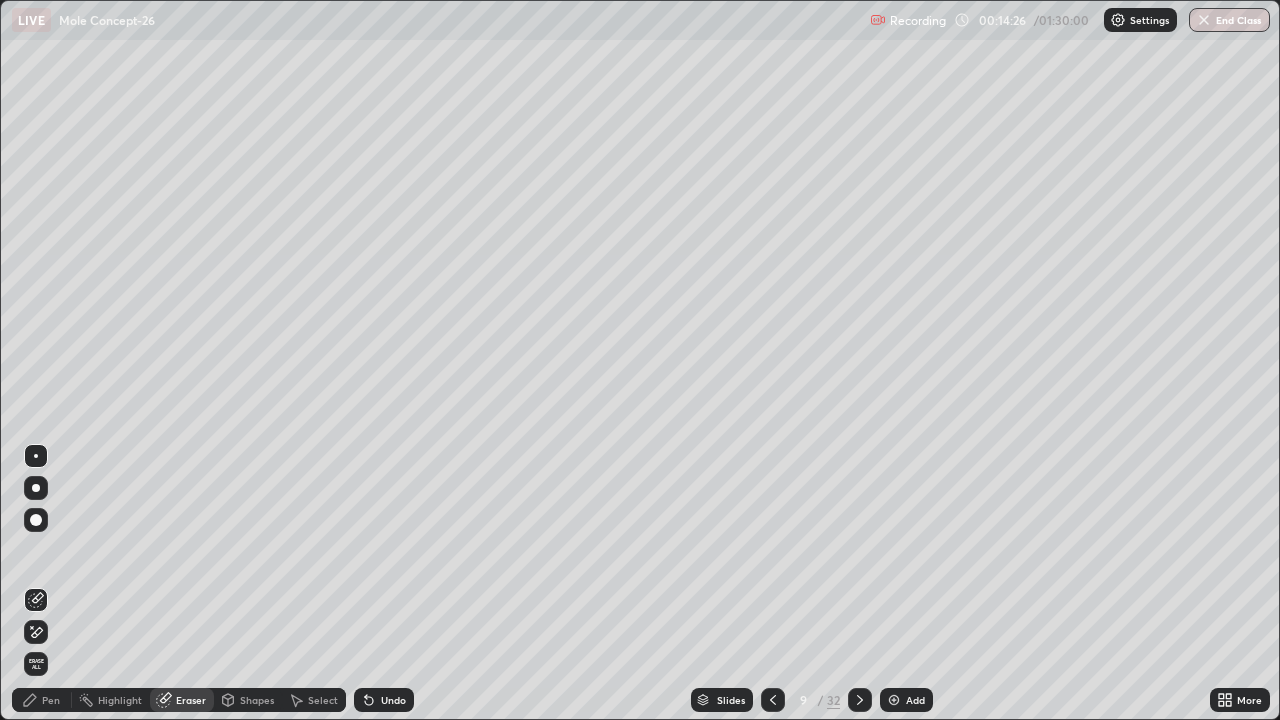click on "Pen" at bounding box center [42, 700] 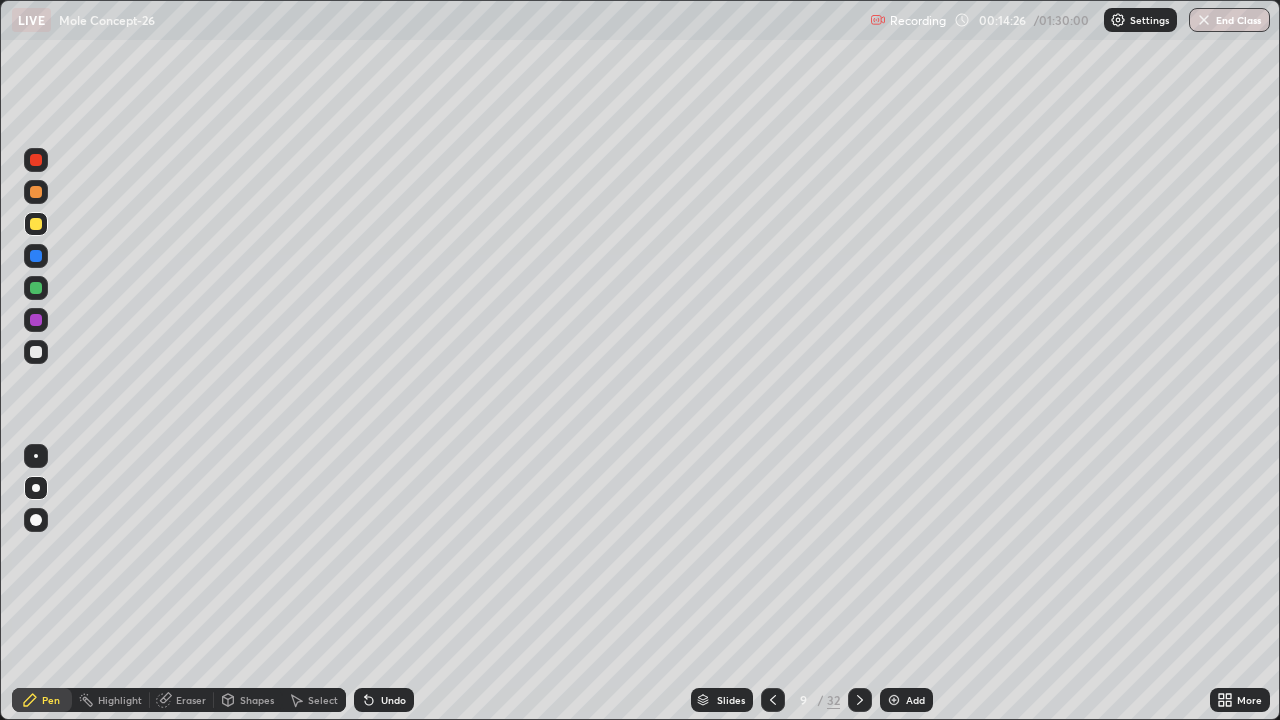 click at bounding box center (36, 352) 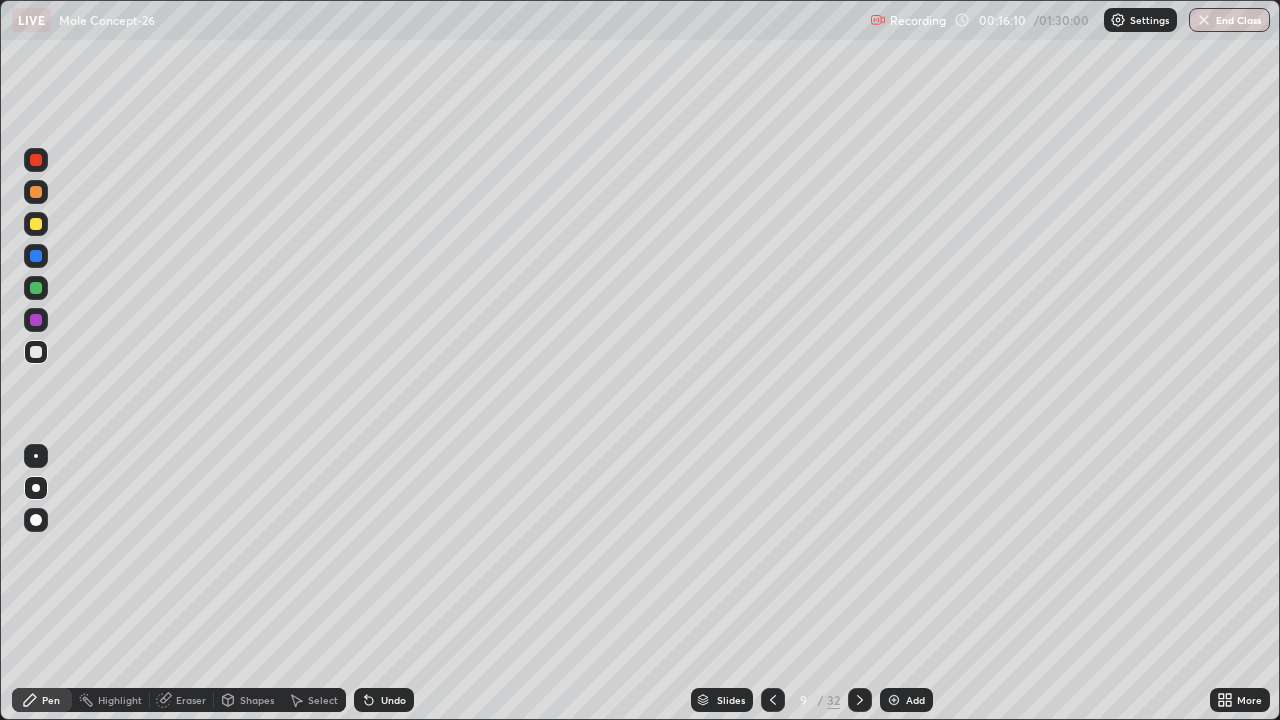 click 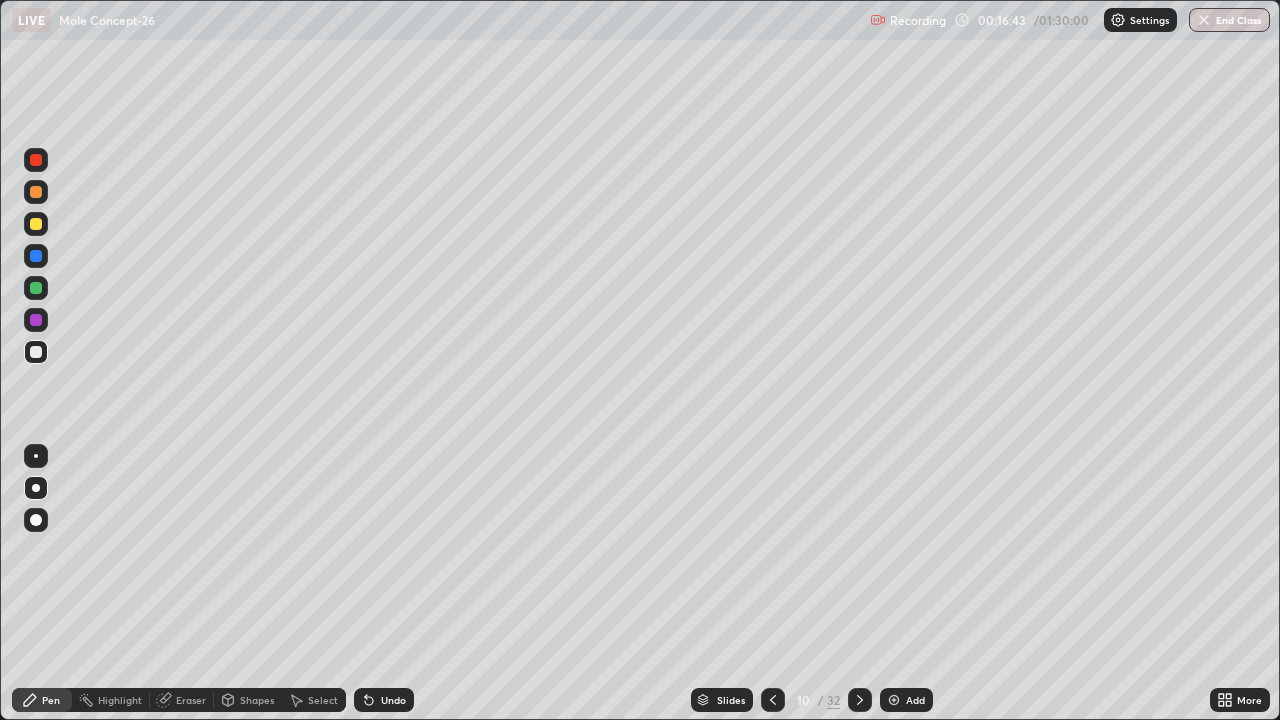 click on "Eraser" at bounding box center [182, 700] 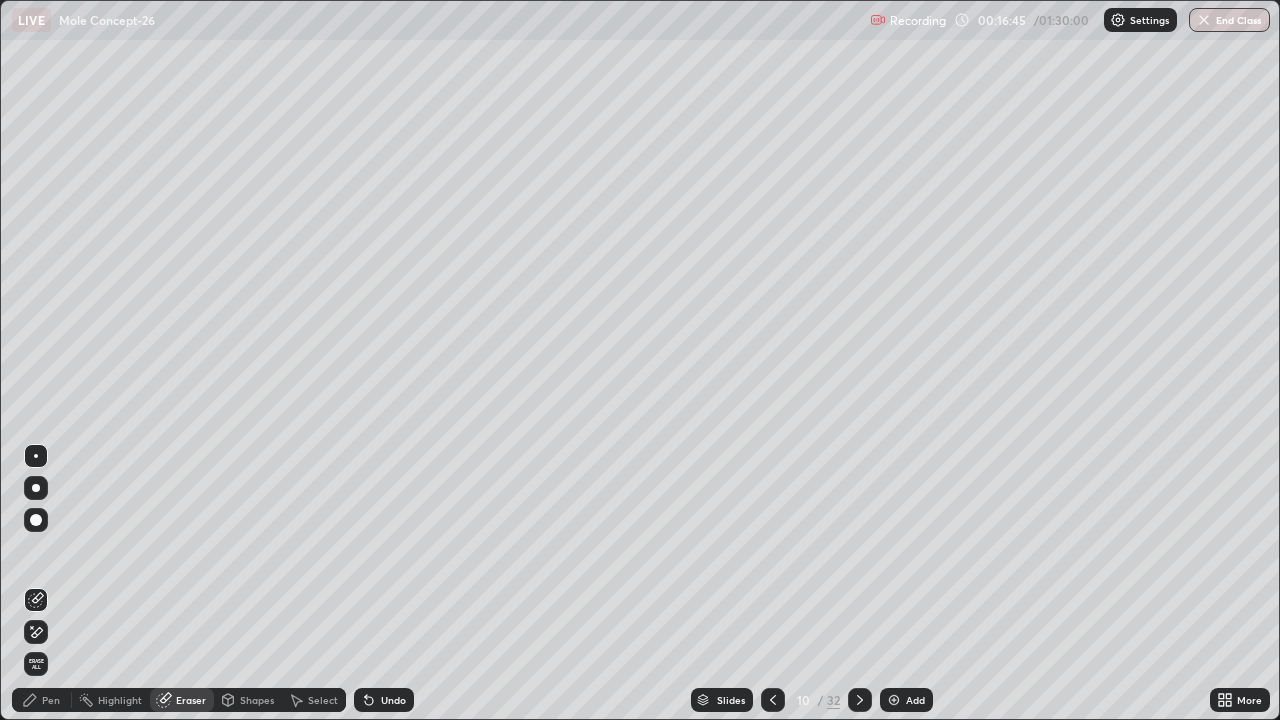 click on "Pen" at bounding box center [42, 700] 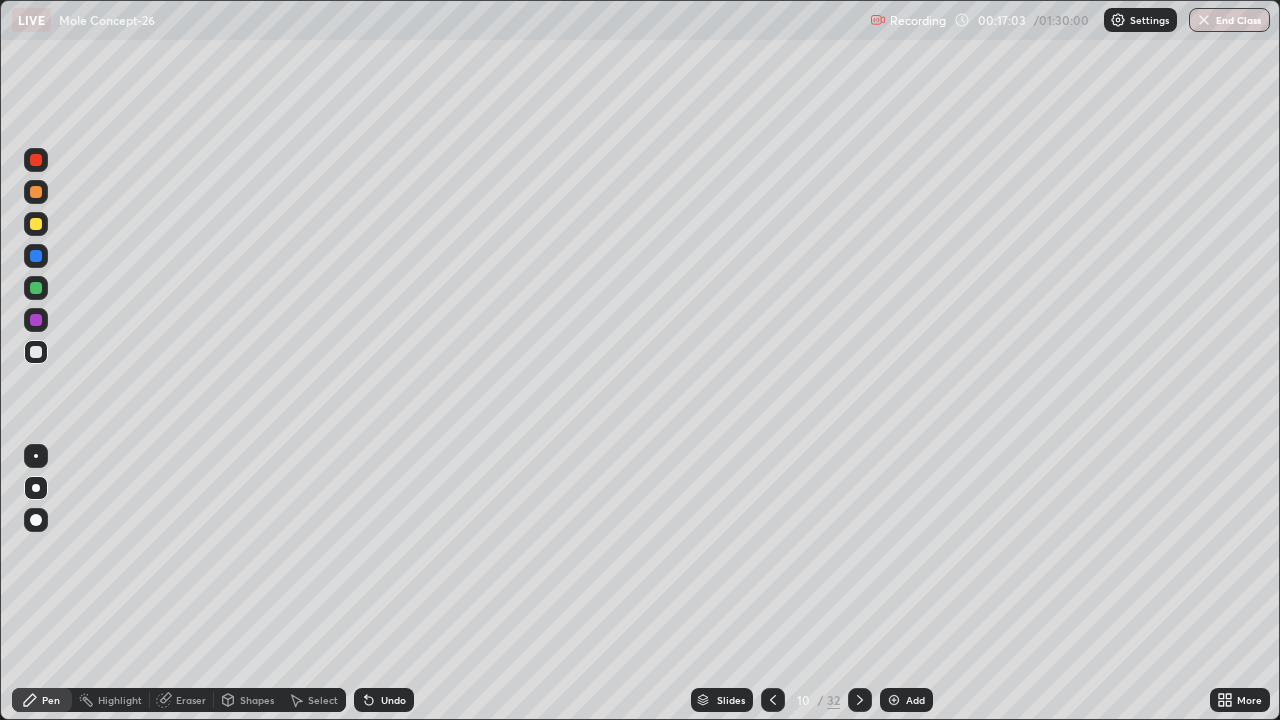 click on "Eraser" at bounding box center [191, 700] 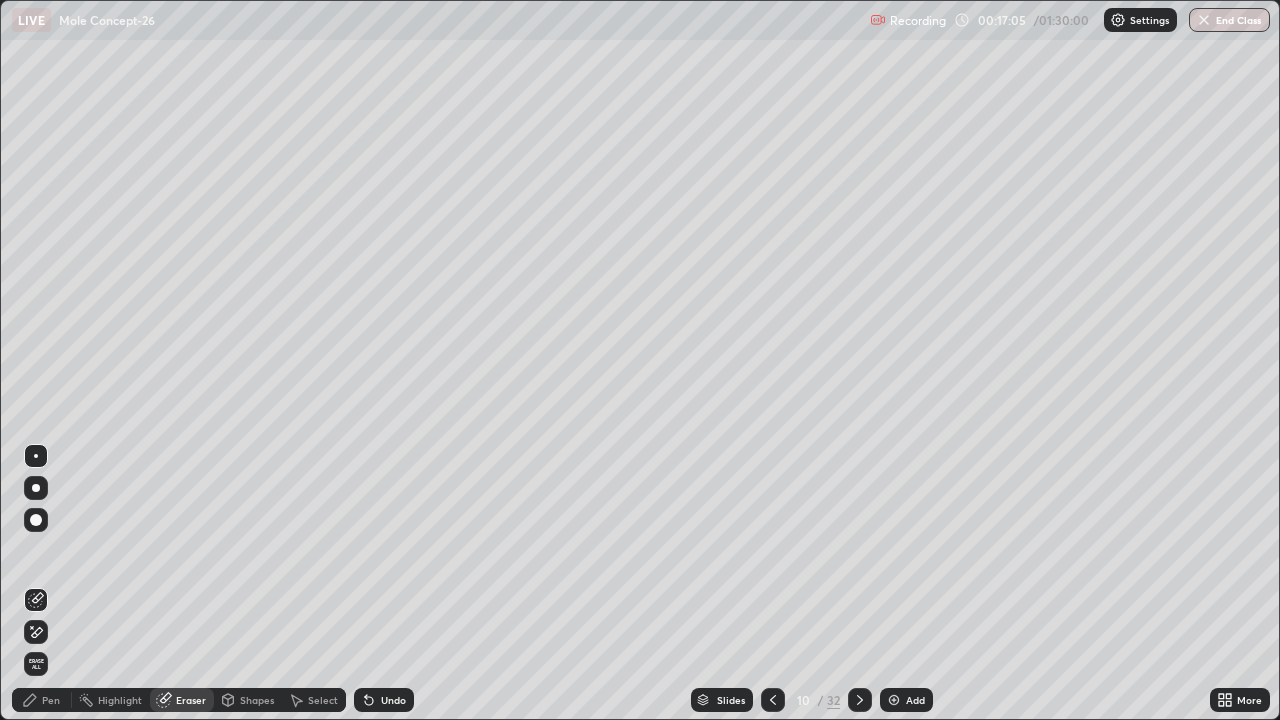 click on "Pen" at bounding box center [51, 700] 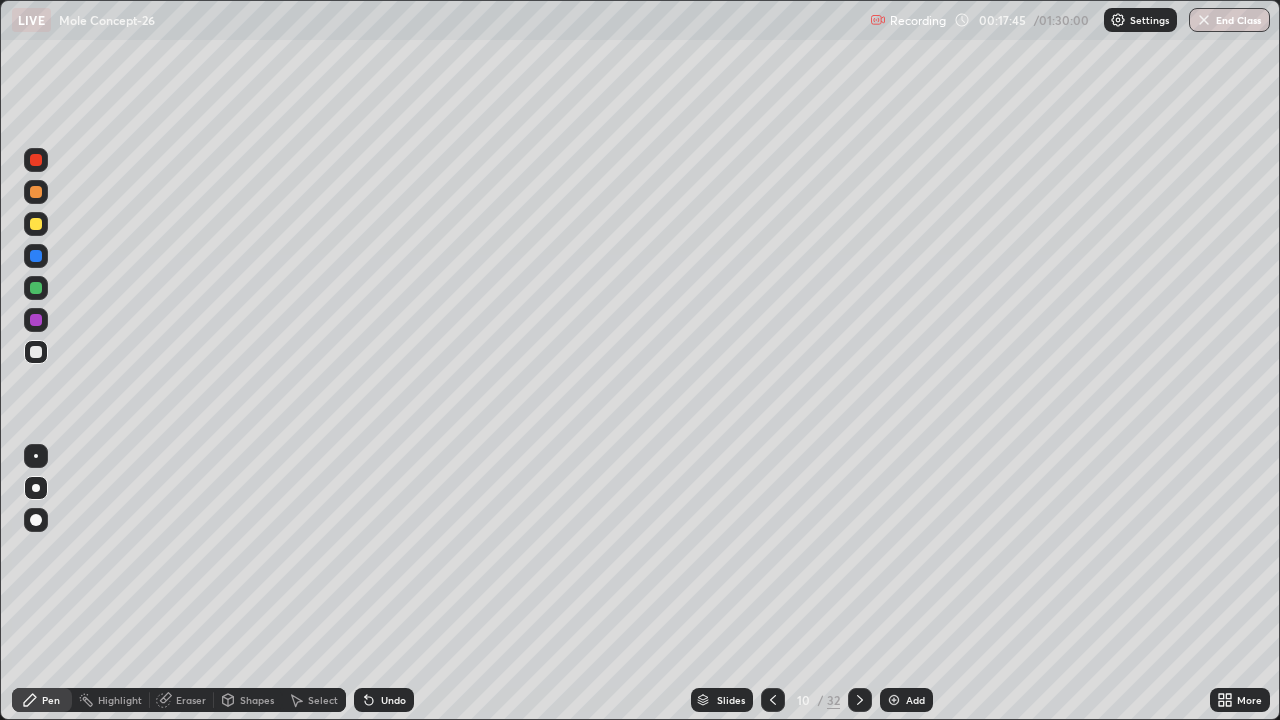 click on "Eraser" at bounding box center (191, 700) 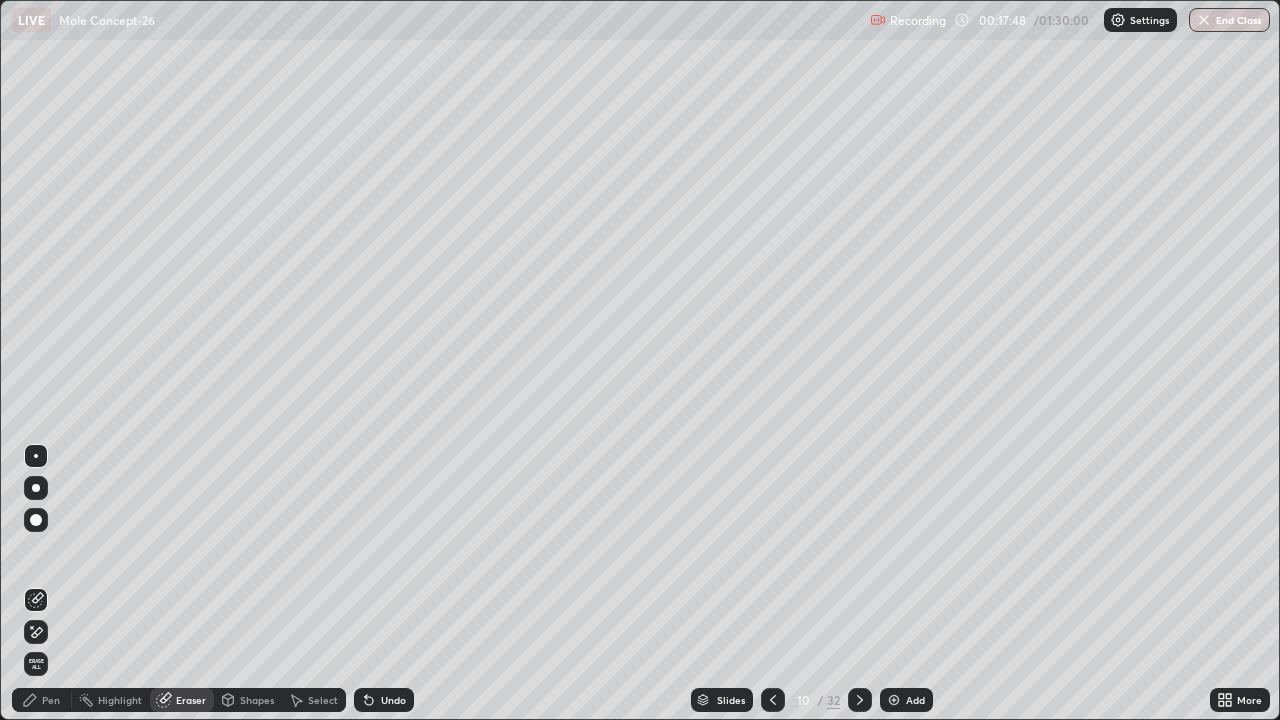 click on "Pen" at bounding box center (51, 700) 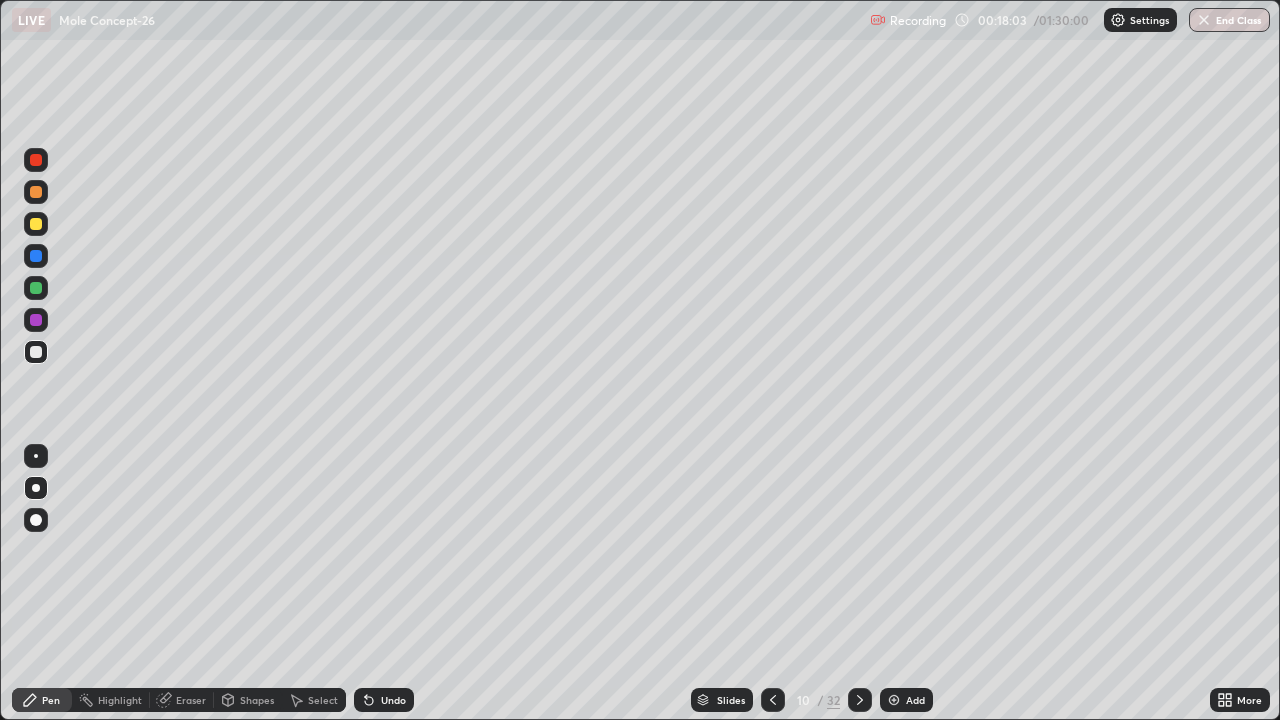 click 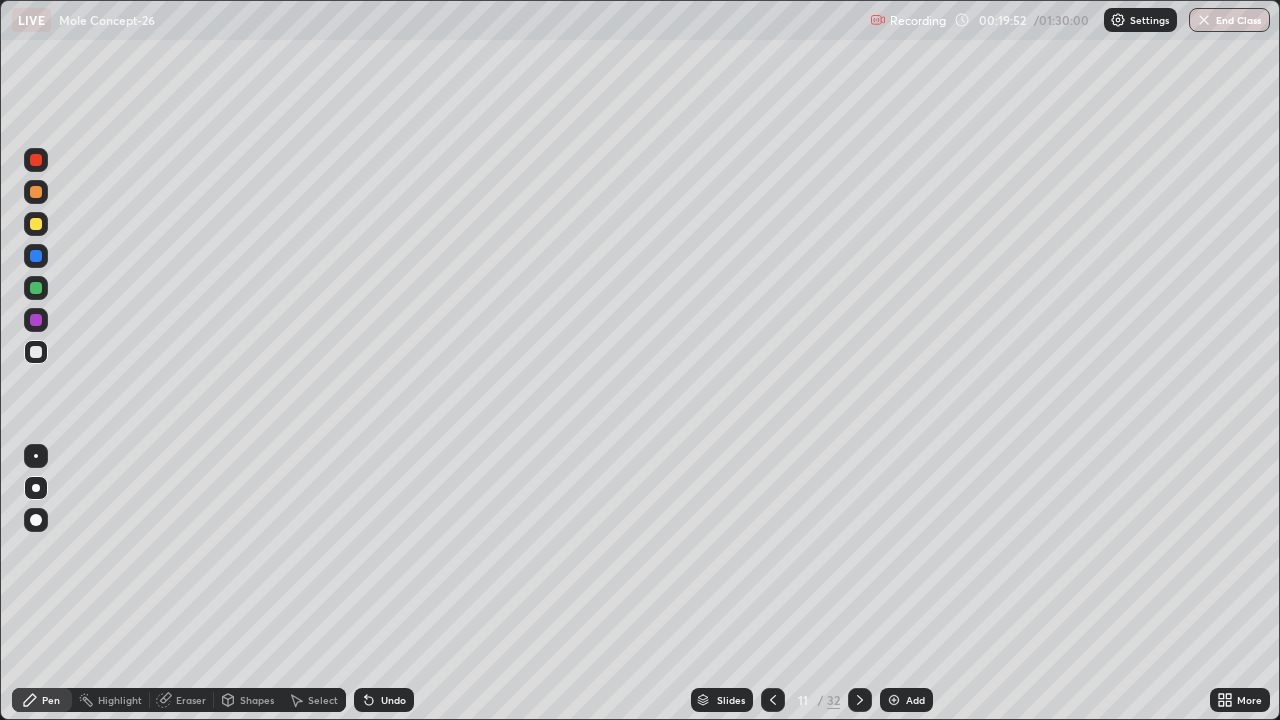 click on "Eraser" at bounding box center (191, 700) 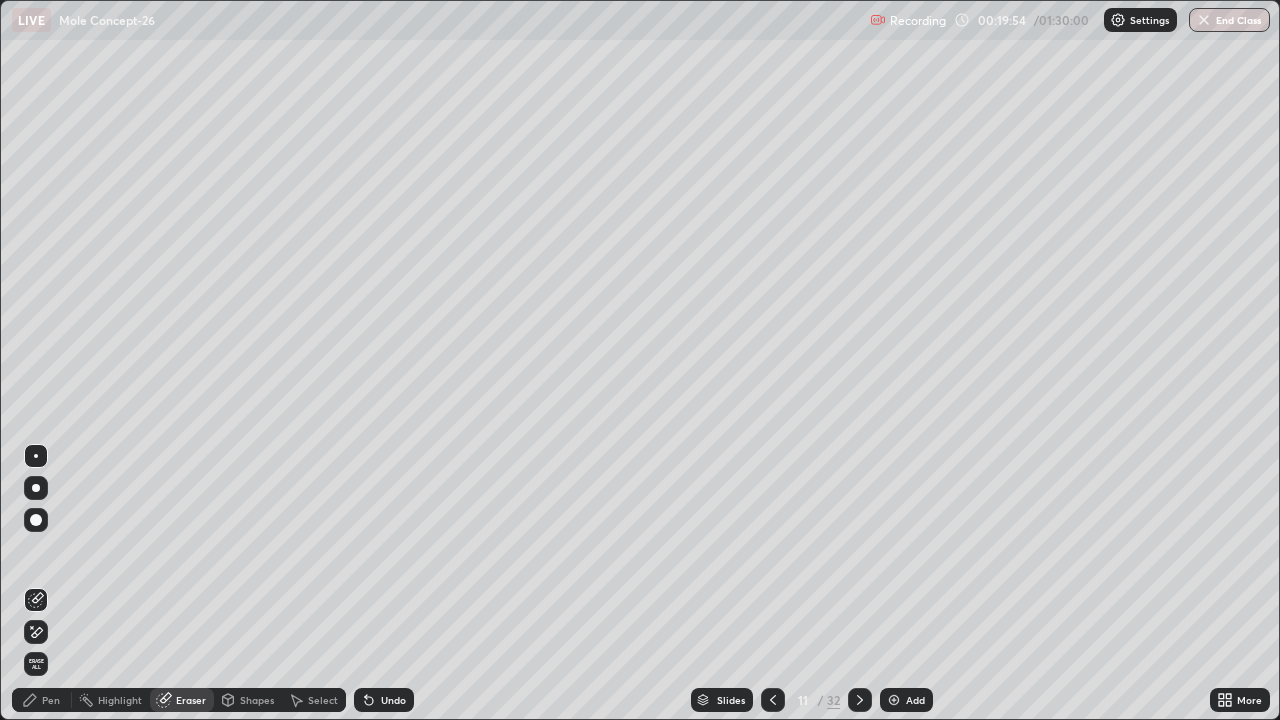 click on "Pen" at bounding box center (51, 700) 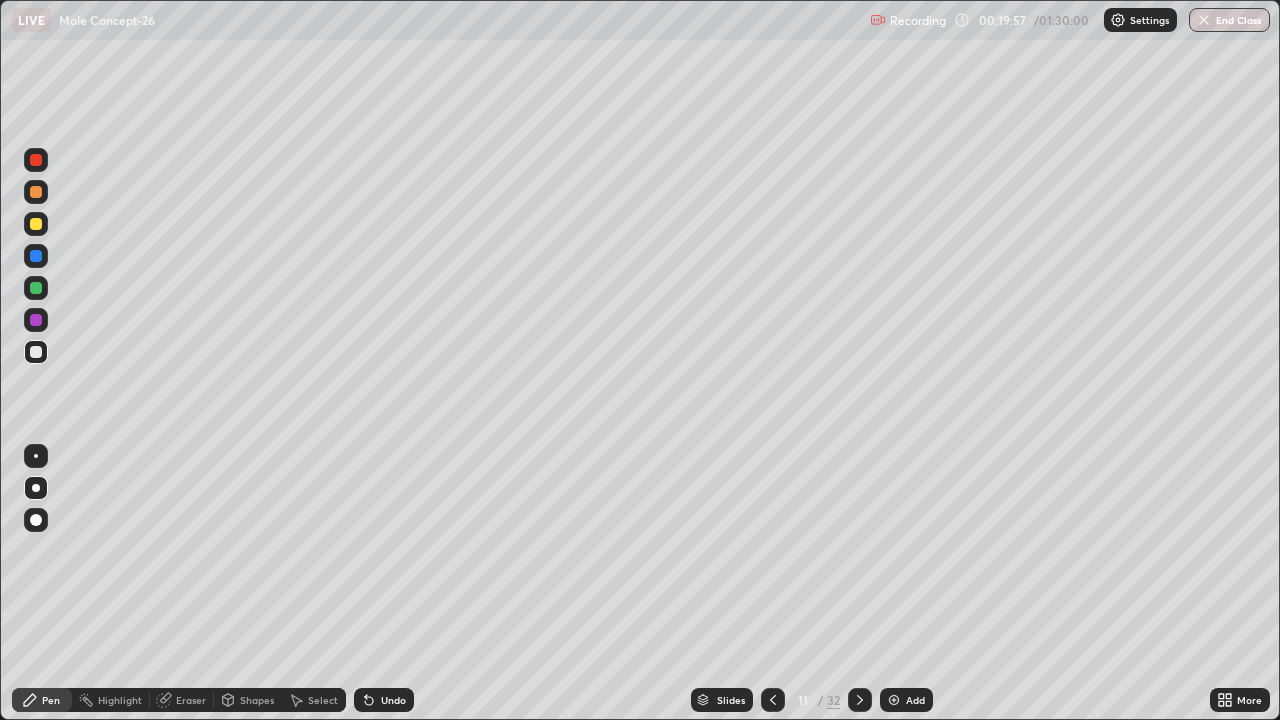 click 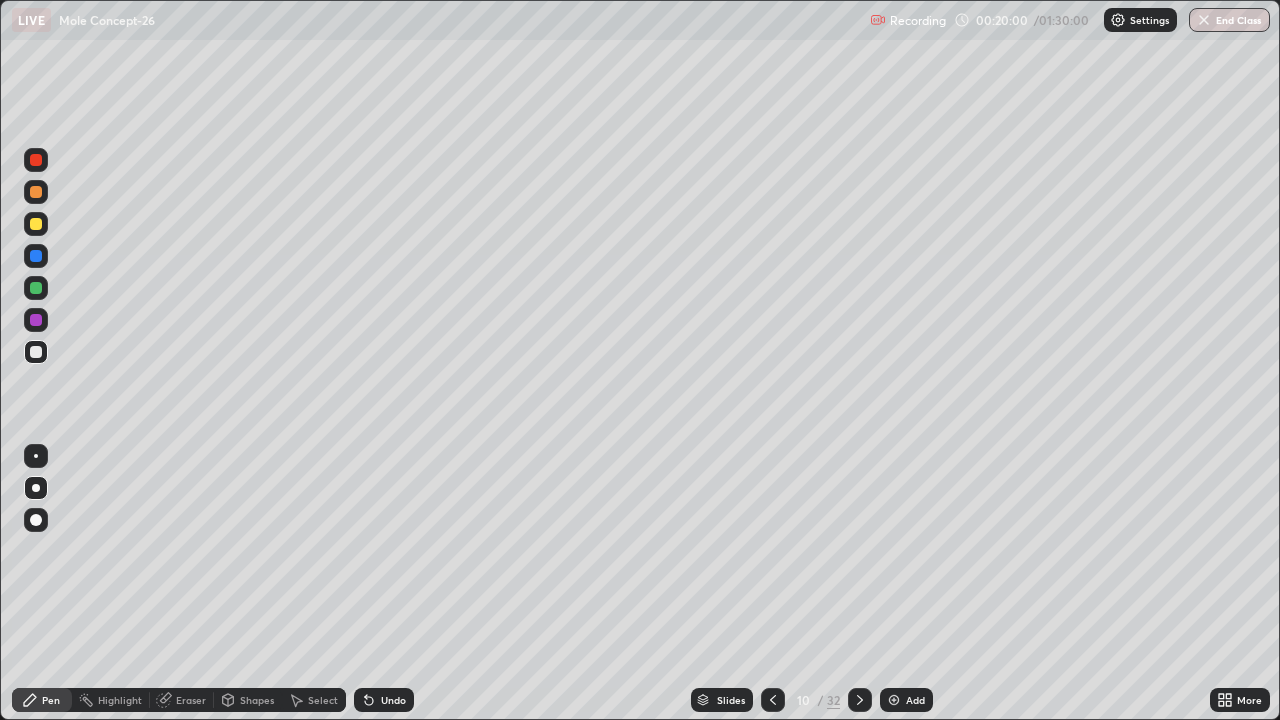click 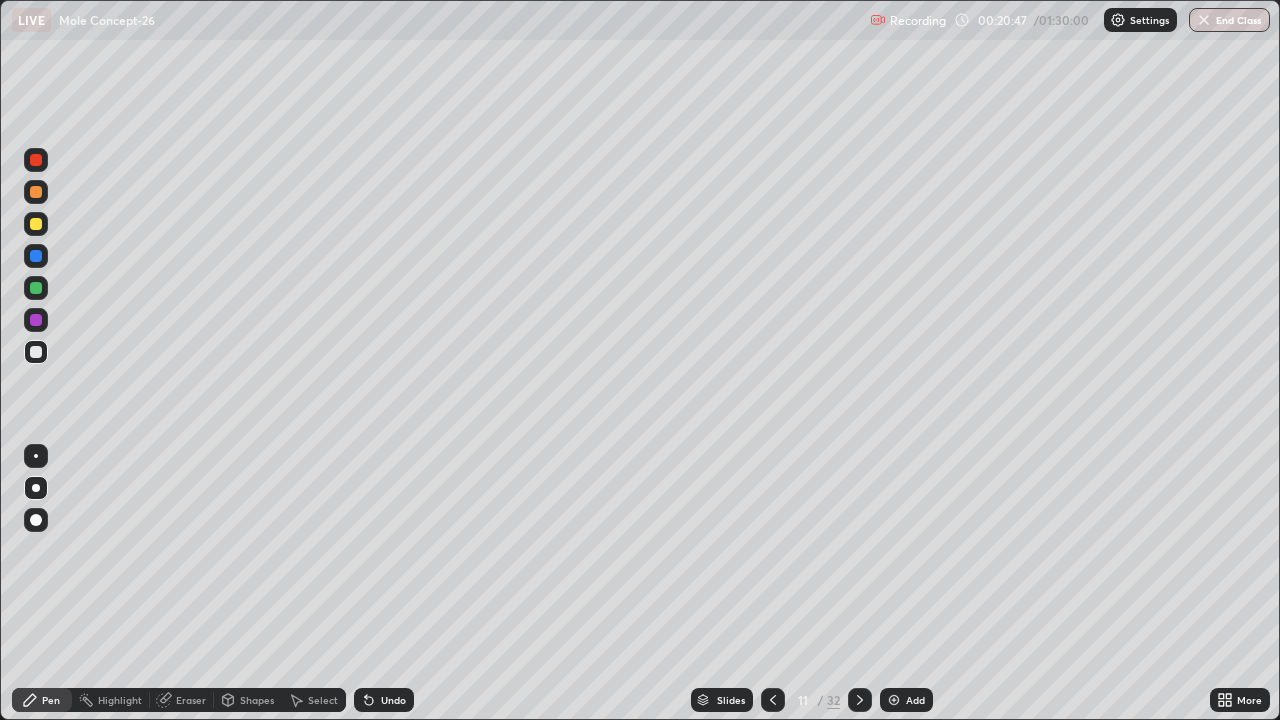 click on "Eraser" at bounding box center [191, 700] 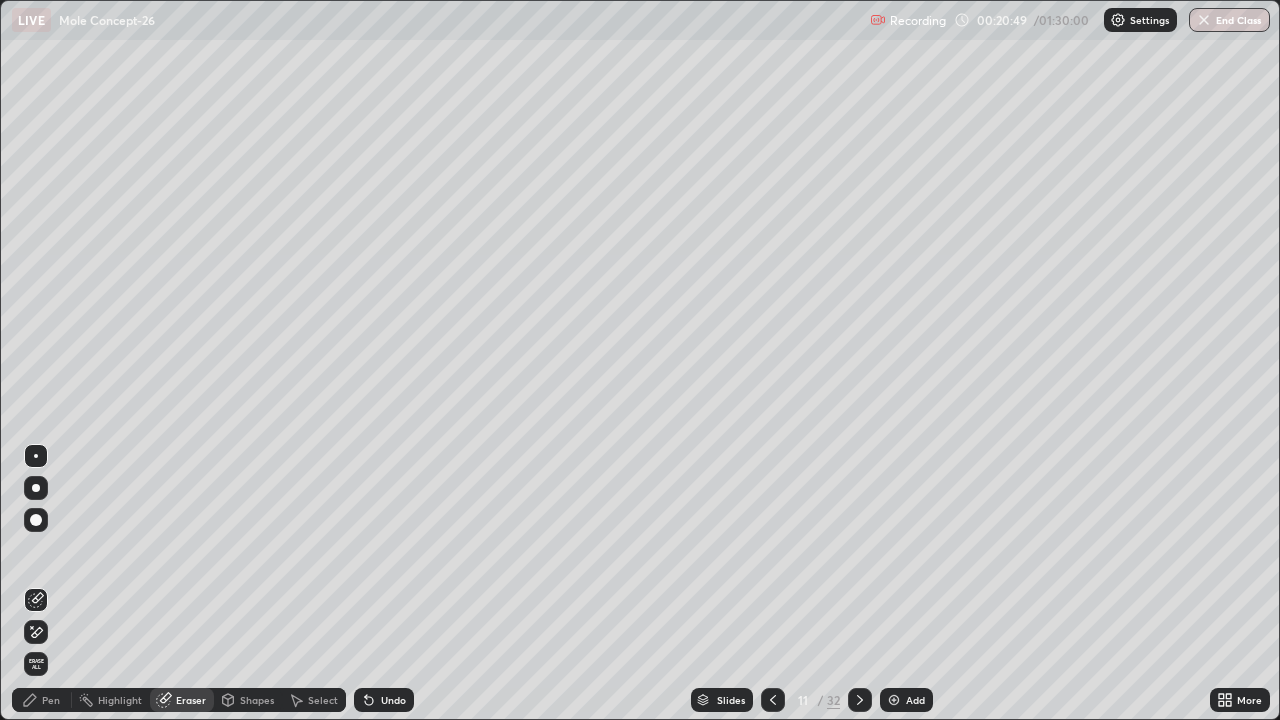 click on "Pen" at bounding box center (42, 700) 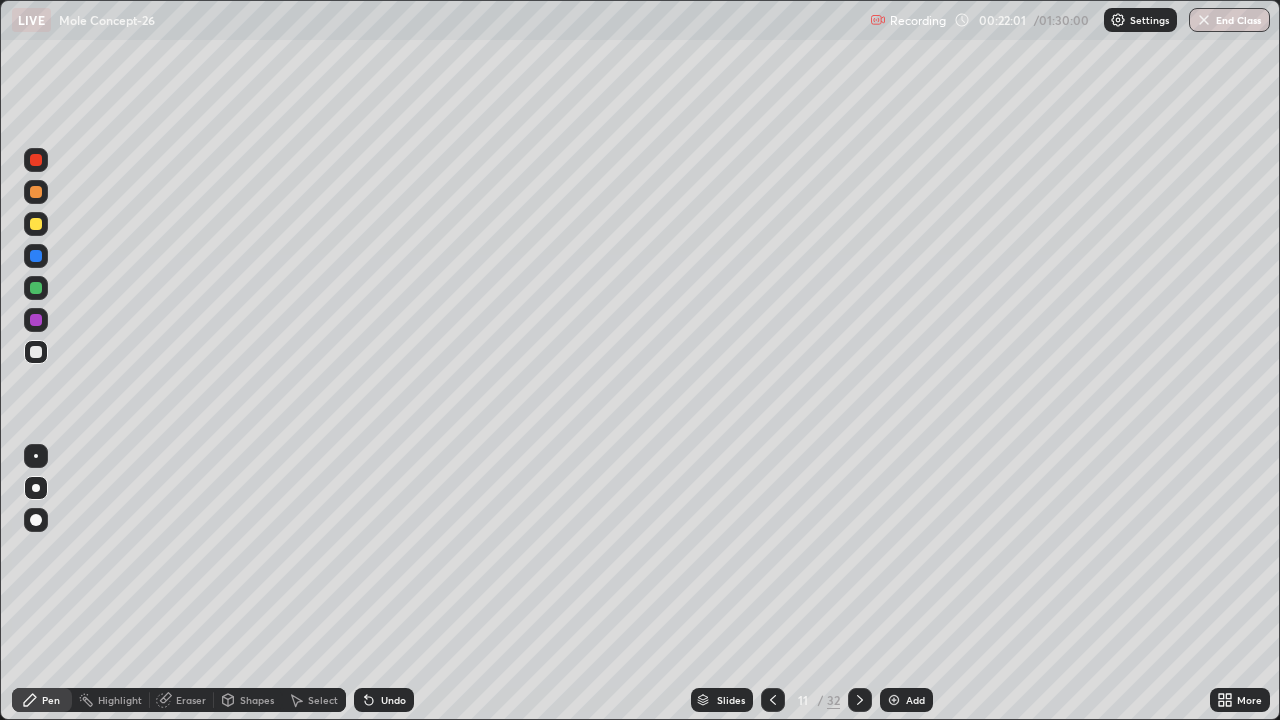 click on "Eraser" at bounding box center (182, 700) 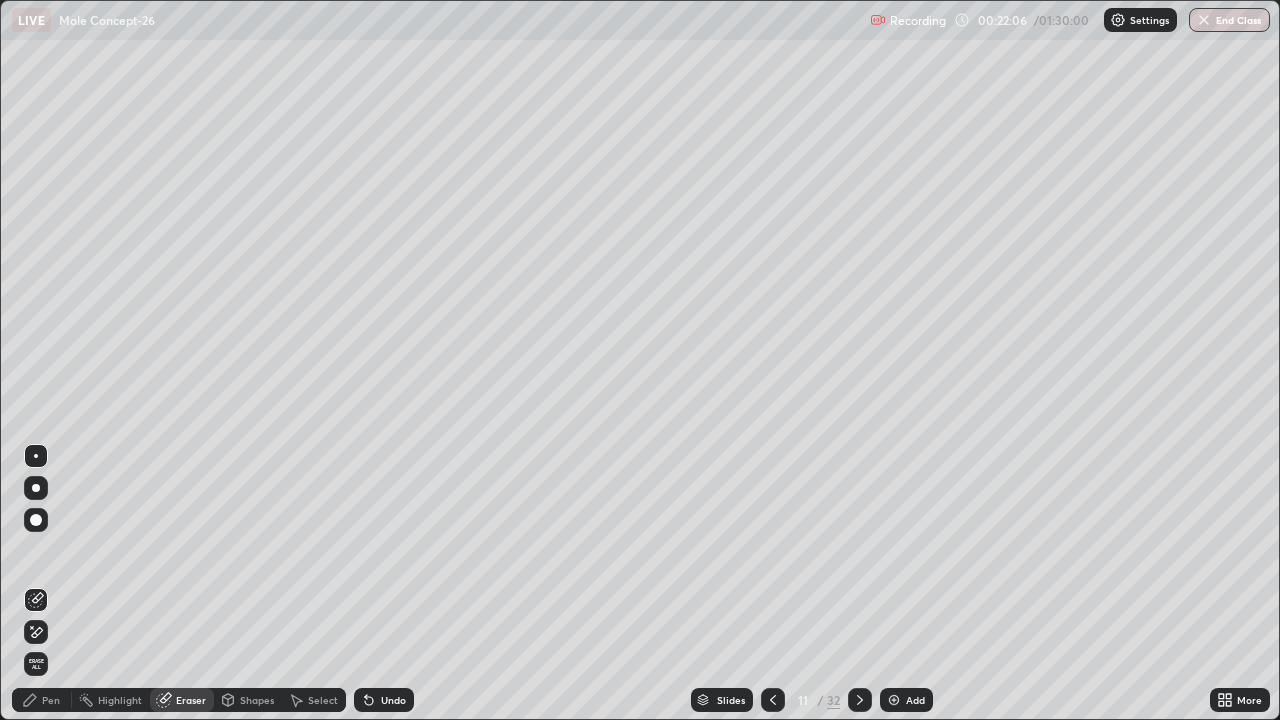 click on "Pen" at bounding box center [51, 700] 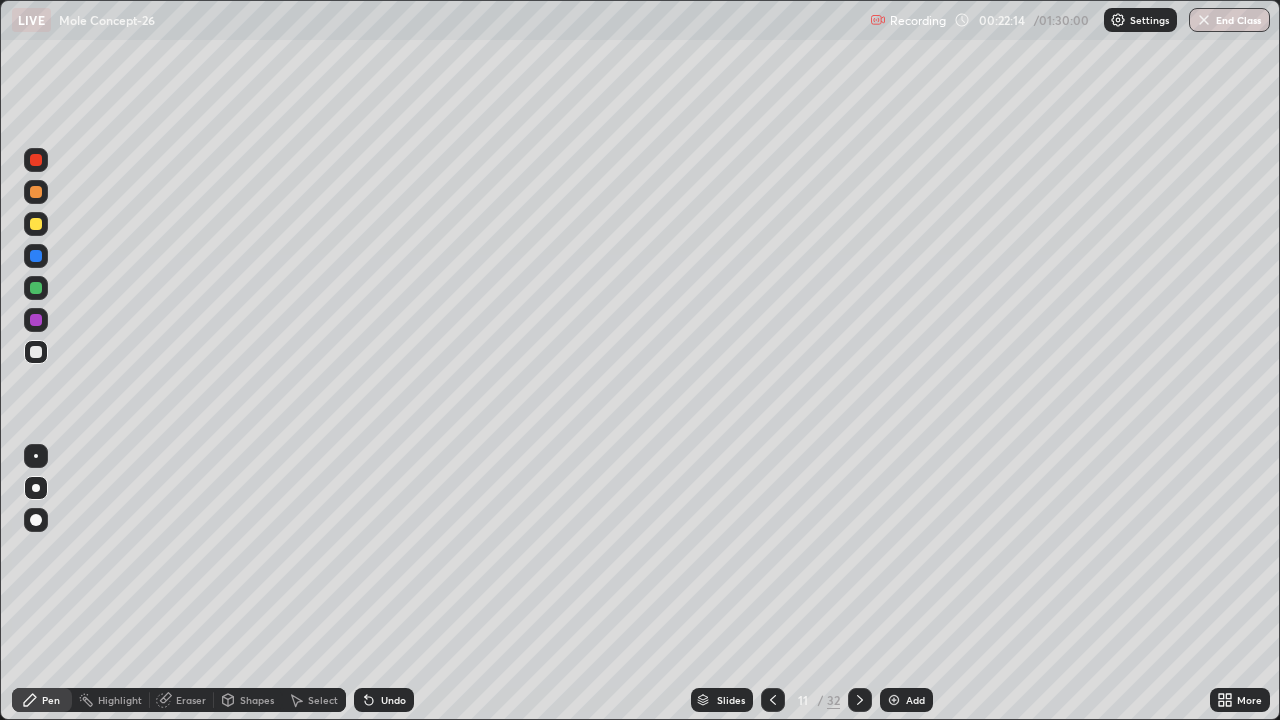 click 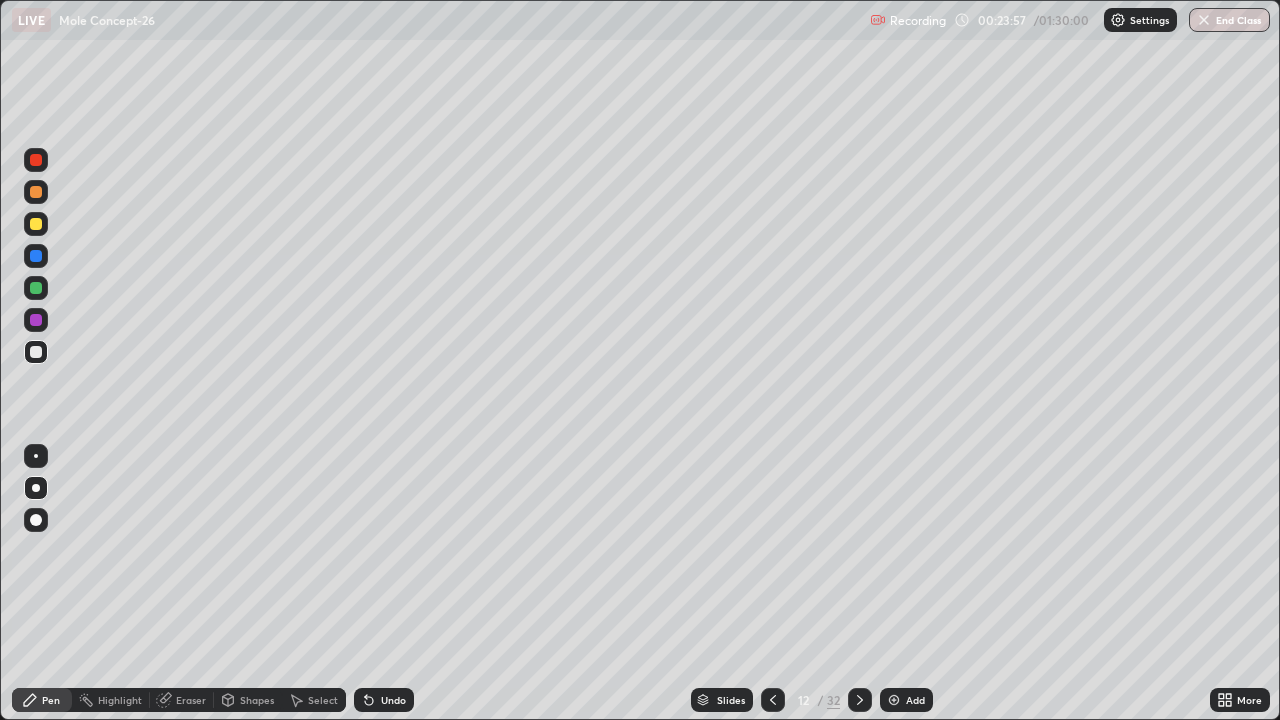click 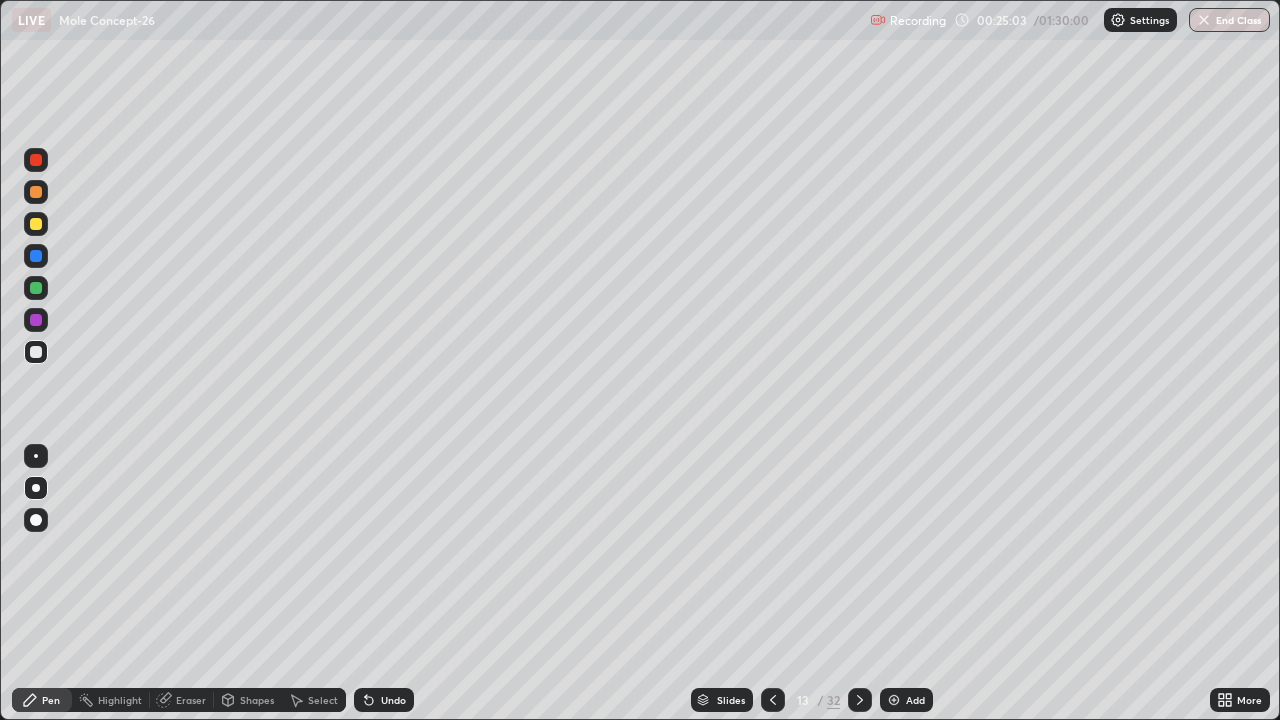 click on "Eraser" at bounding box center [191, 700] 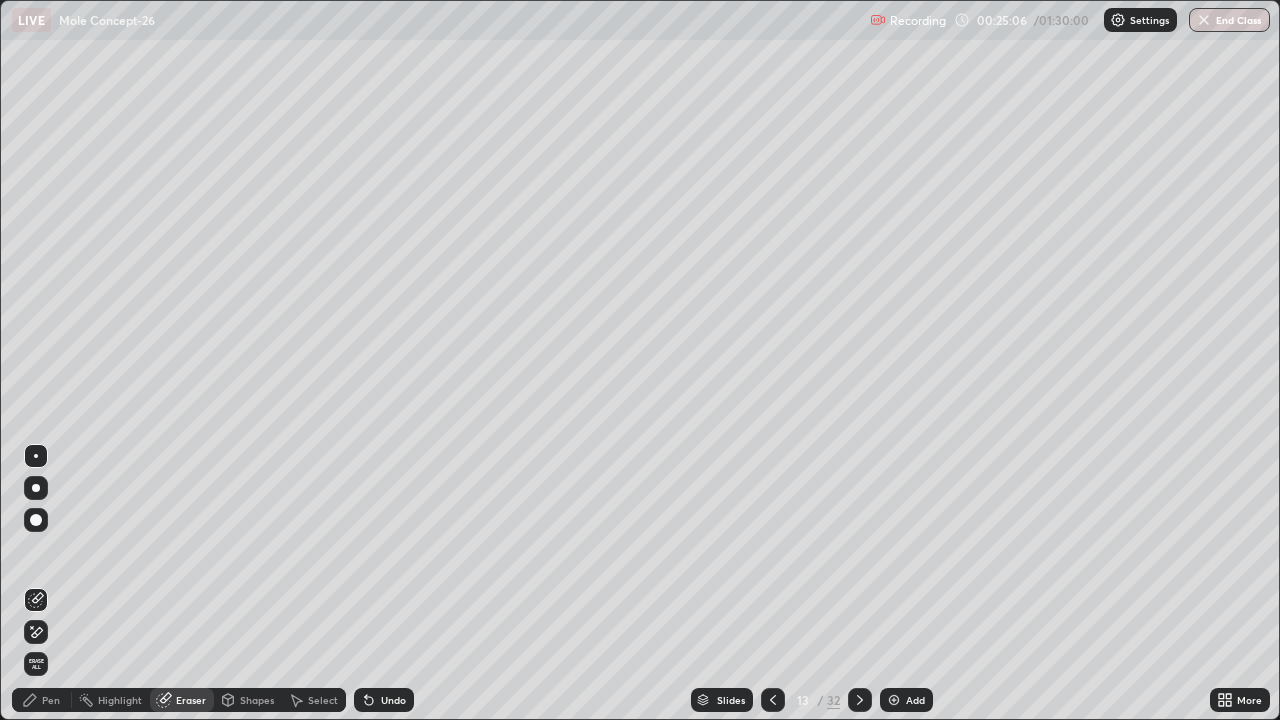 click on "Pen" at bounding box center [42, 700] 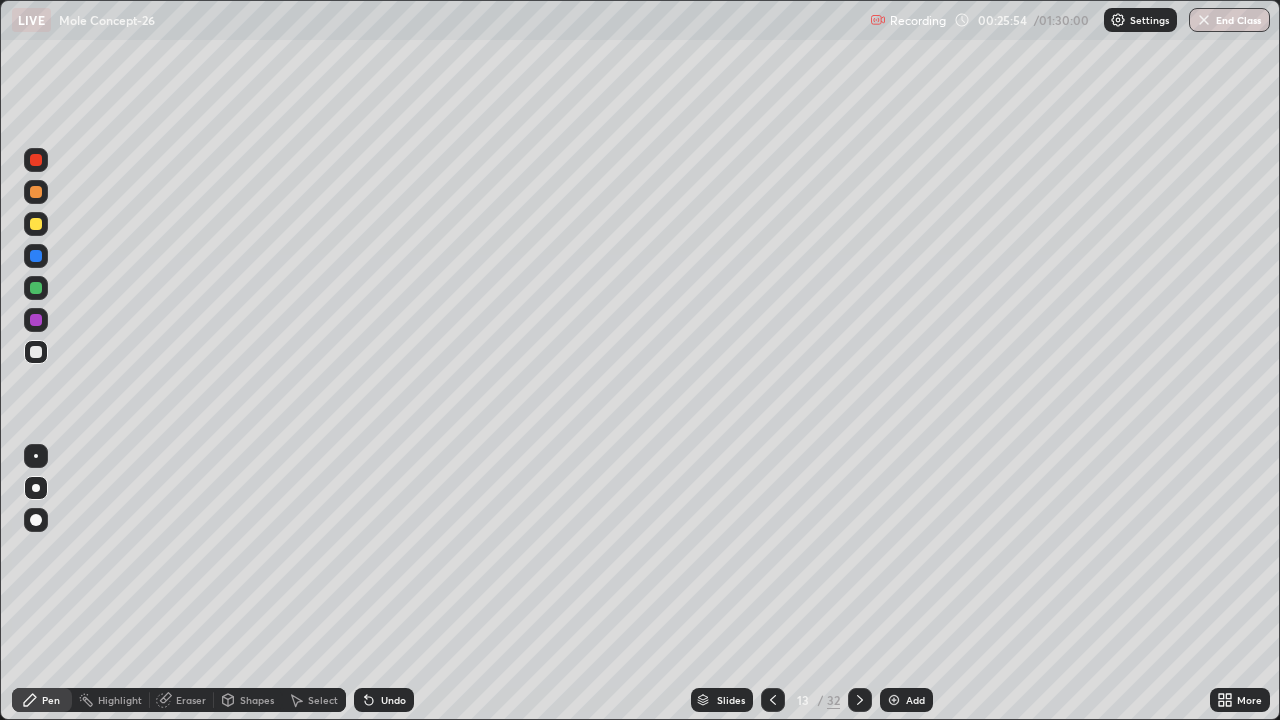 click at bounding box center (36, 224) 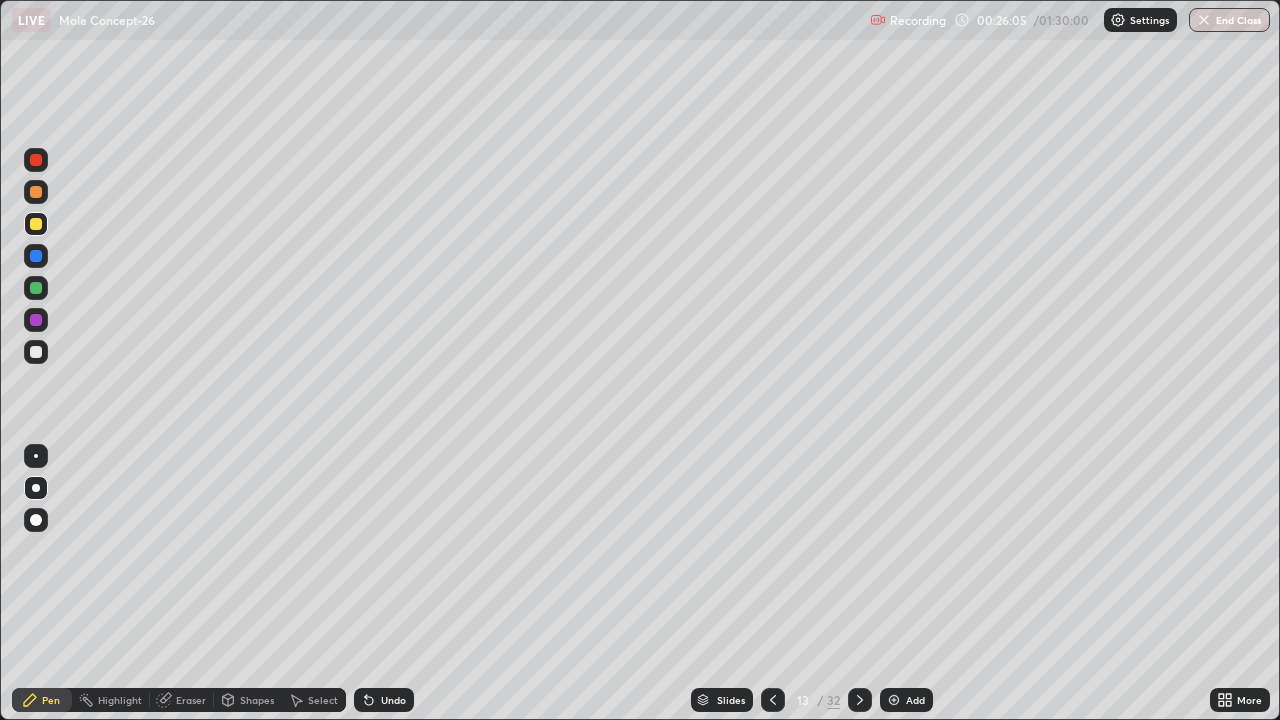 click 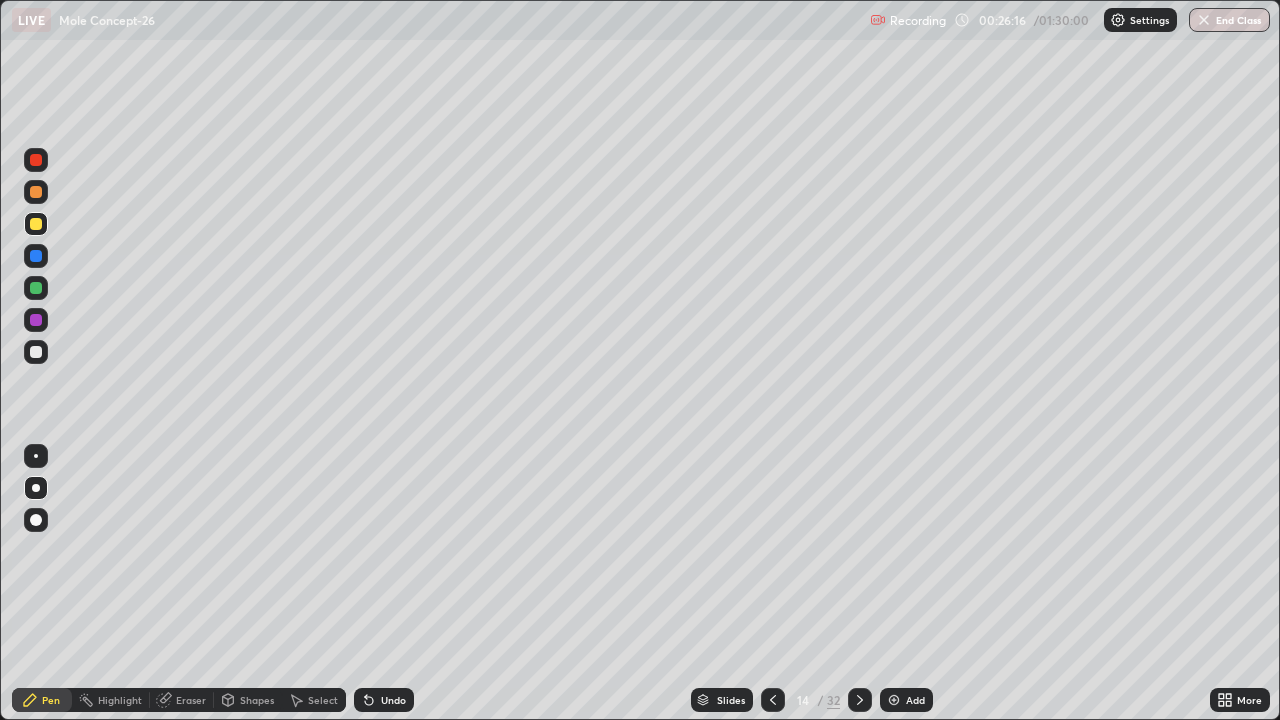 click 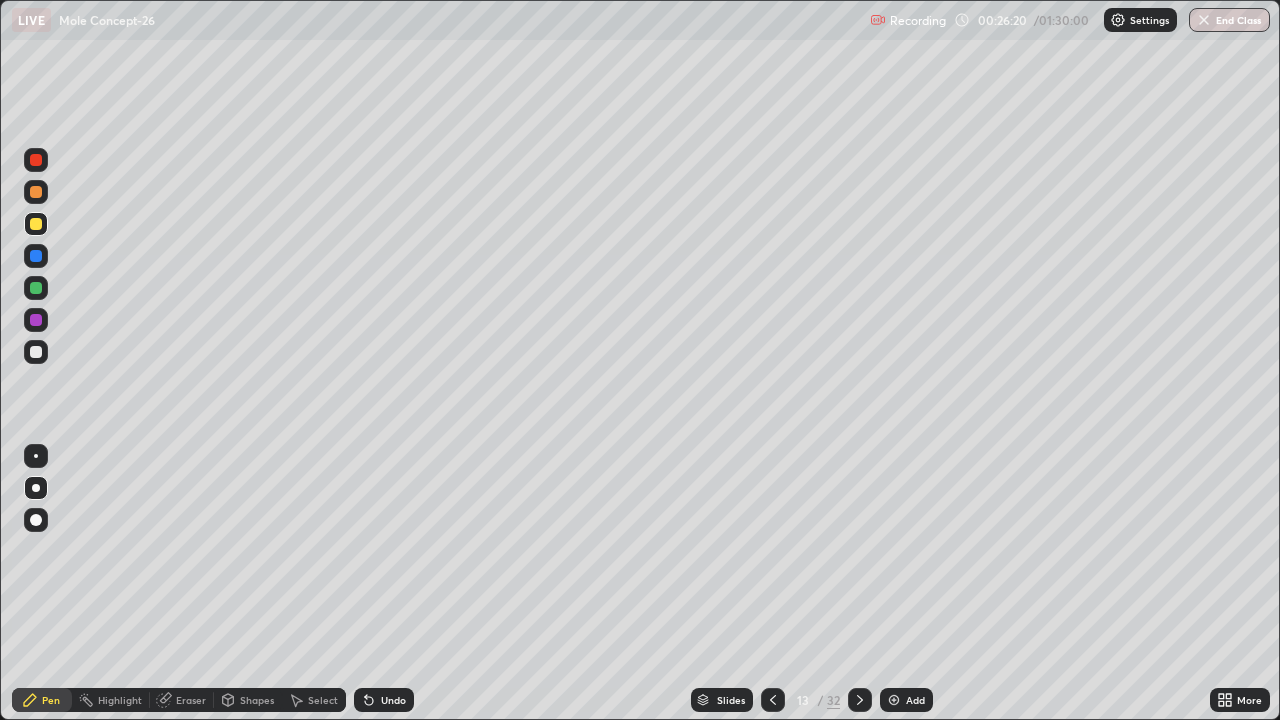click 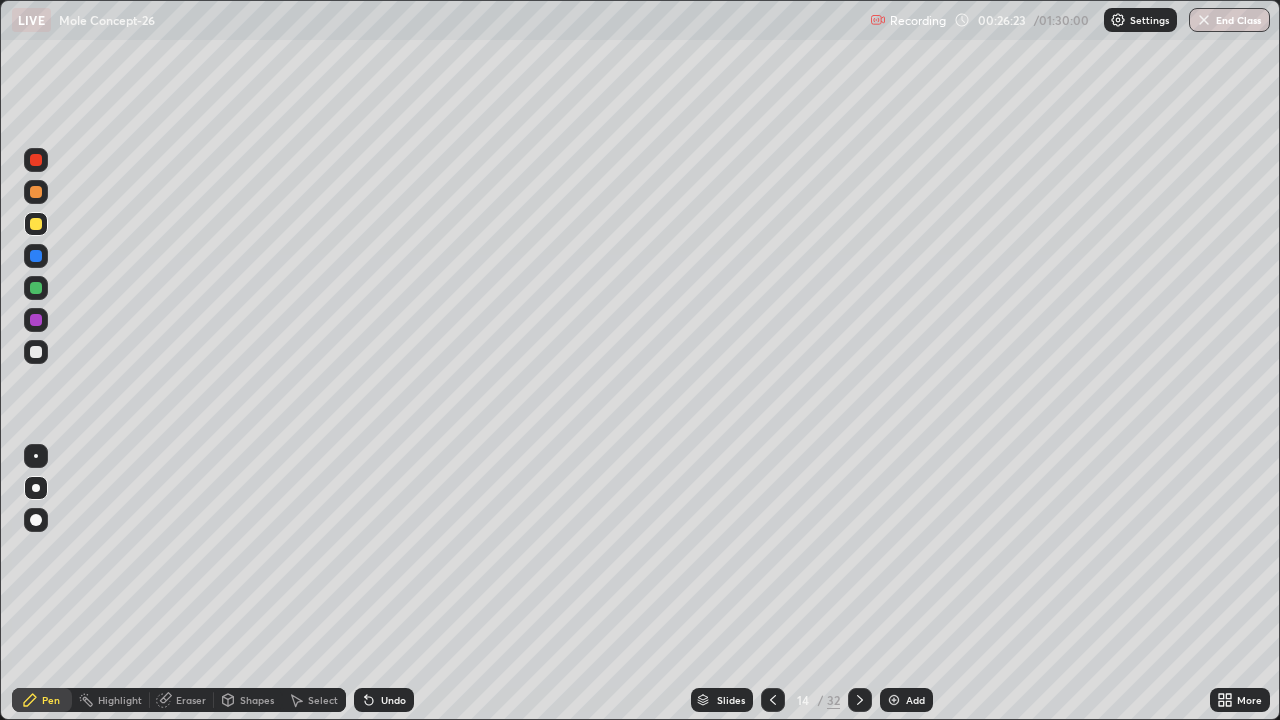 click 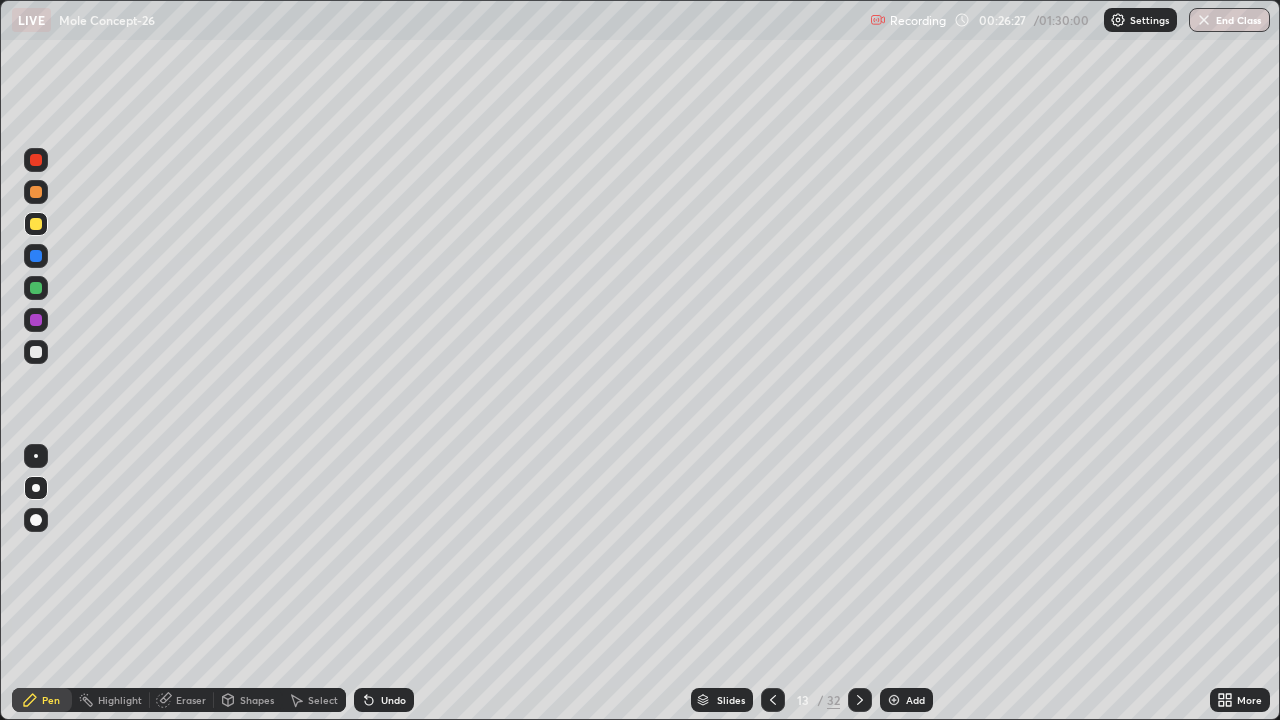 click 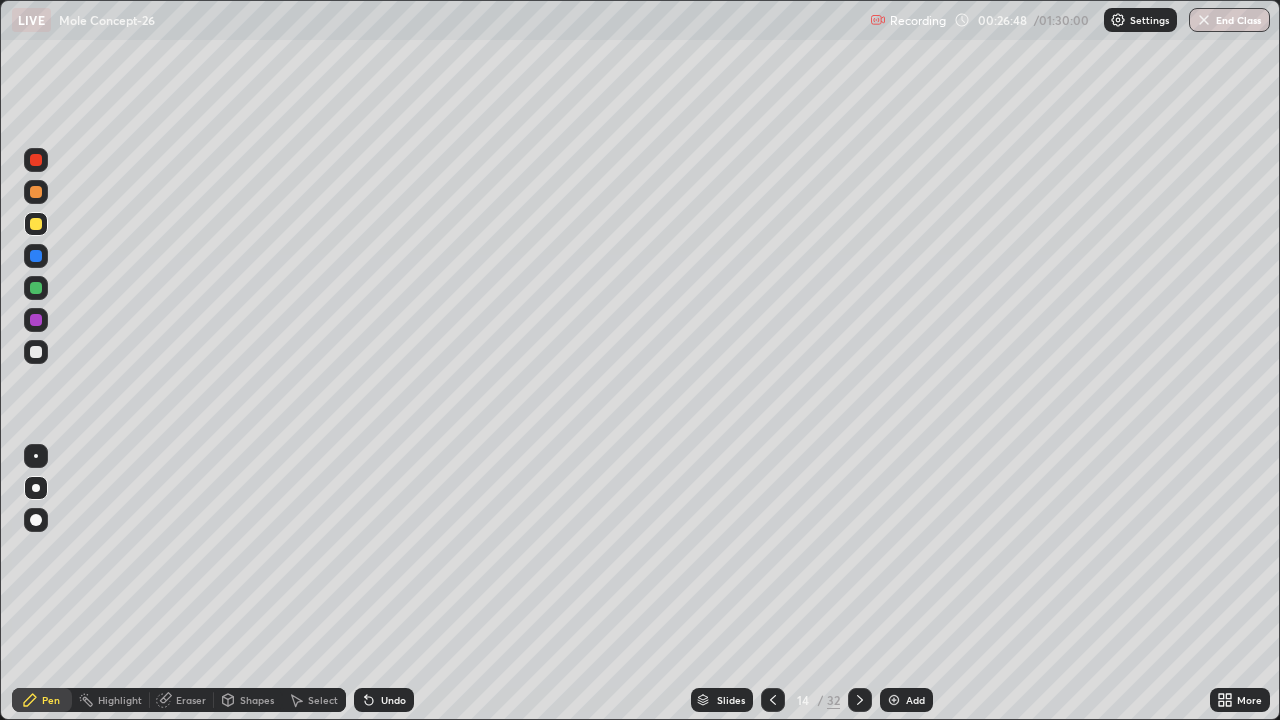 click 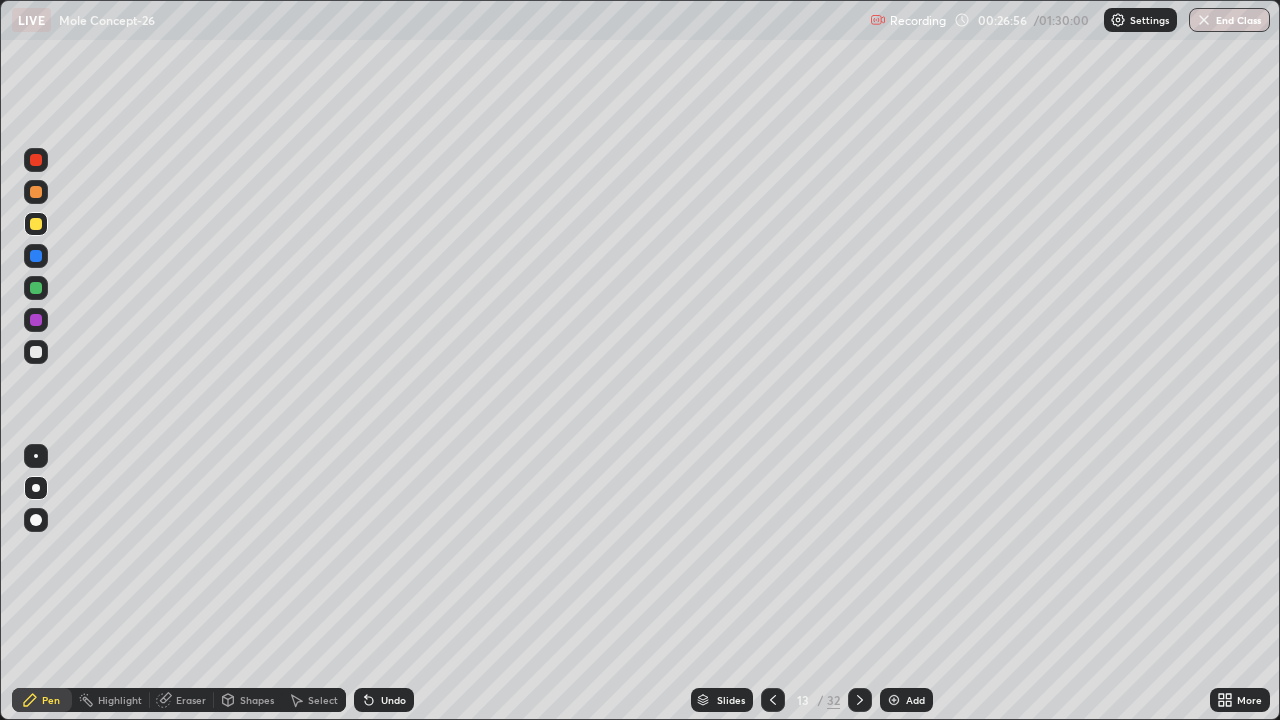 click 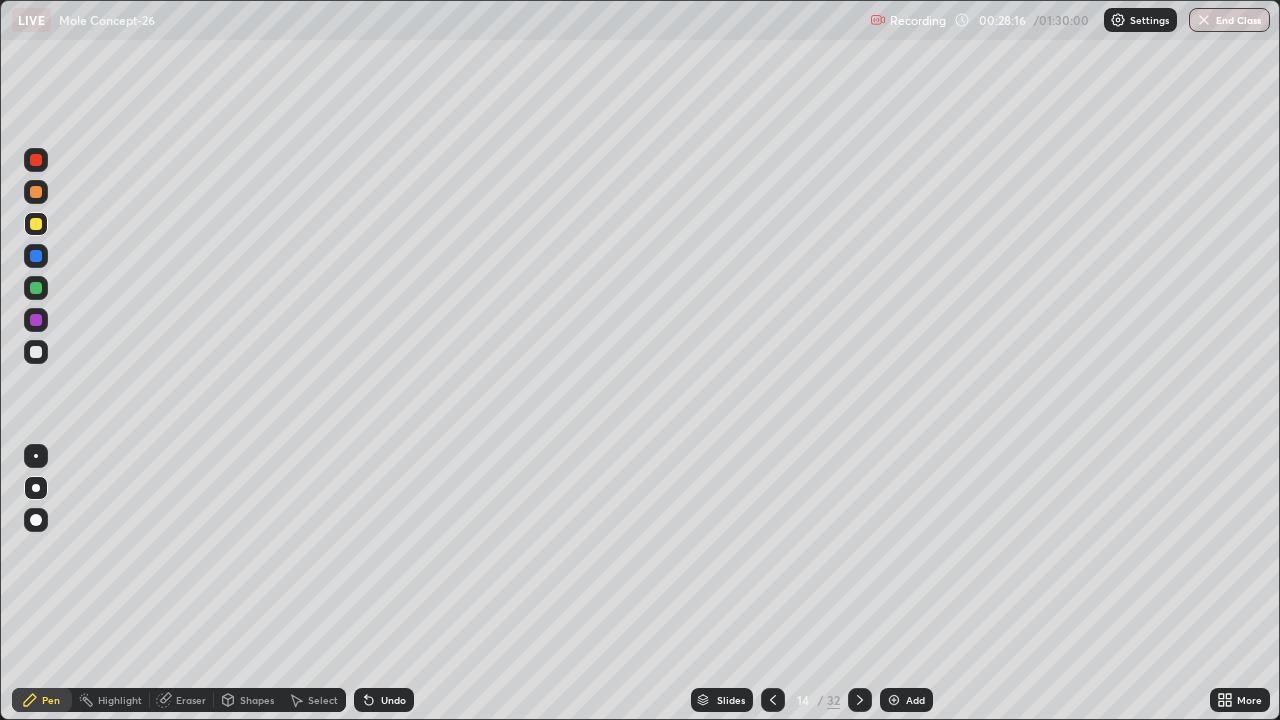 click 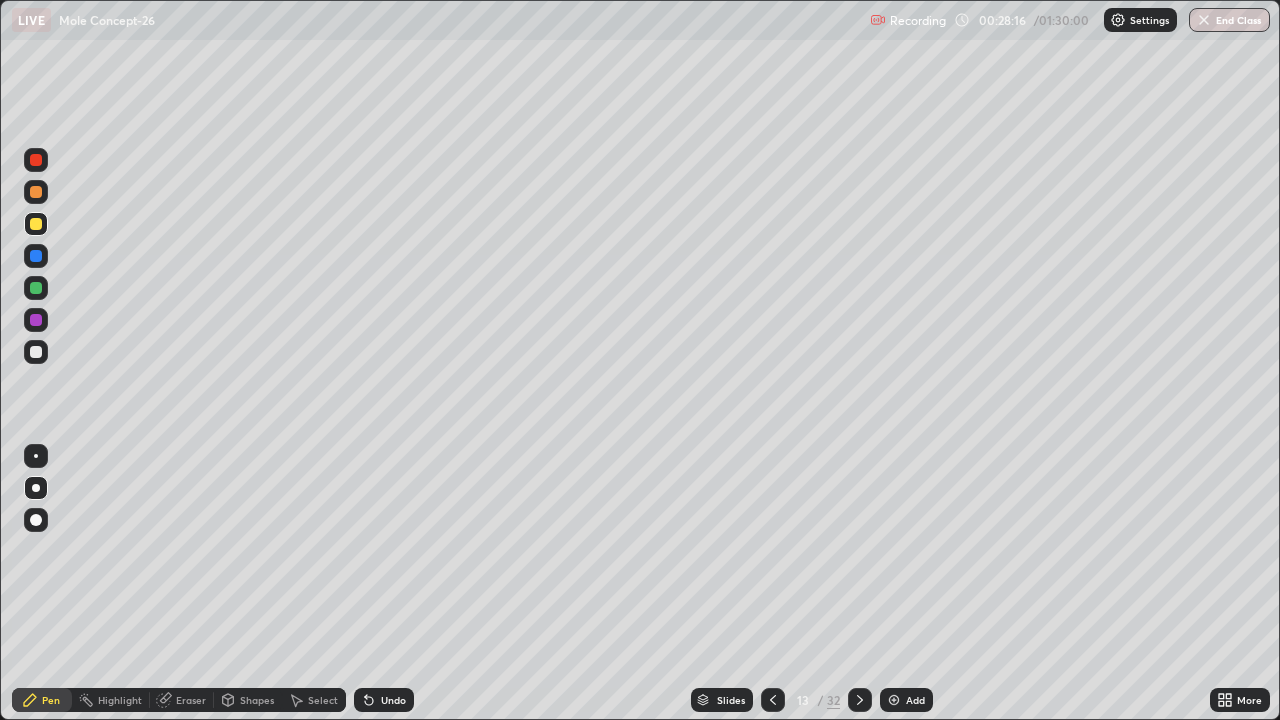 click 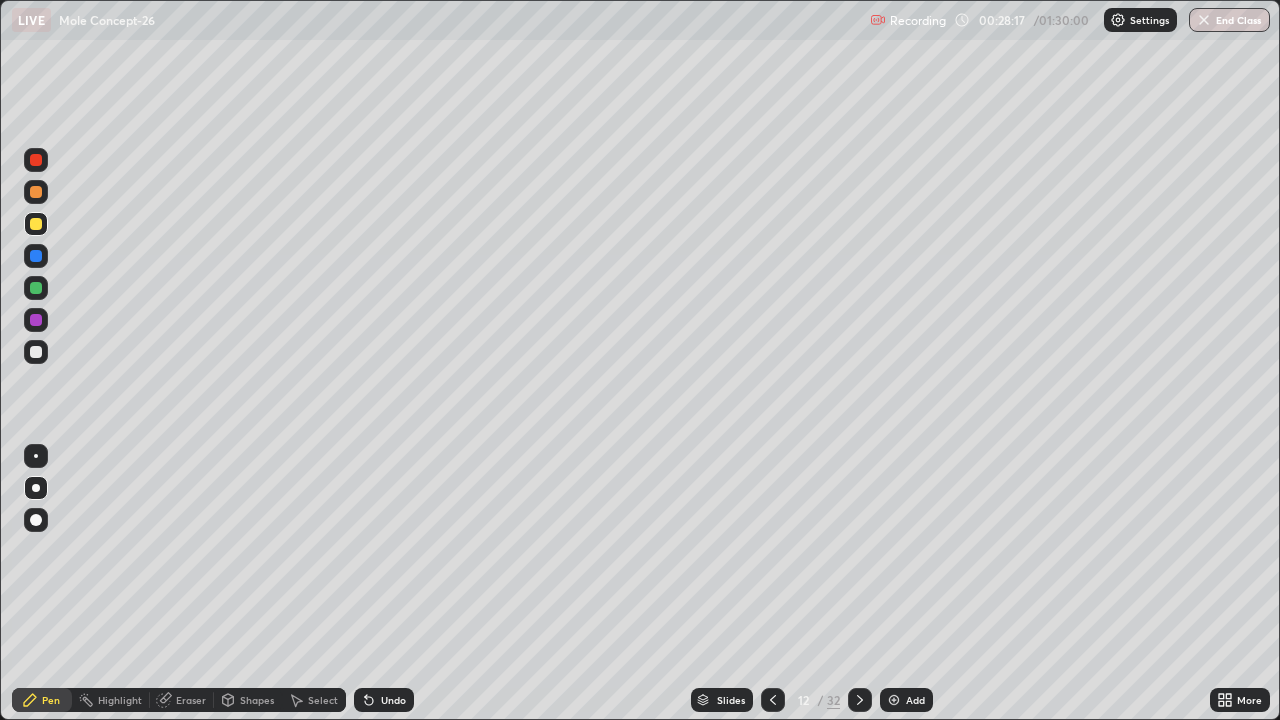 click 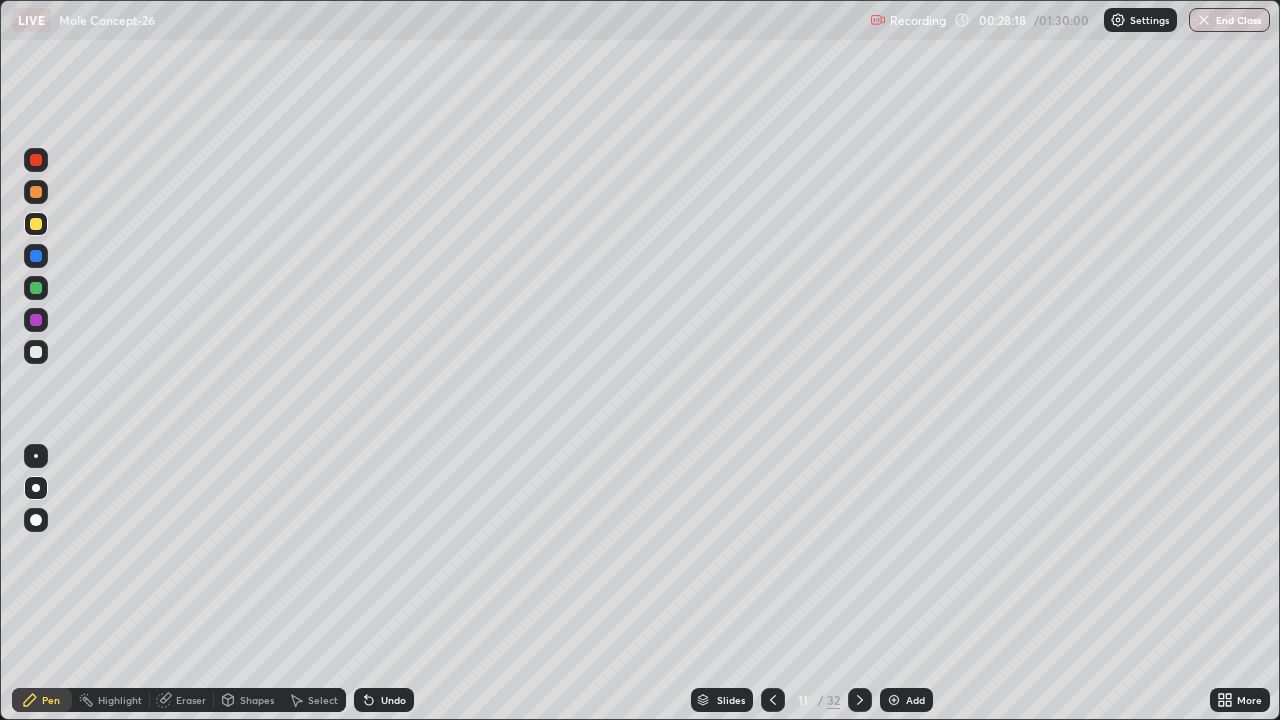 click 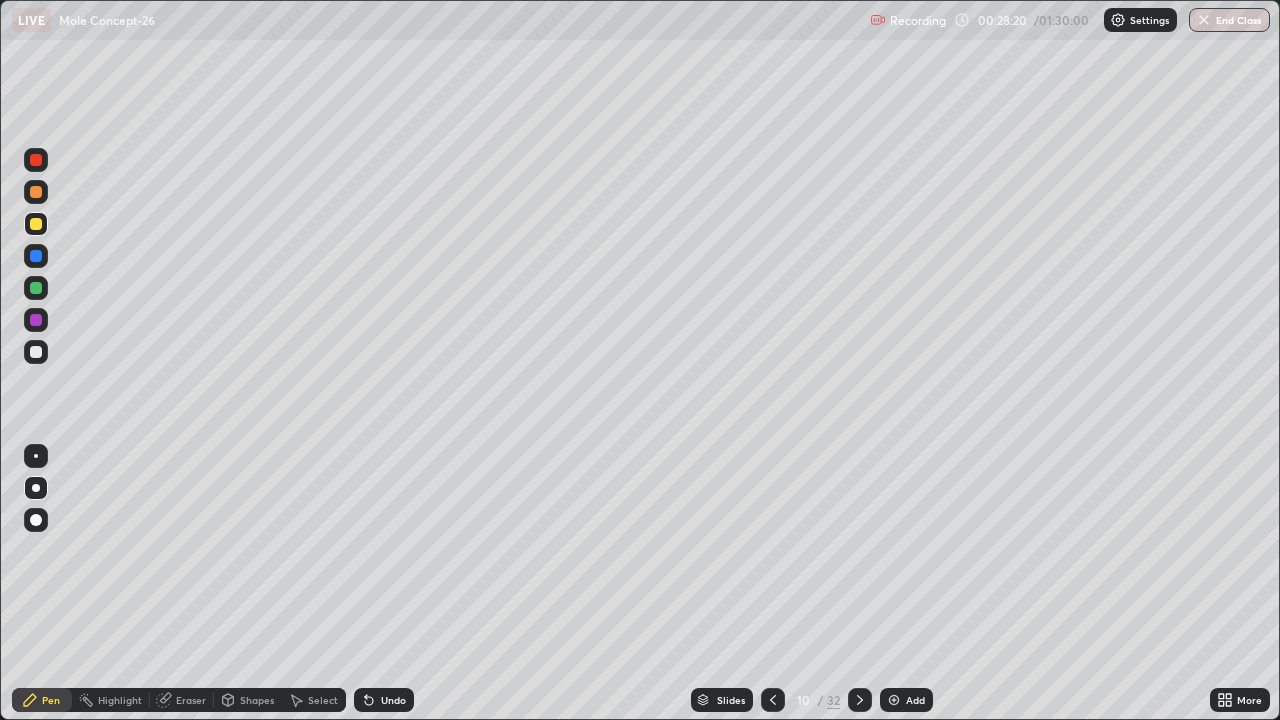 click 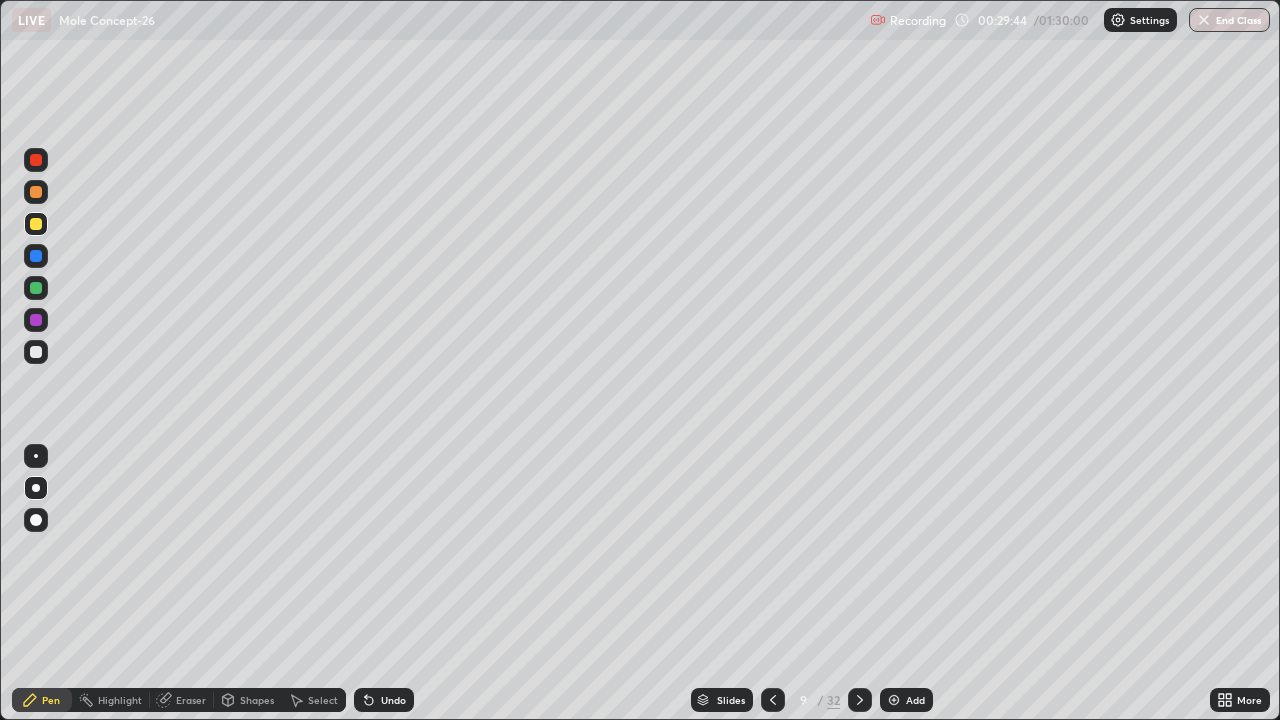 click 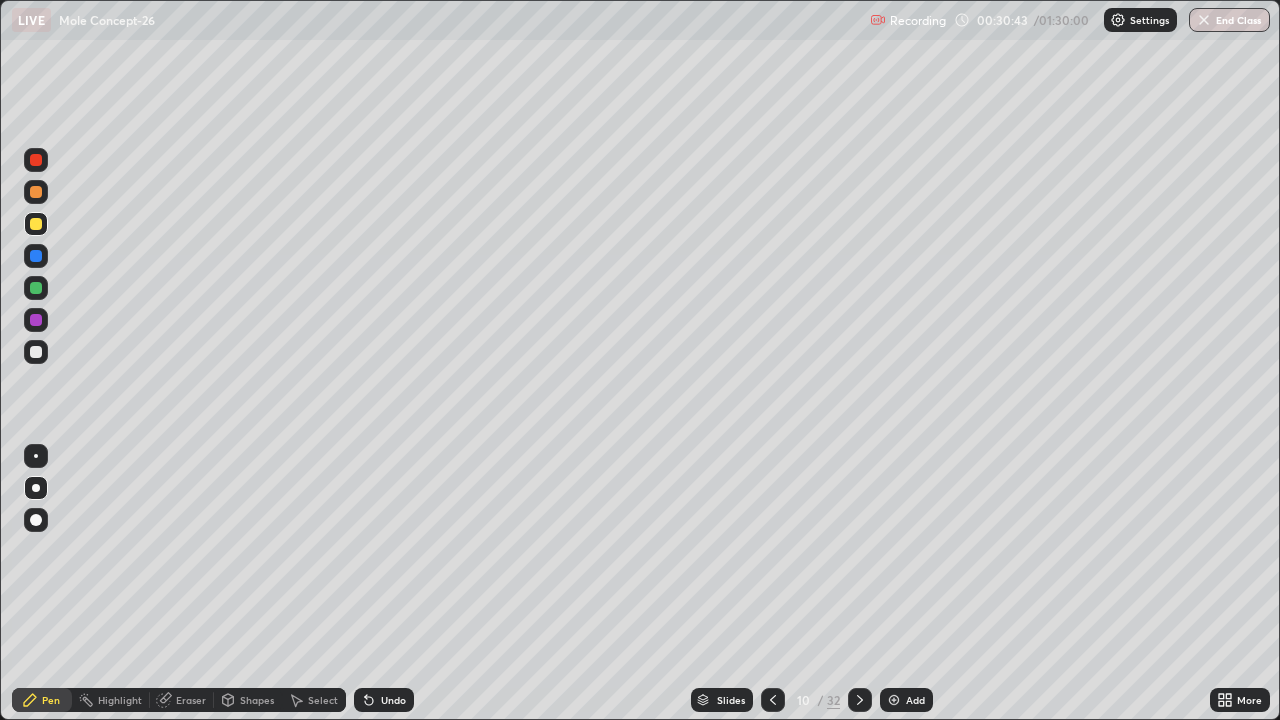 click 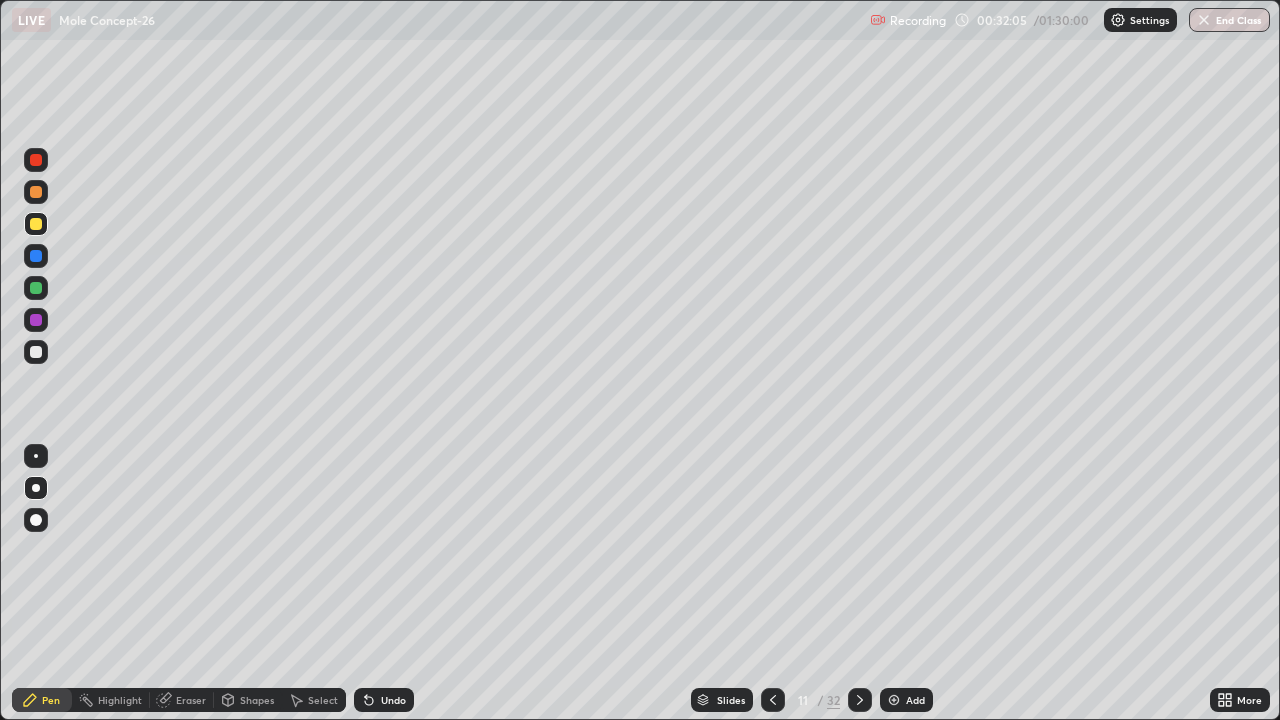 click 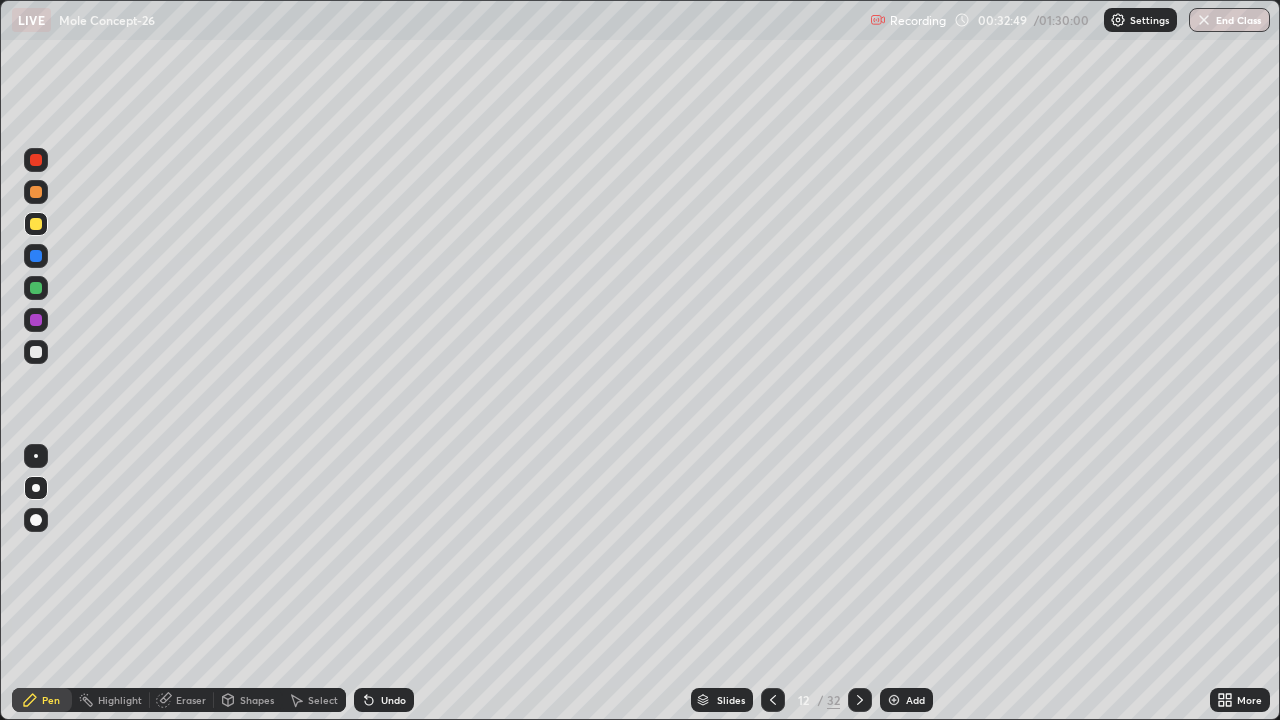 click on "Eraser" at bounding box center [191, 700] 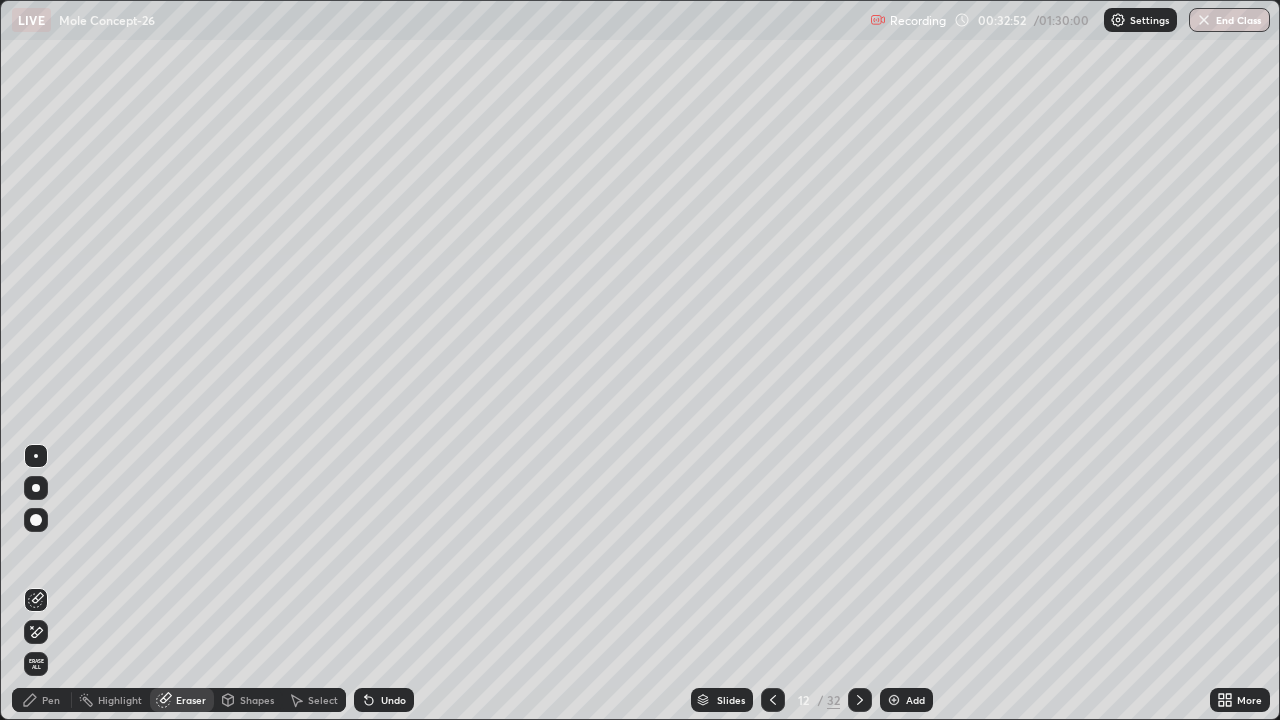 click on "Pen" at bounding box center [51, 700] 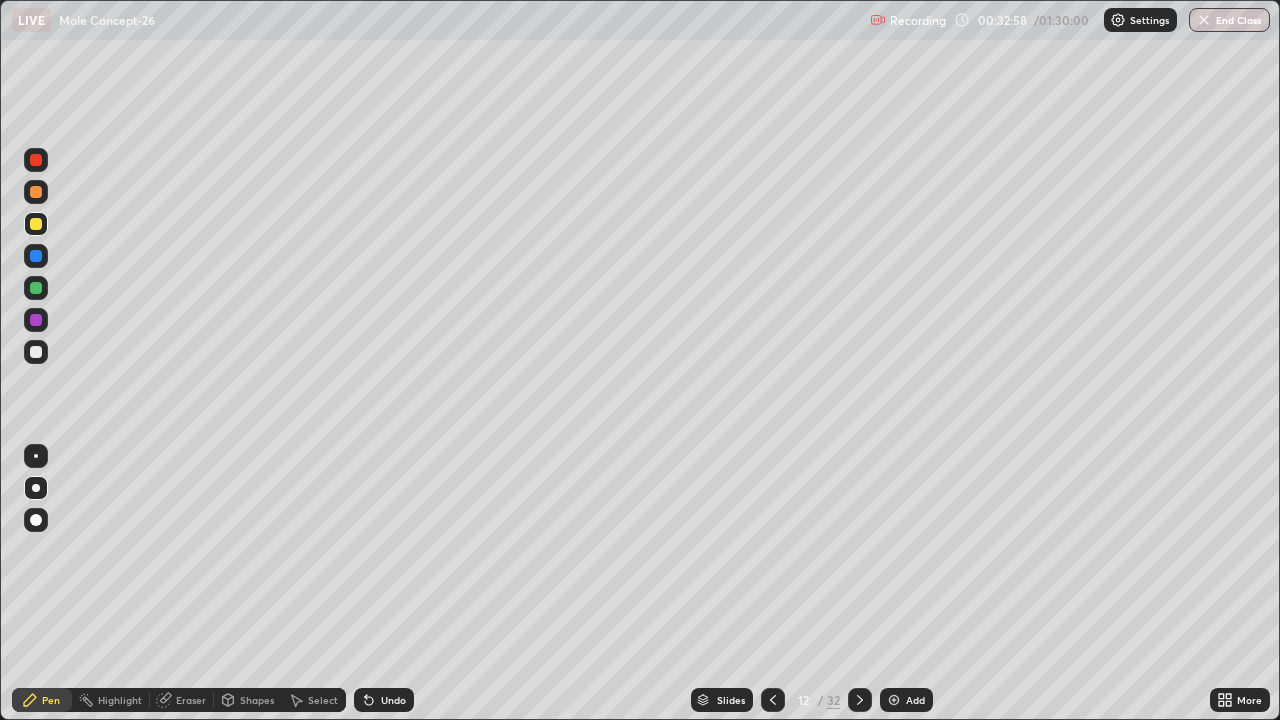 click 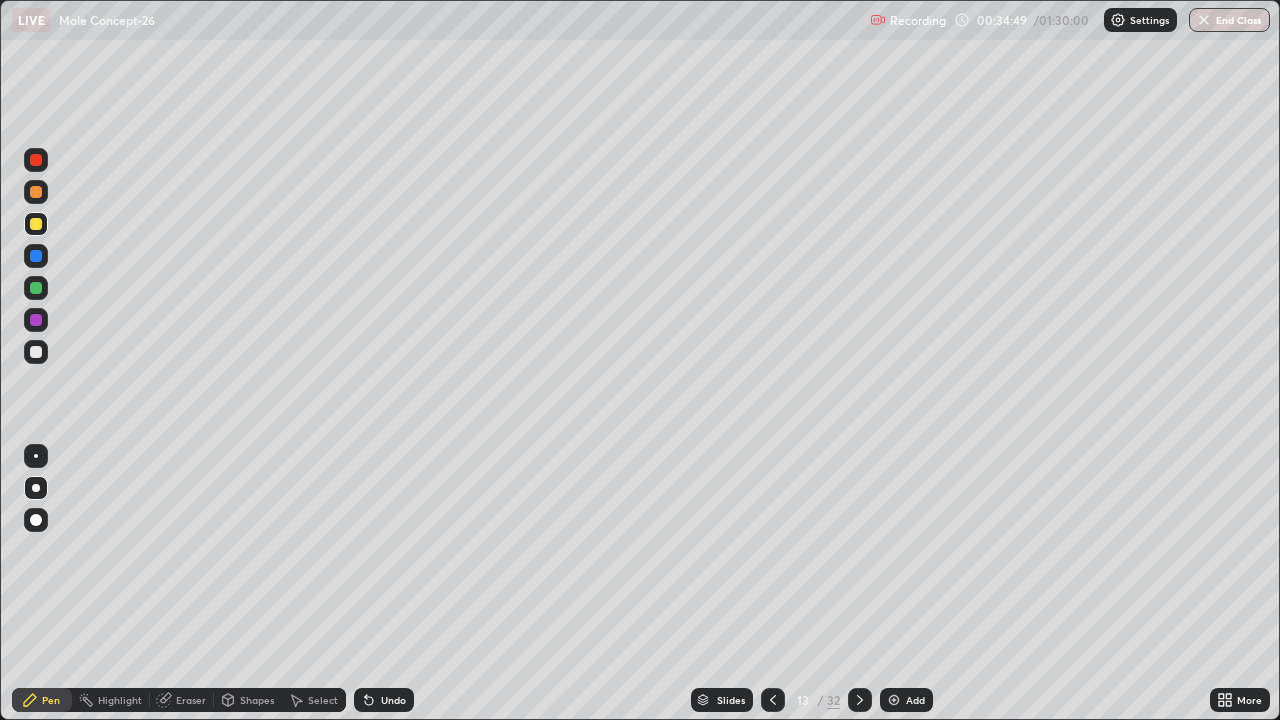 click 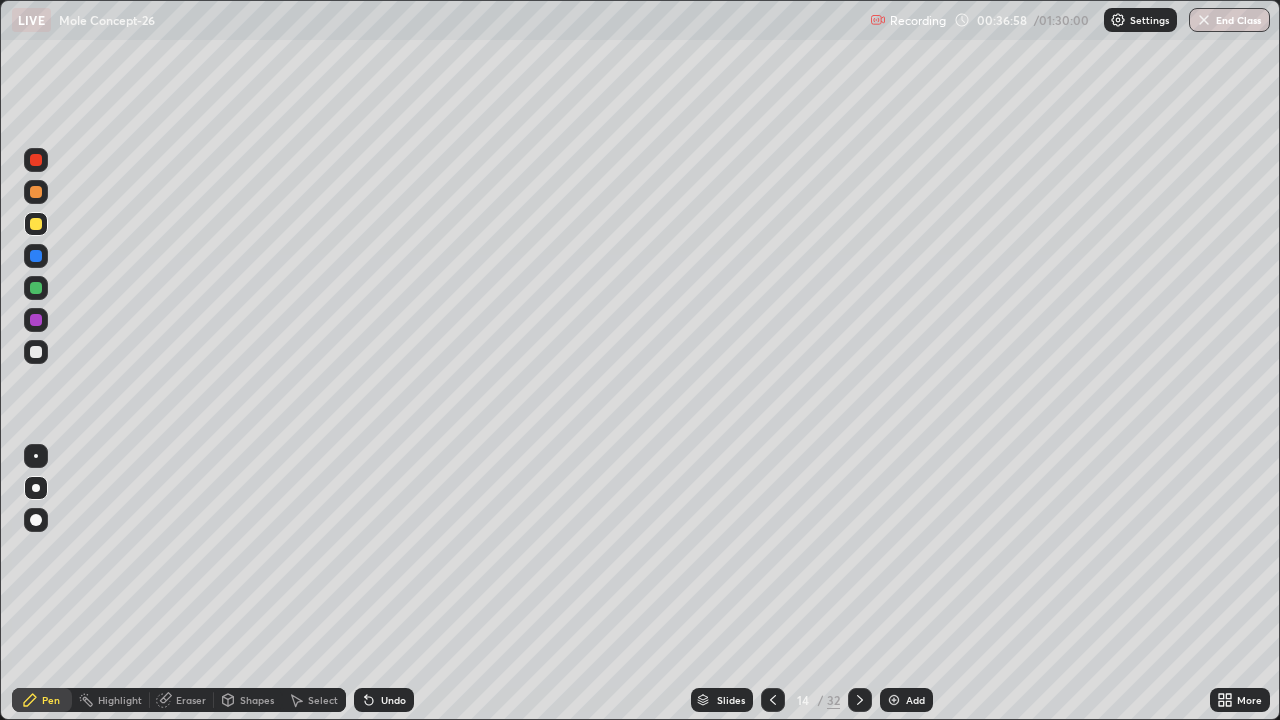 click 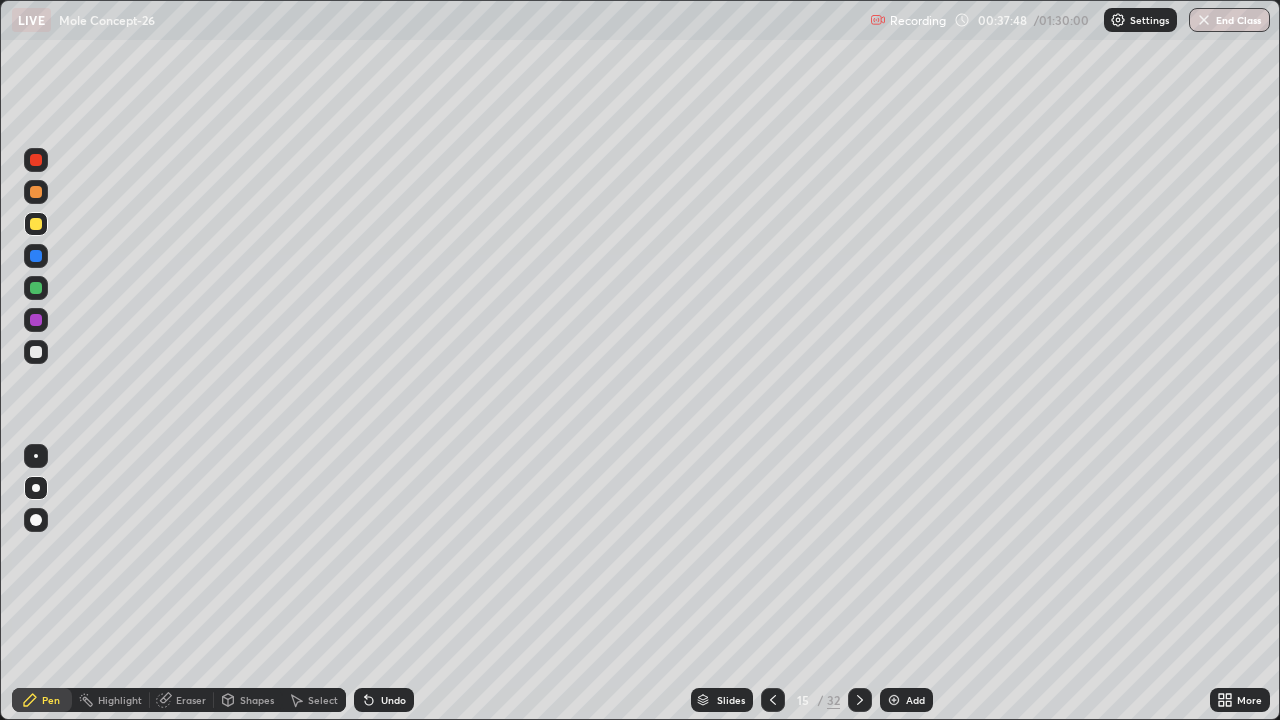 click on "Eraser" at bounding box center [191, 700] 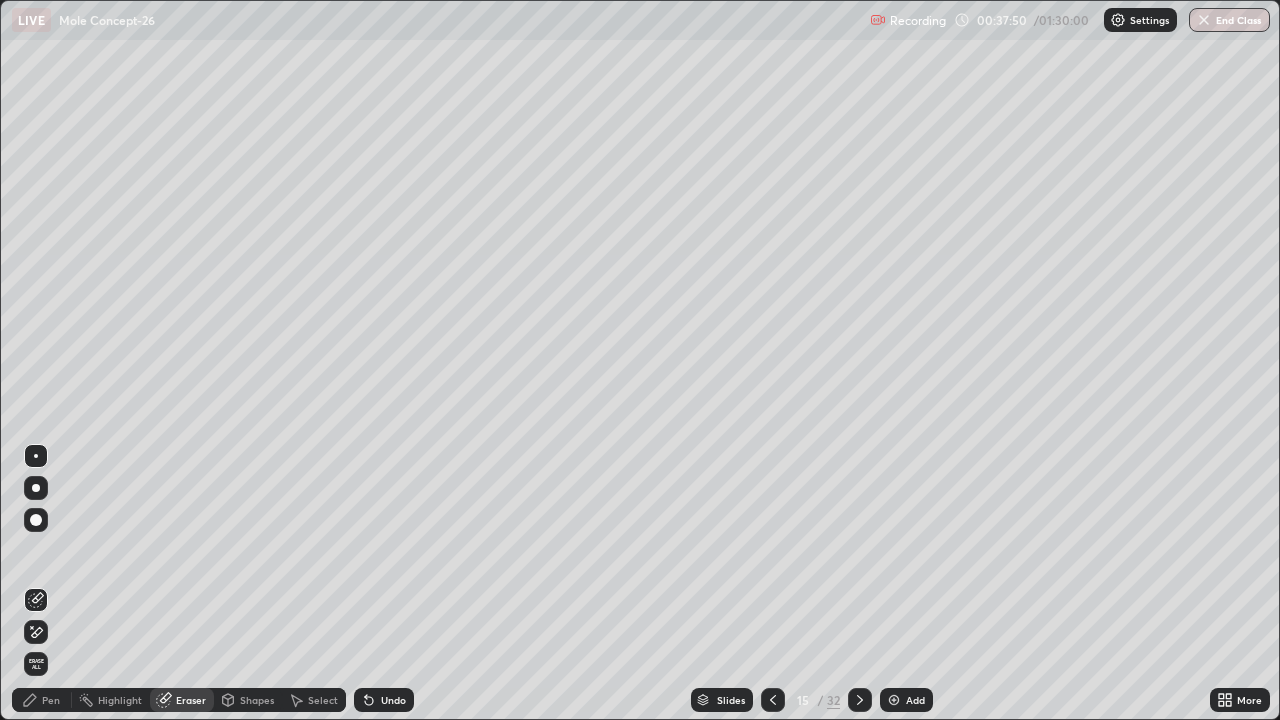 click on "Pen" at bounding box center (51, 700) 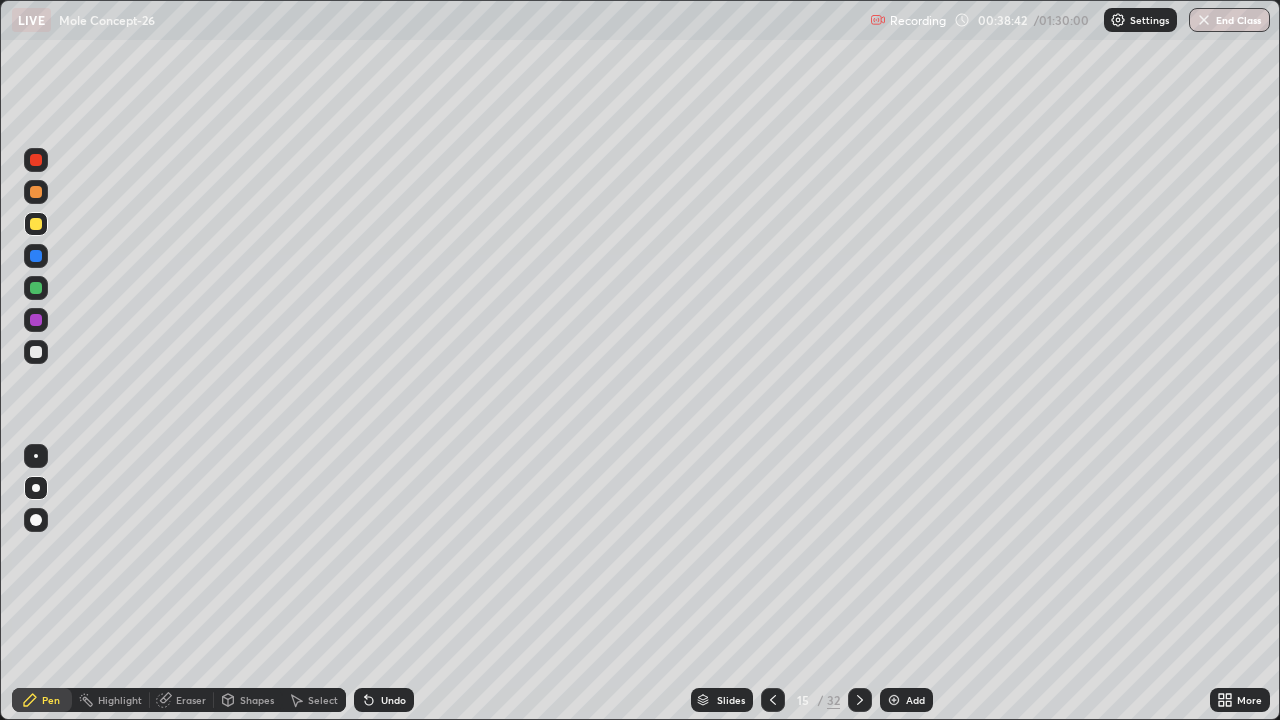 click on "Eraser" at bounding box center [191, 700] 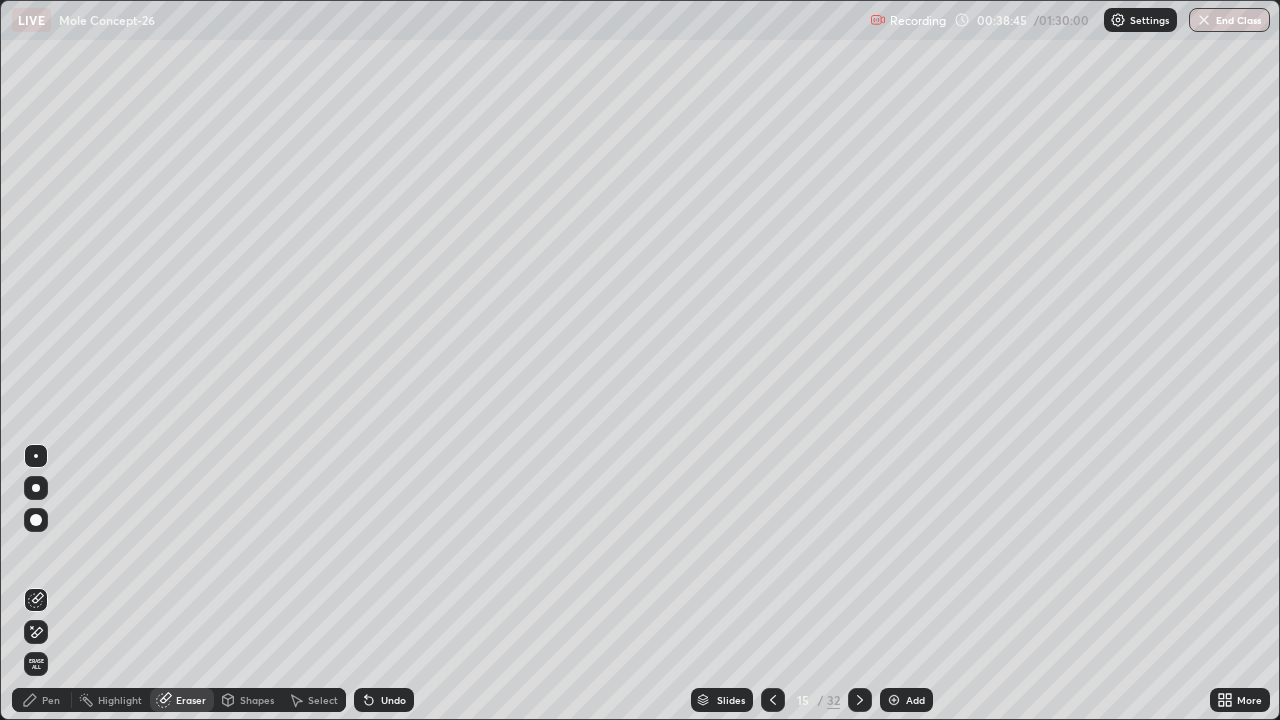 click on "Pen" at bounding box center [51, 700] 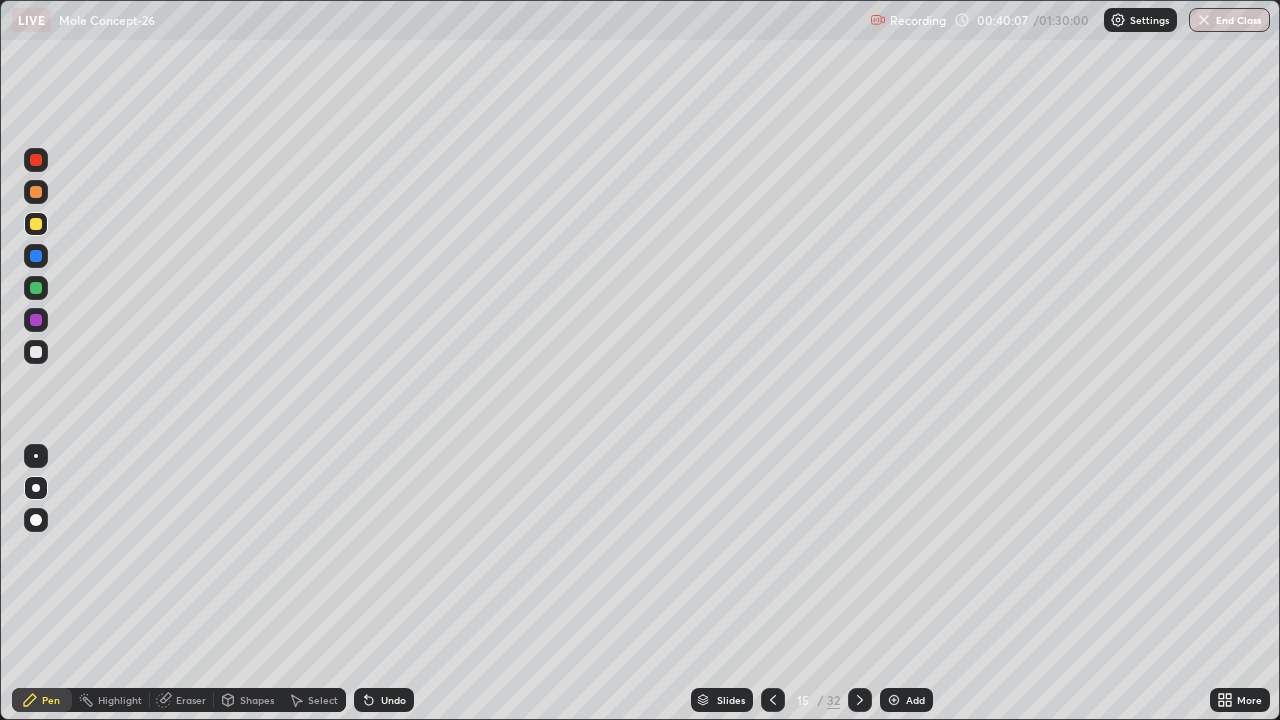 click at bounding box center (36, 352) 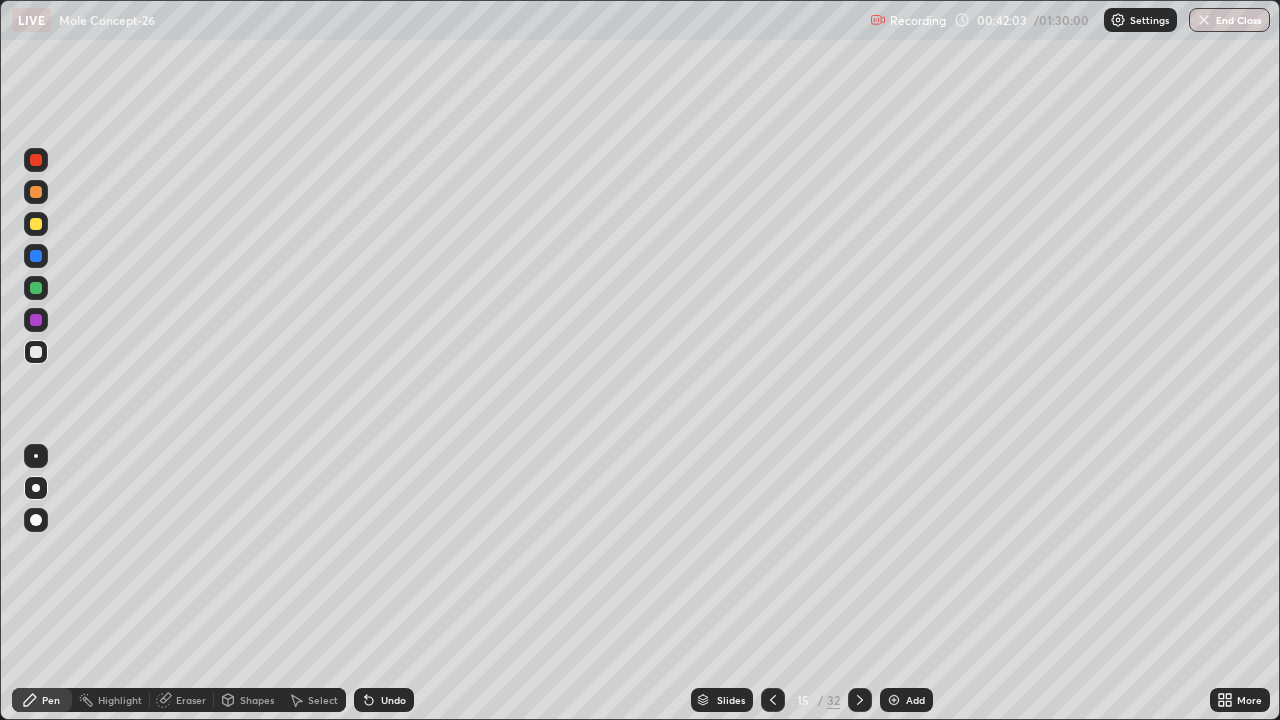 click on "Eraser" at bounding box center [191, 700] 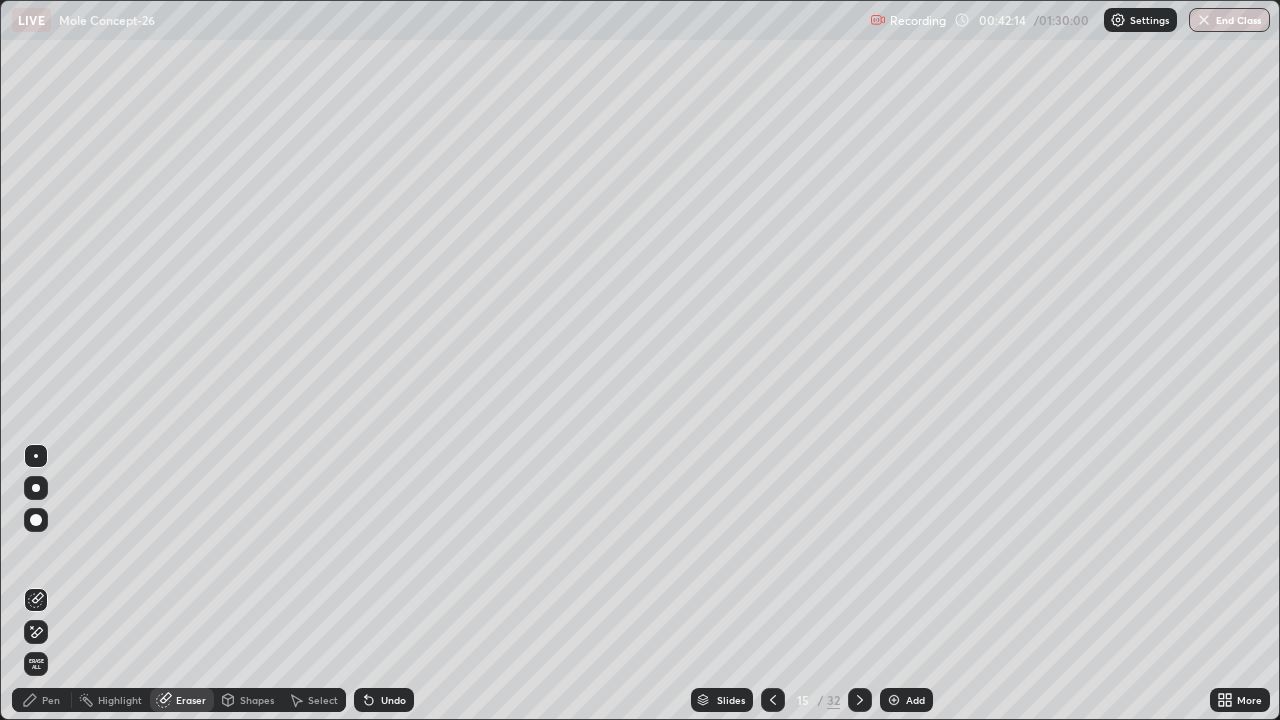 click on "Pen" at bounding box center [42, 700] 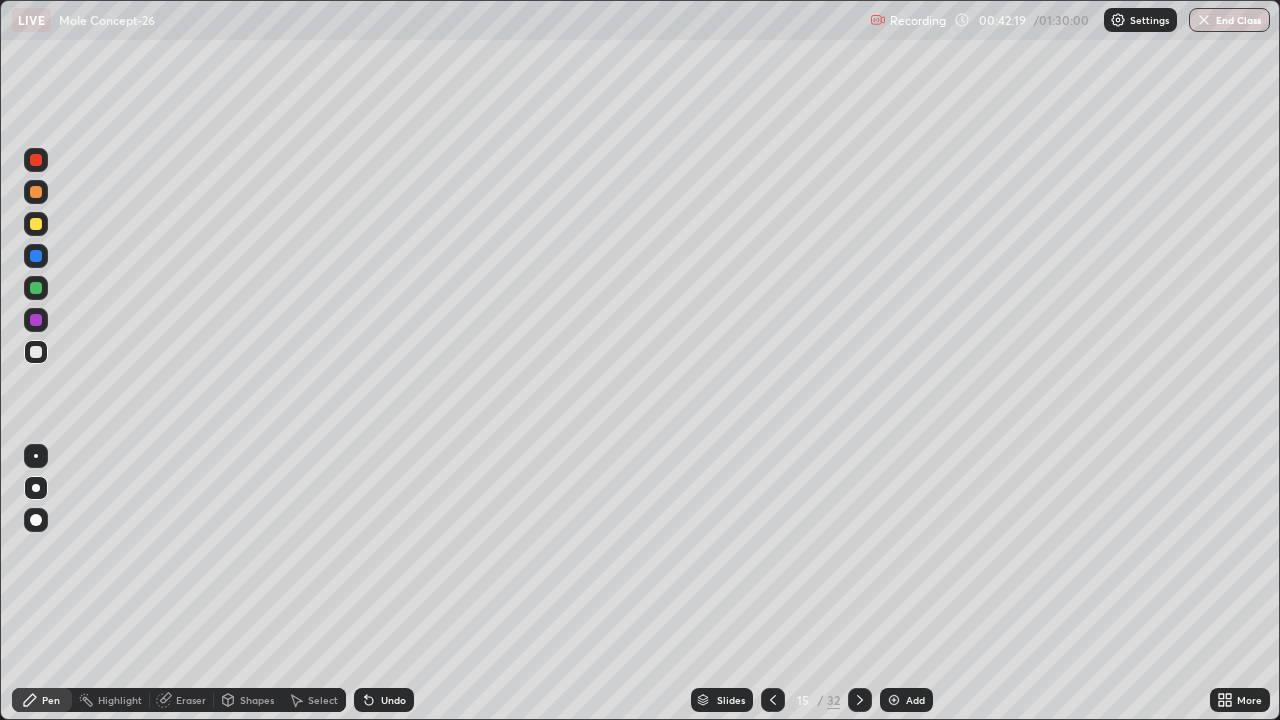 click on "Eraser" at bounding box center [191, 700] 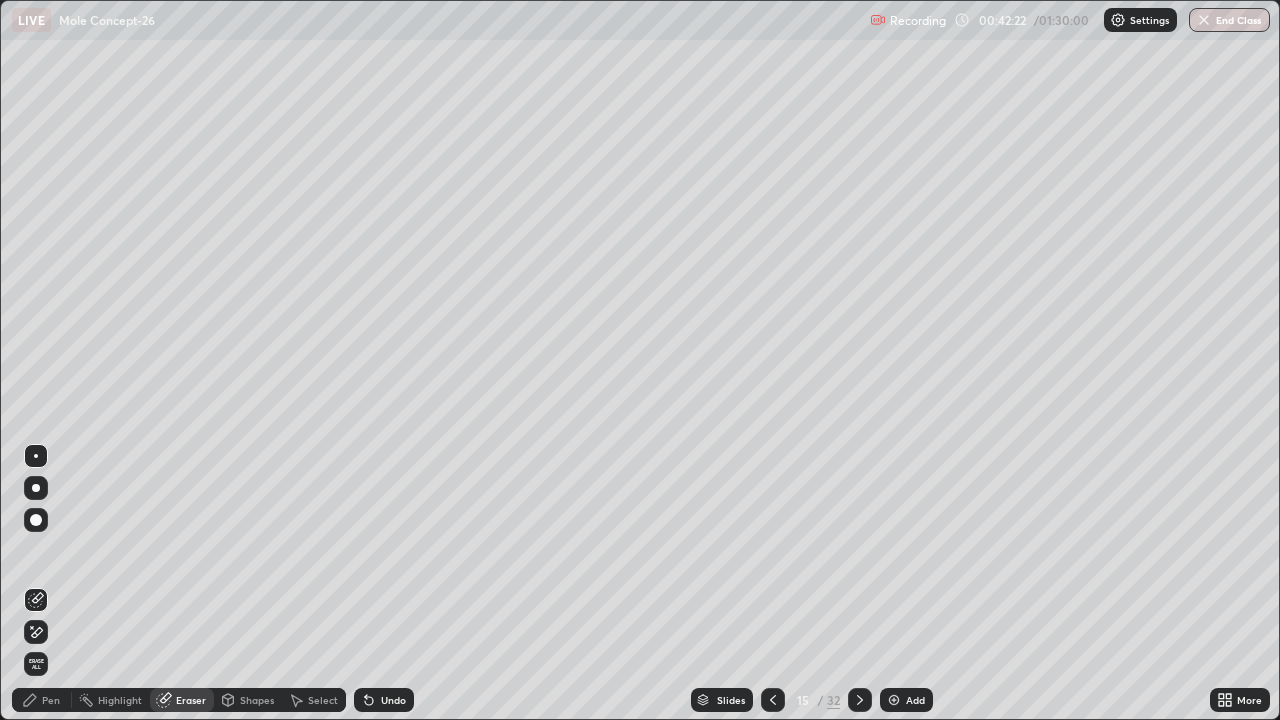 click on "Pen" at bounding box center (51, 700) 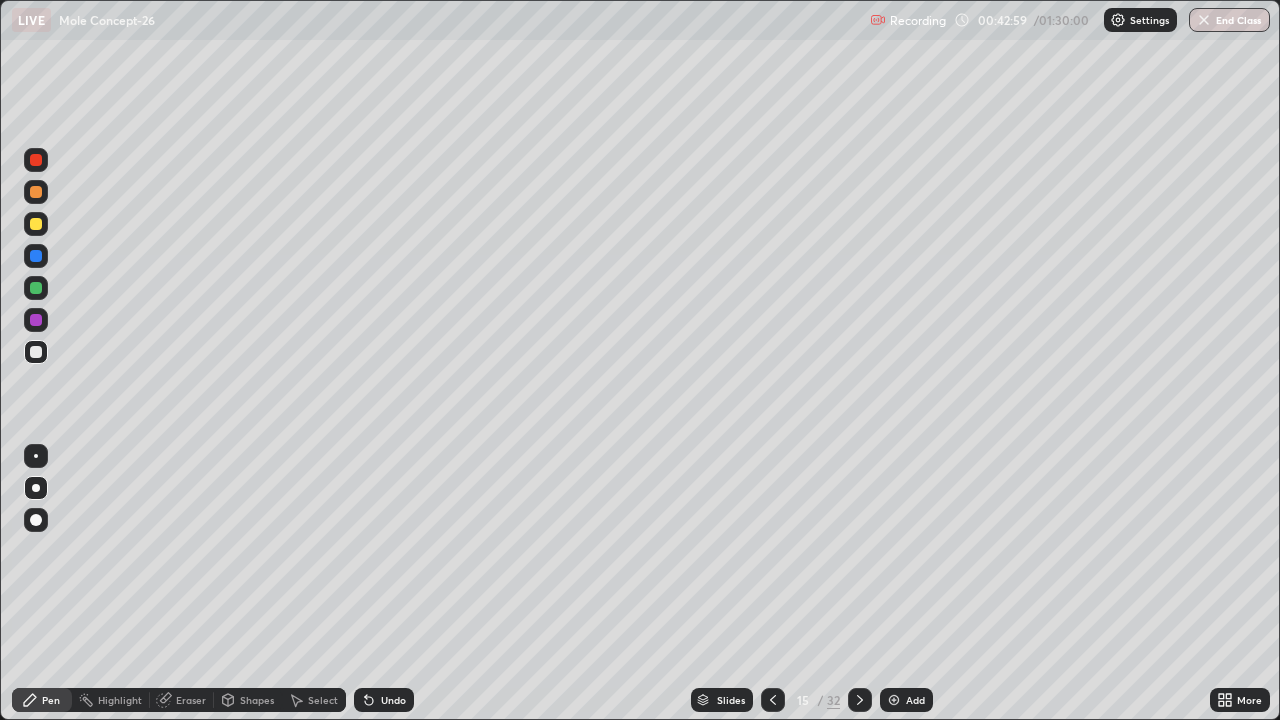 click on "Eraser" at bounding box center [191, 700] 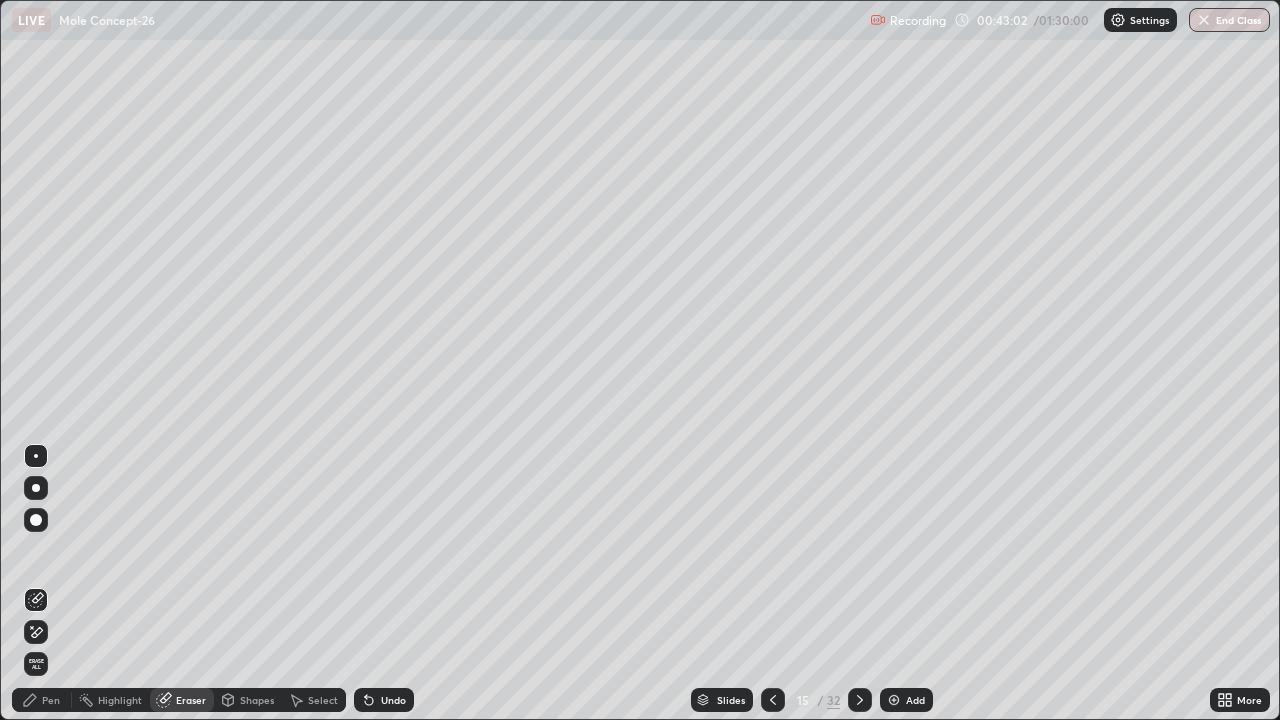 click on "Pen" at bounding box center [51, 700] 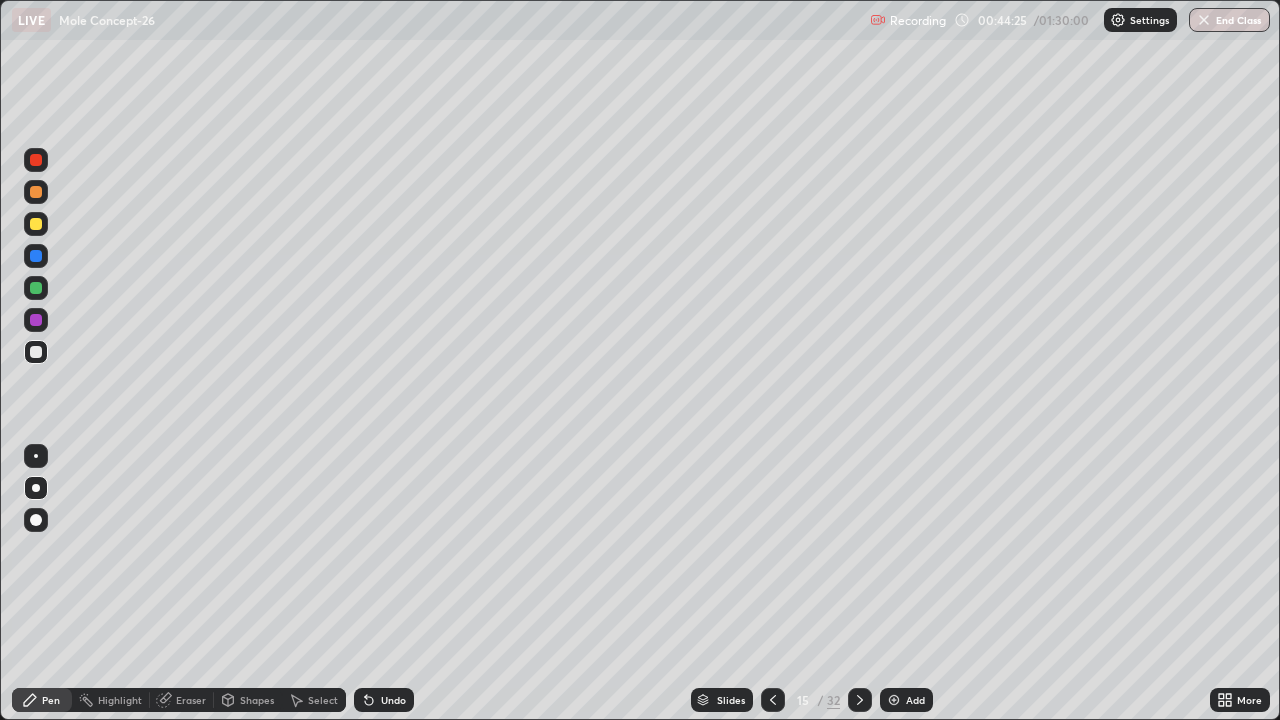 click at bounding box center (36, 224) 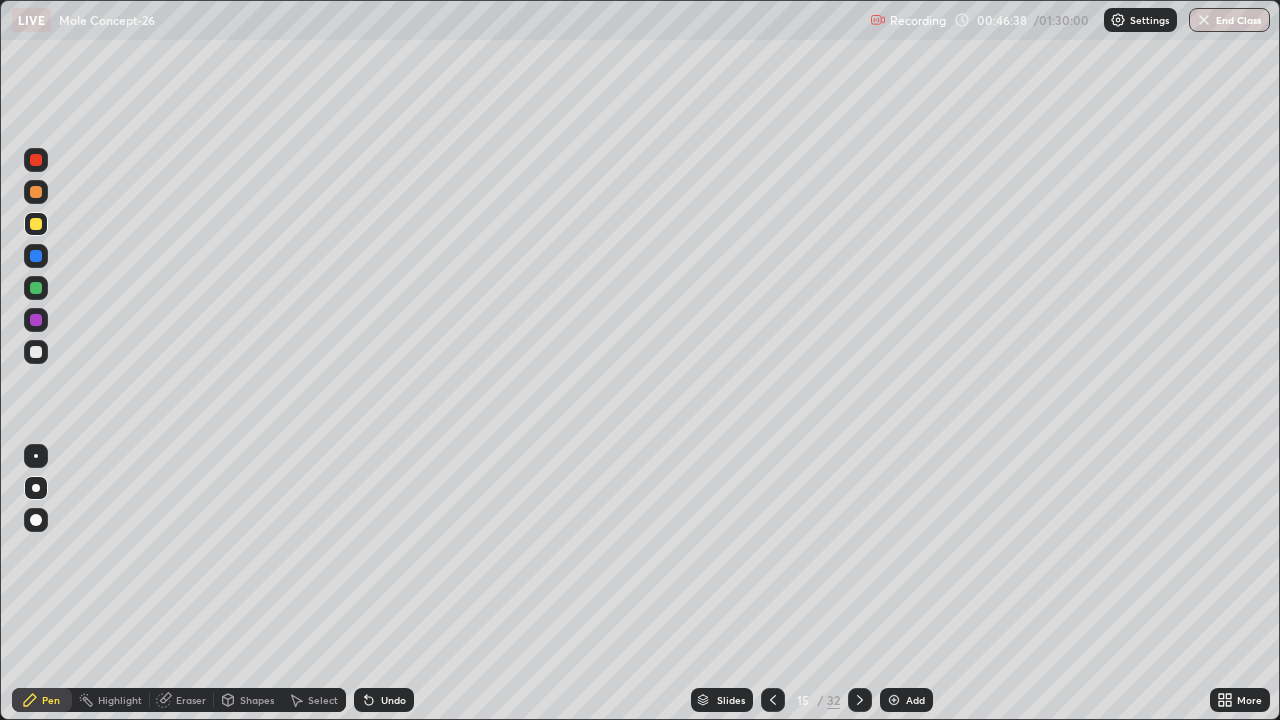 click 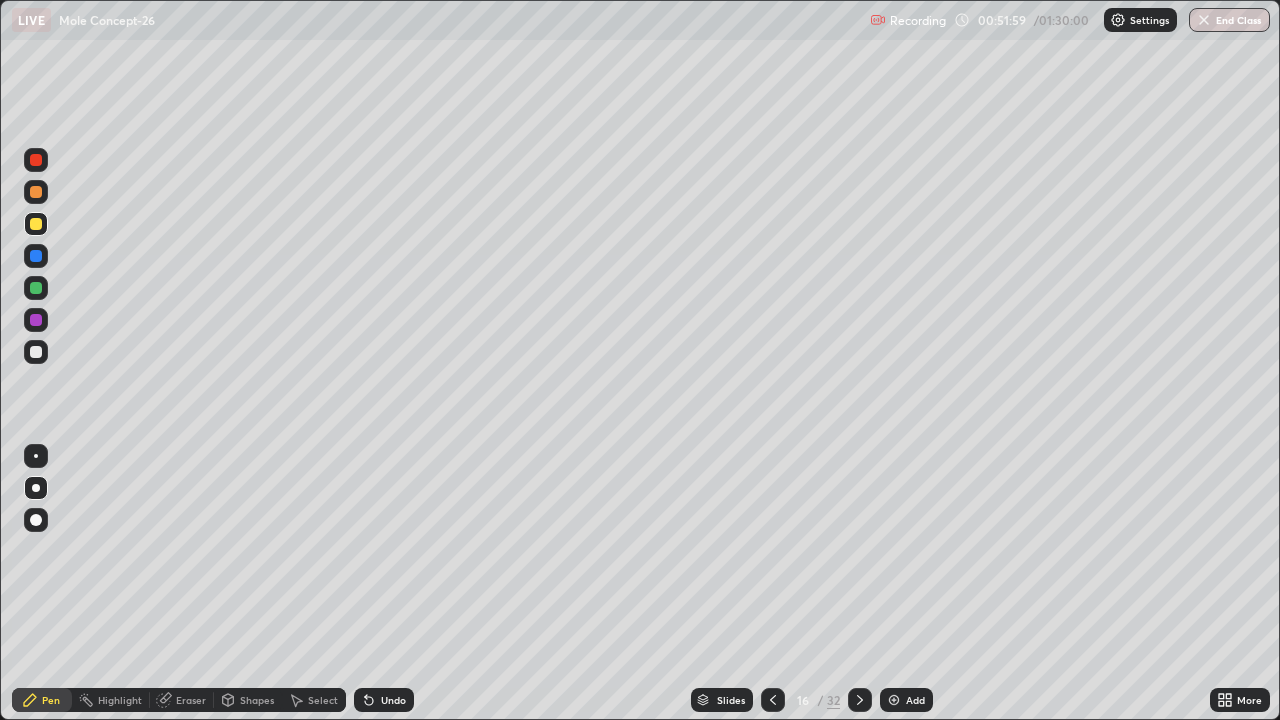click at bounding box center [36, 352] 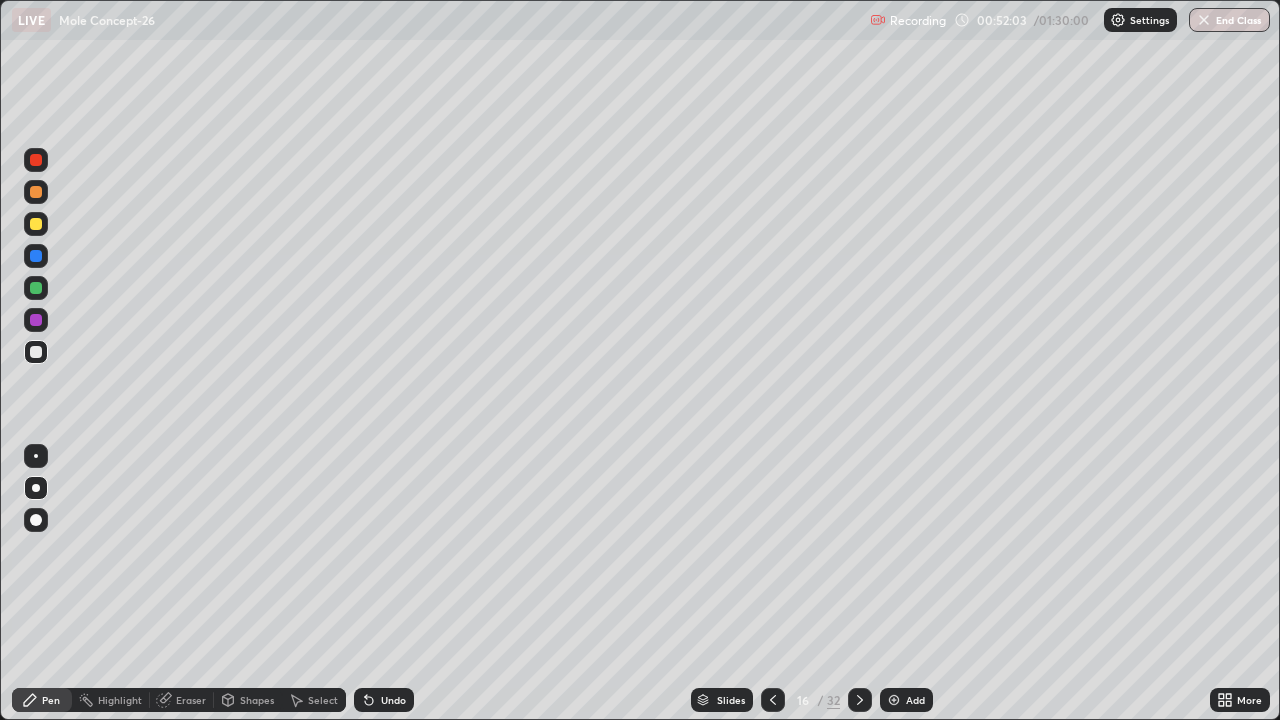 click 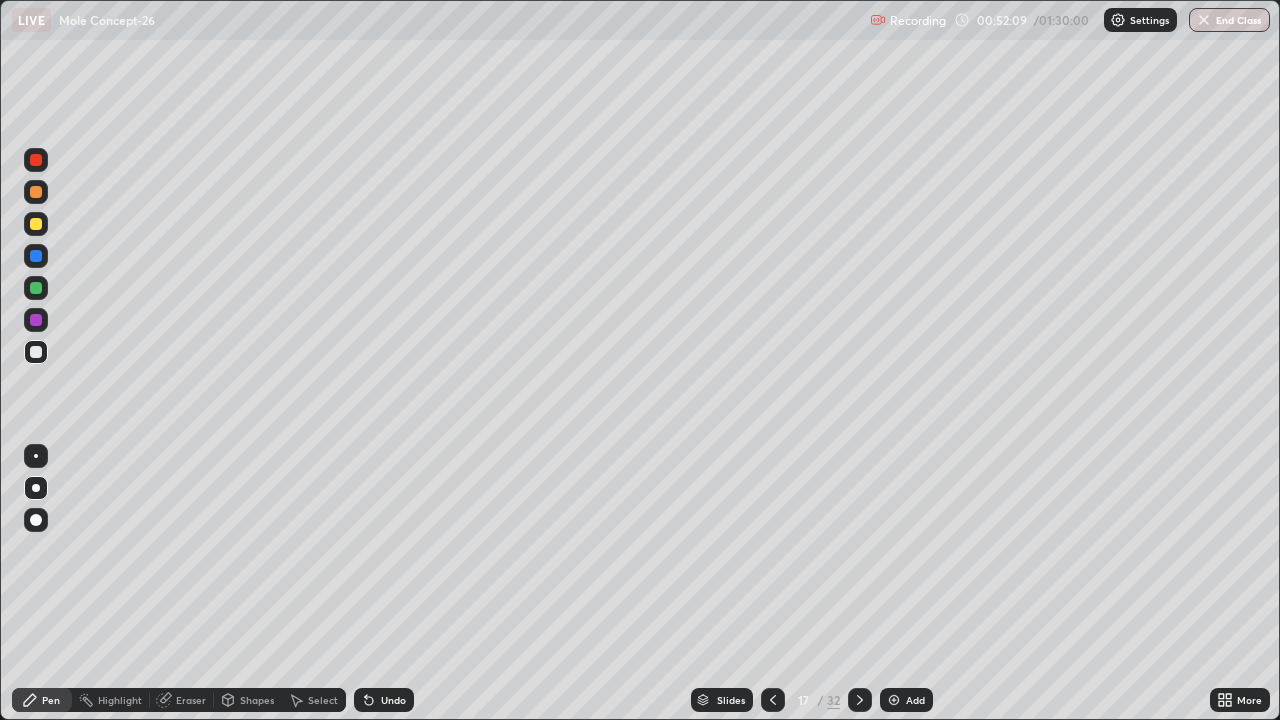 click 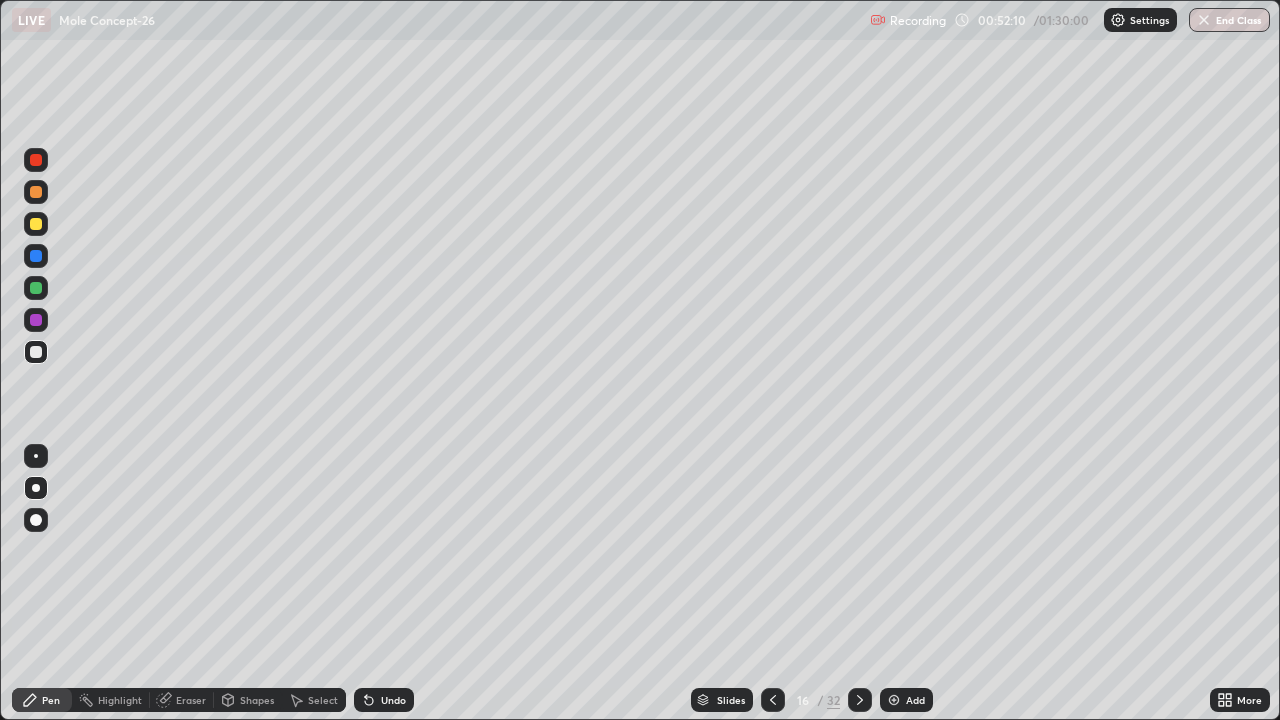 click 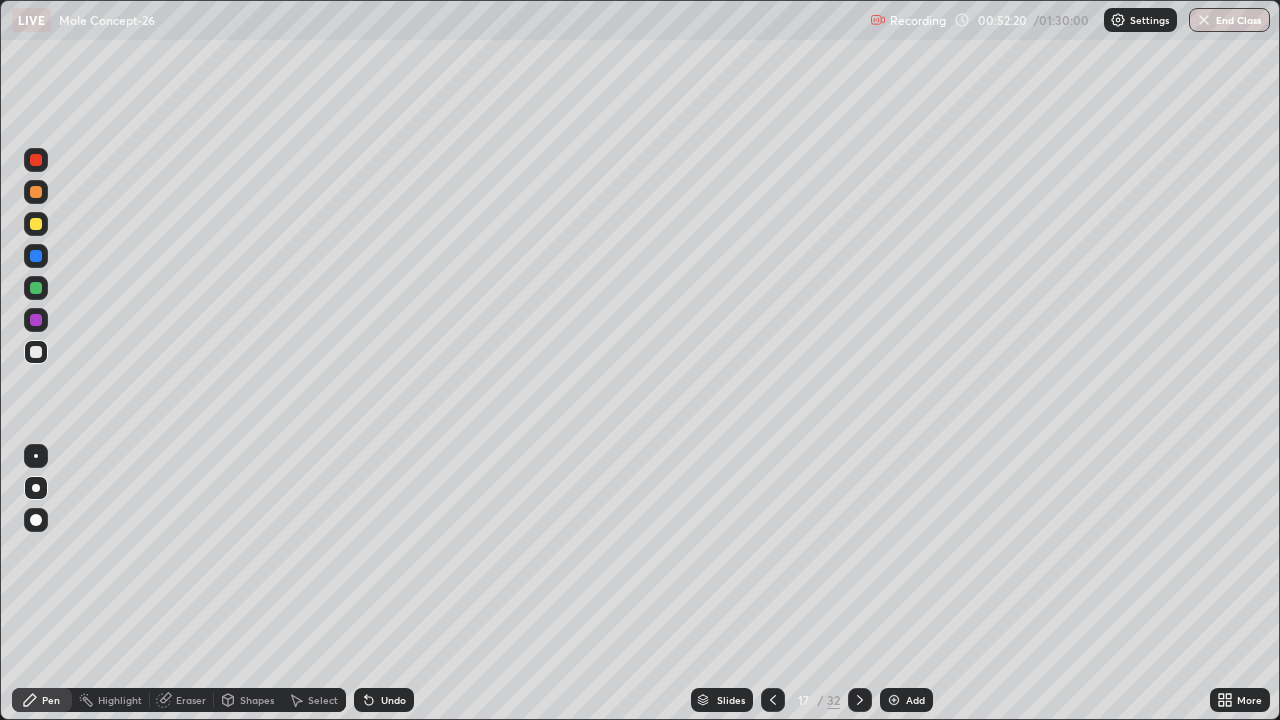 click 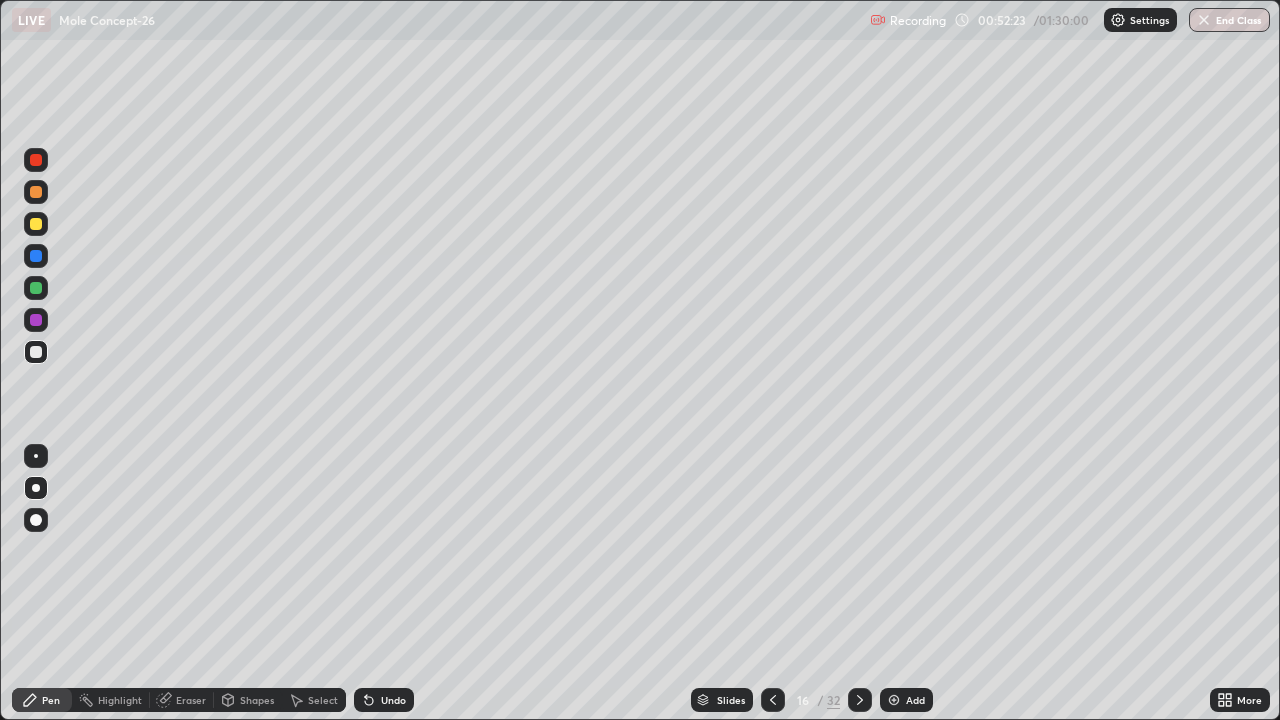 click 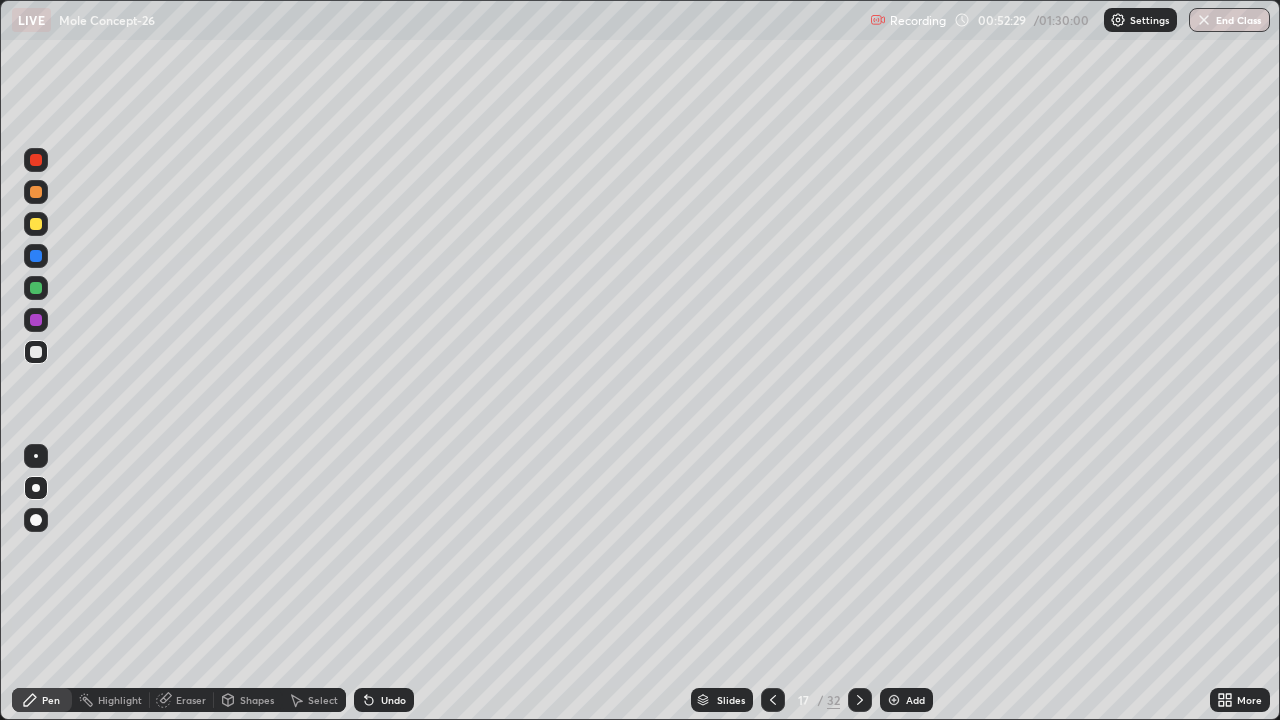 click at bounding box center [773, 700] 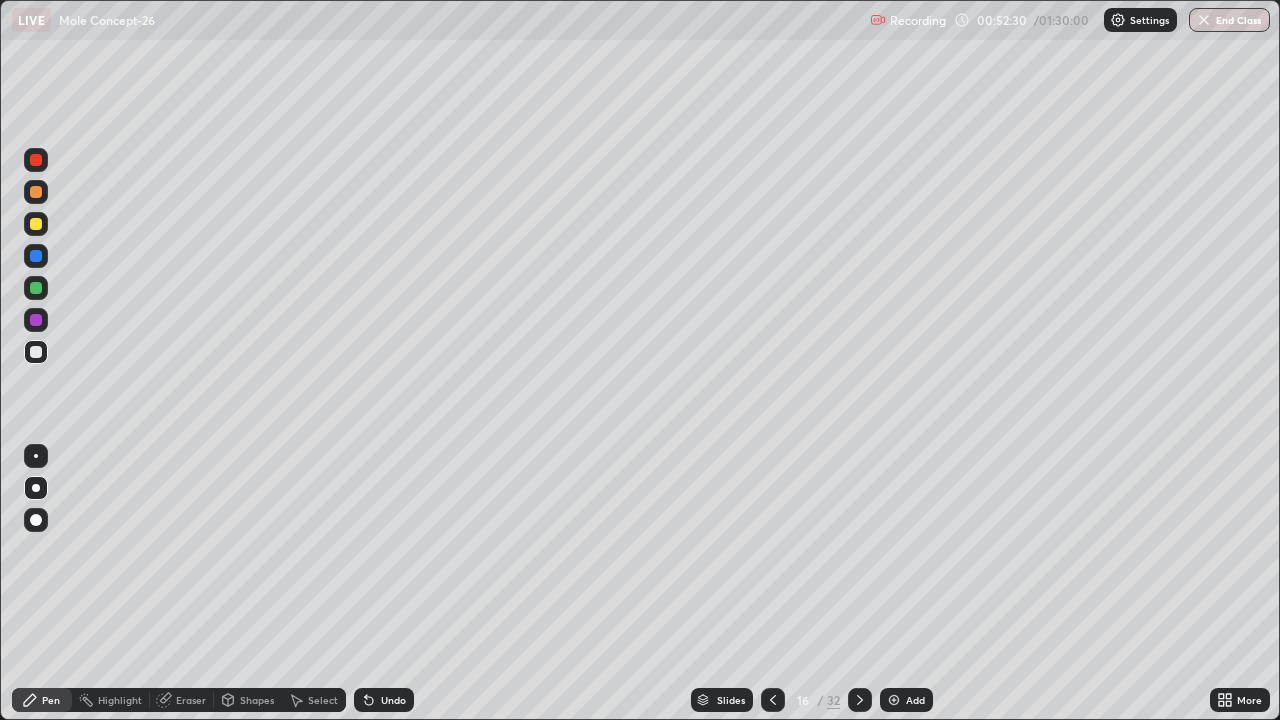 click 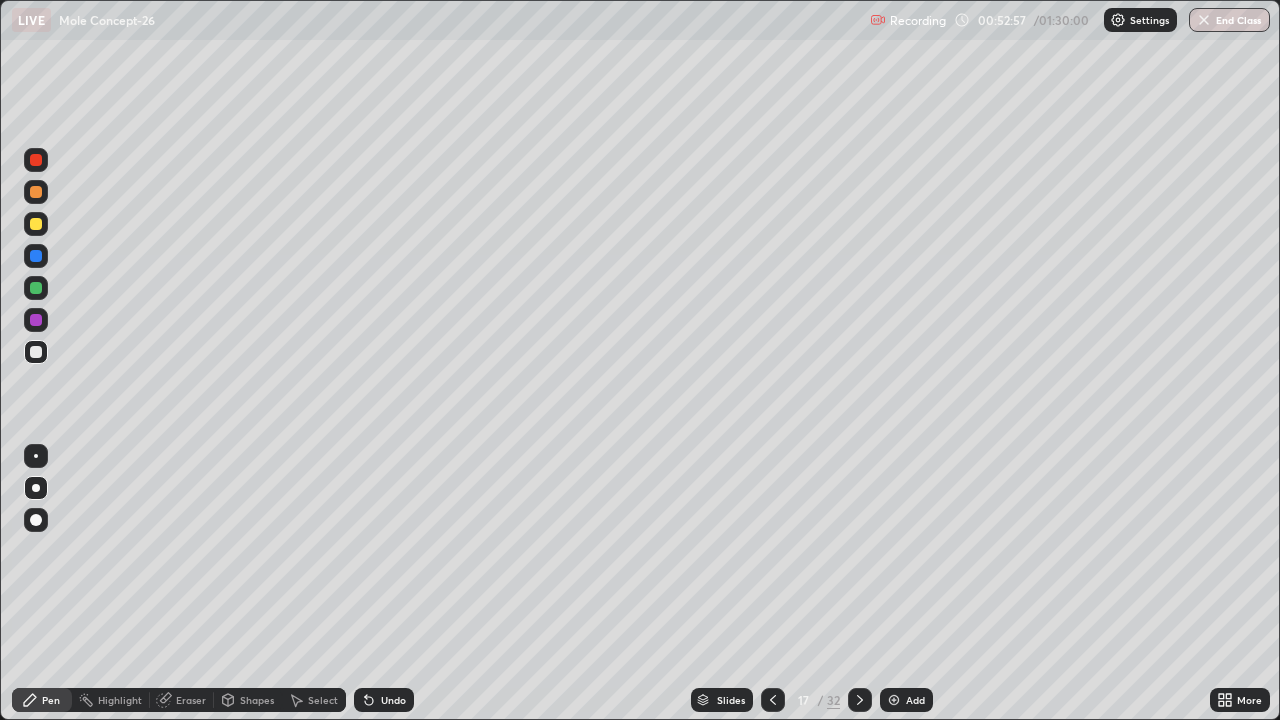 click 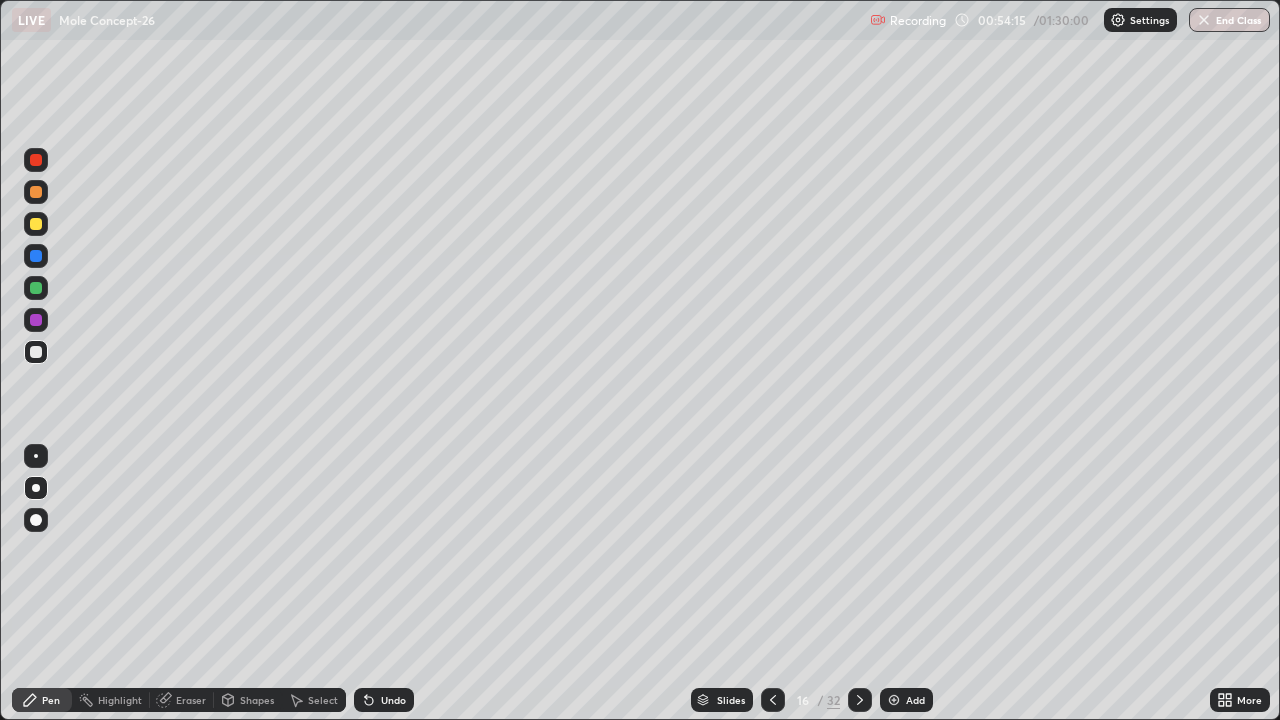 click 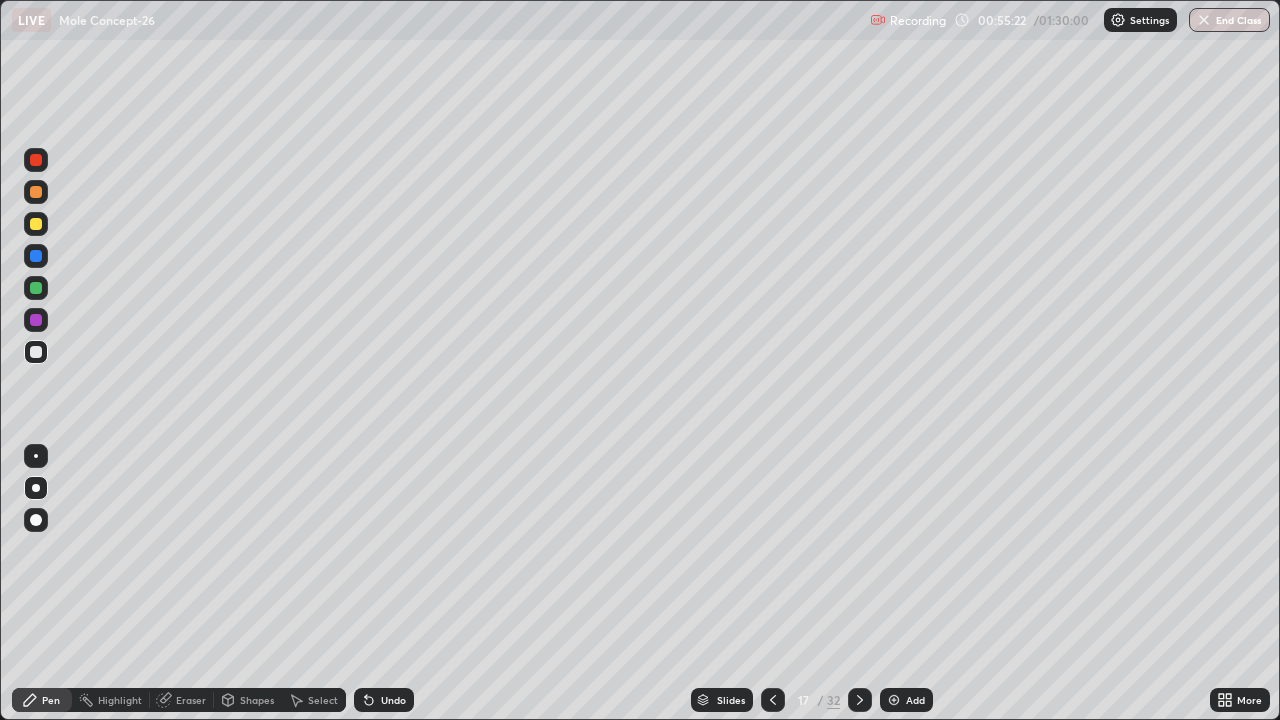 click 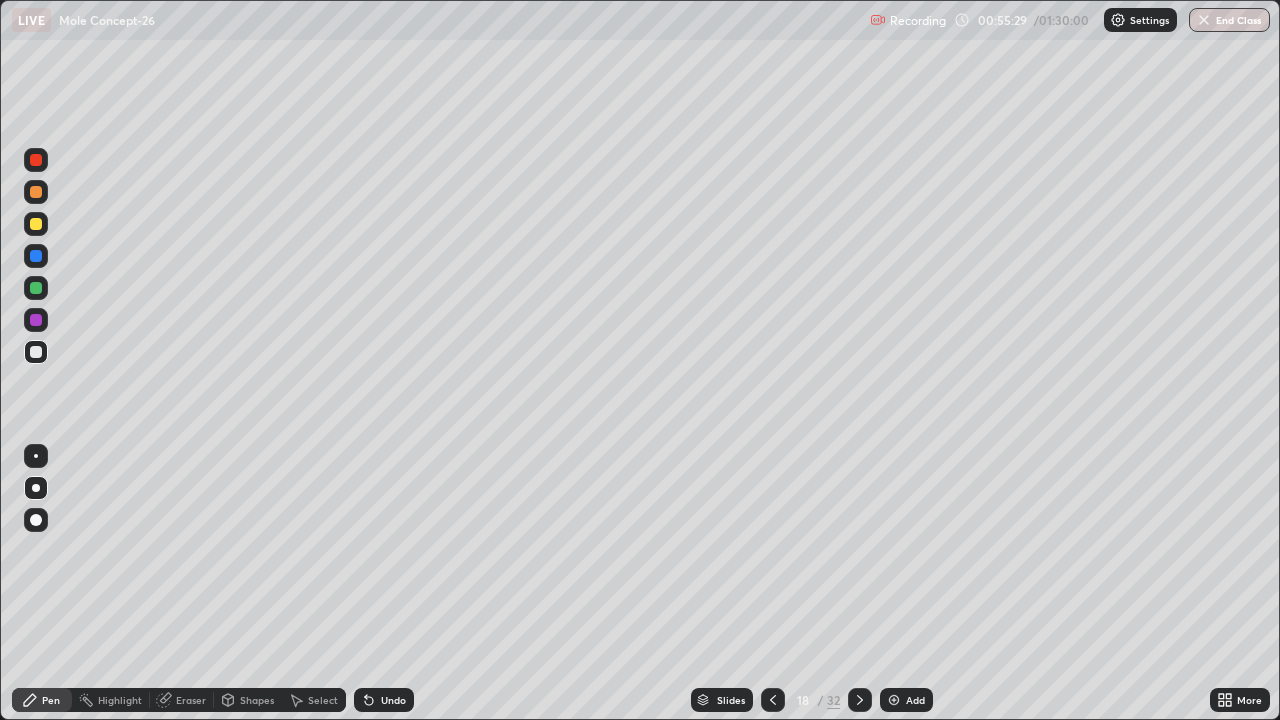 click on "Eraser" at bounding box center (191, 700) 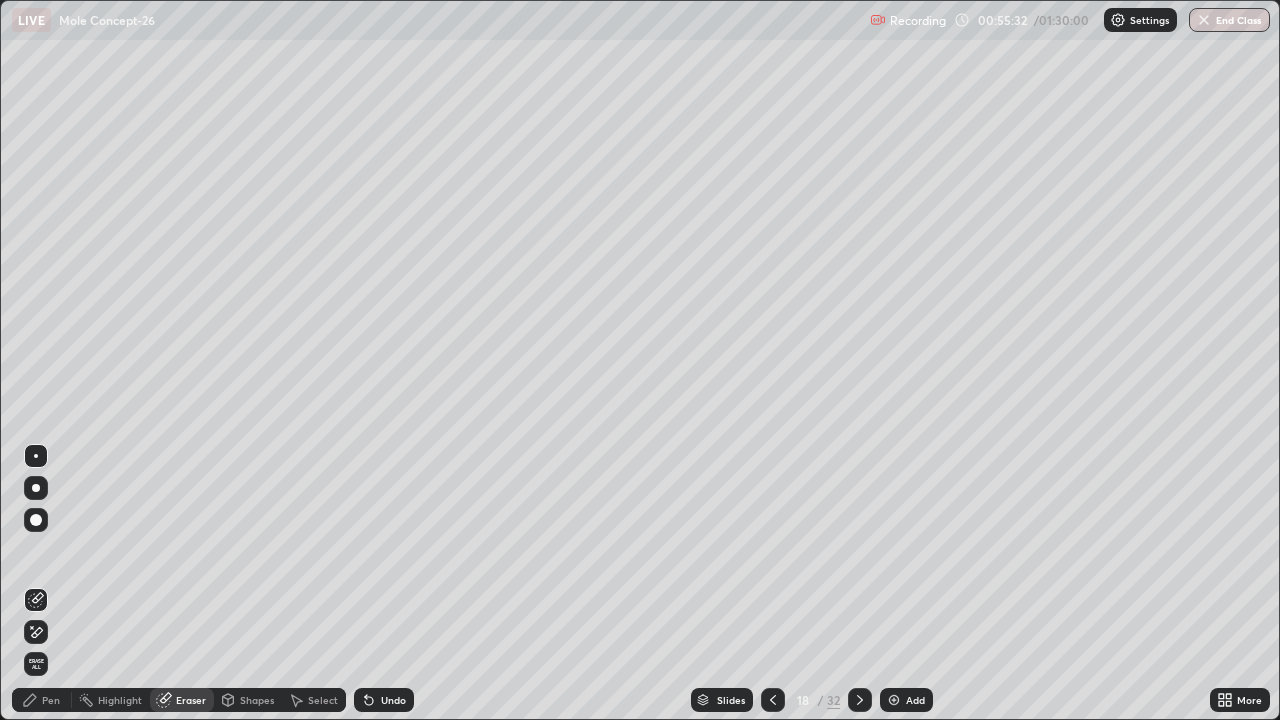 click on "Pen" at bounding box center [42, 700] 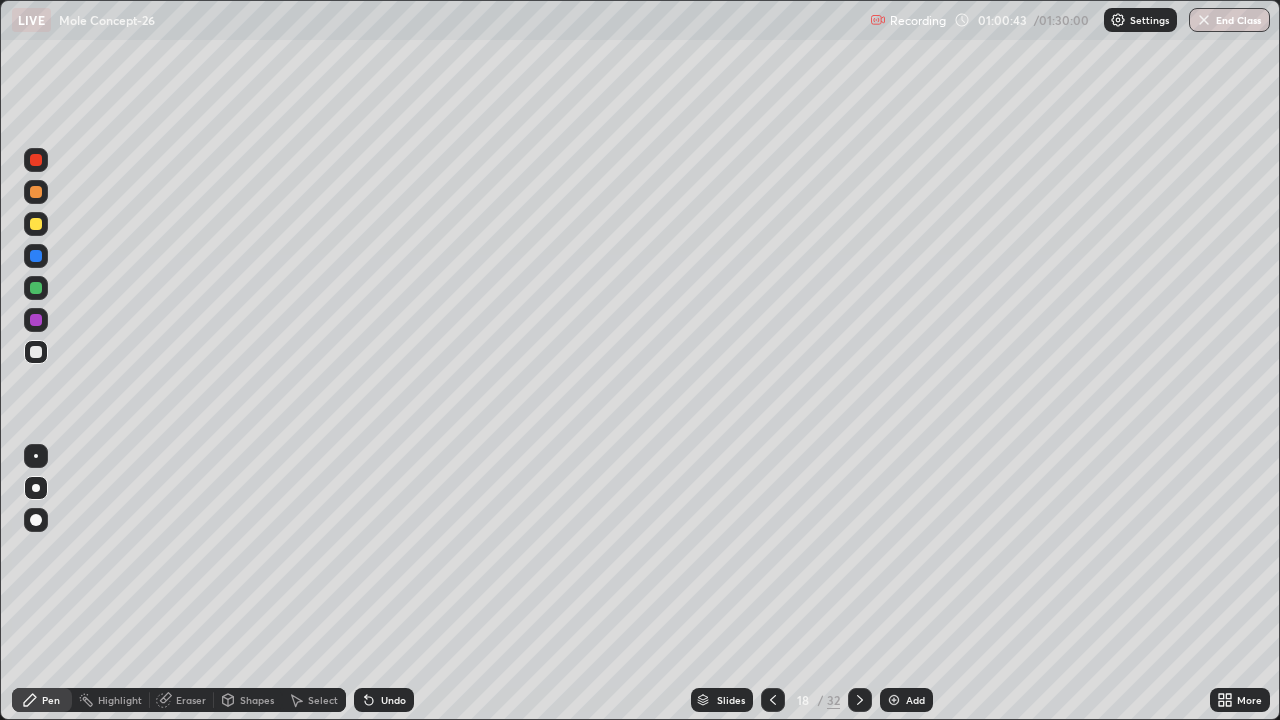 click 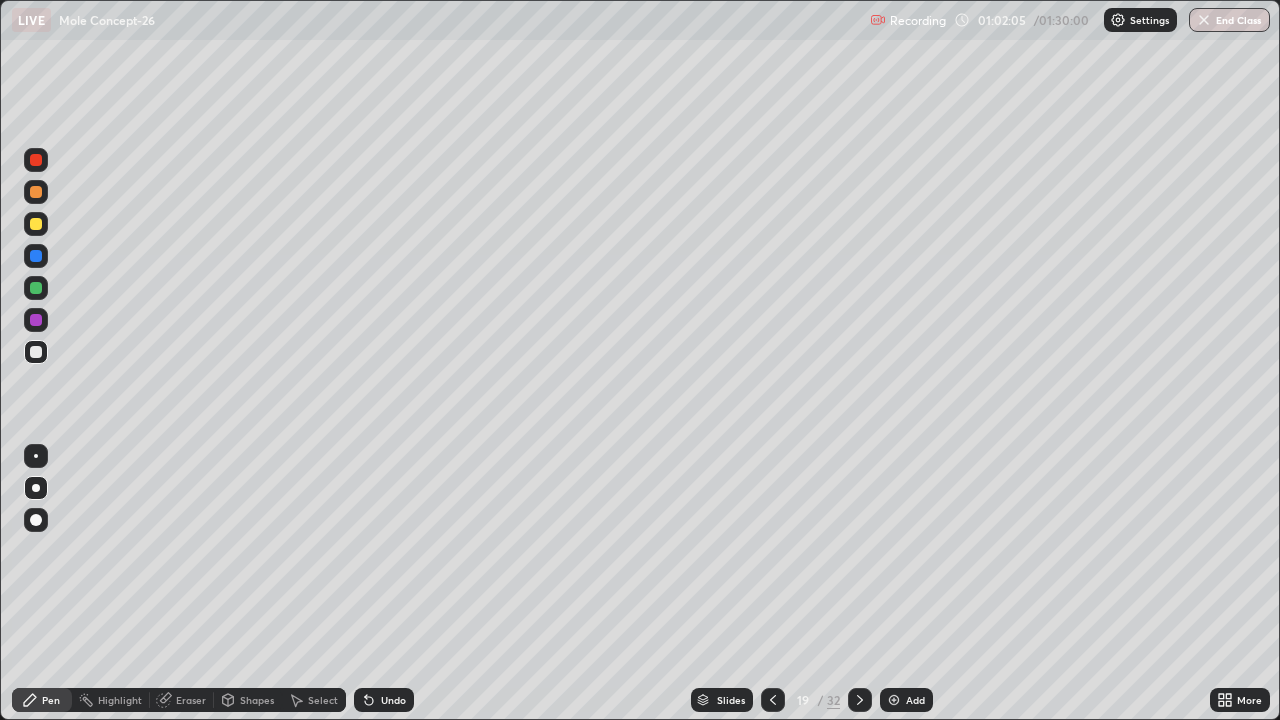 click on "Eraser" at bounding box center (191, 700) 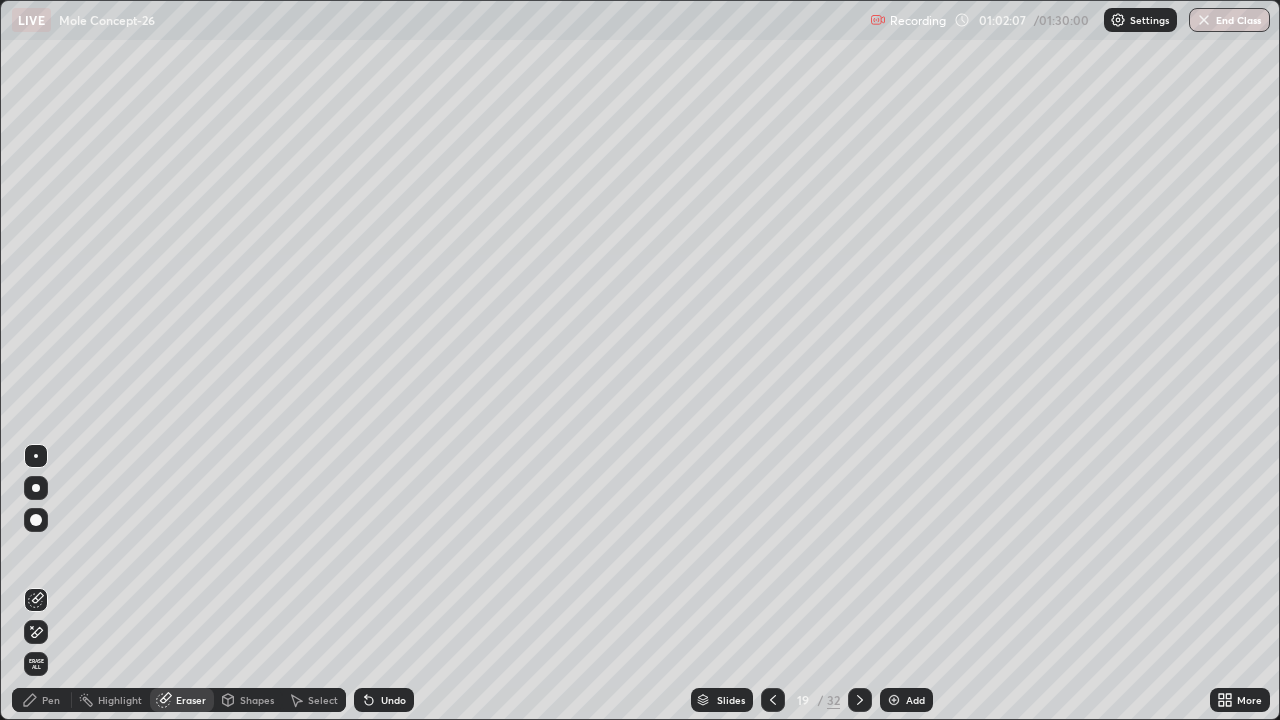 click on "Pen" at bounding box center (51, 700) 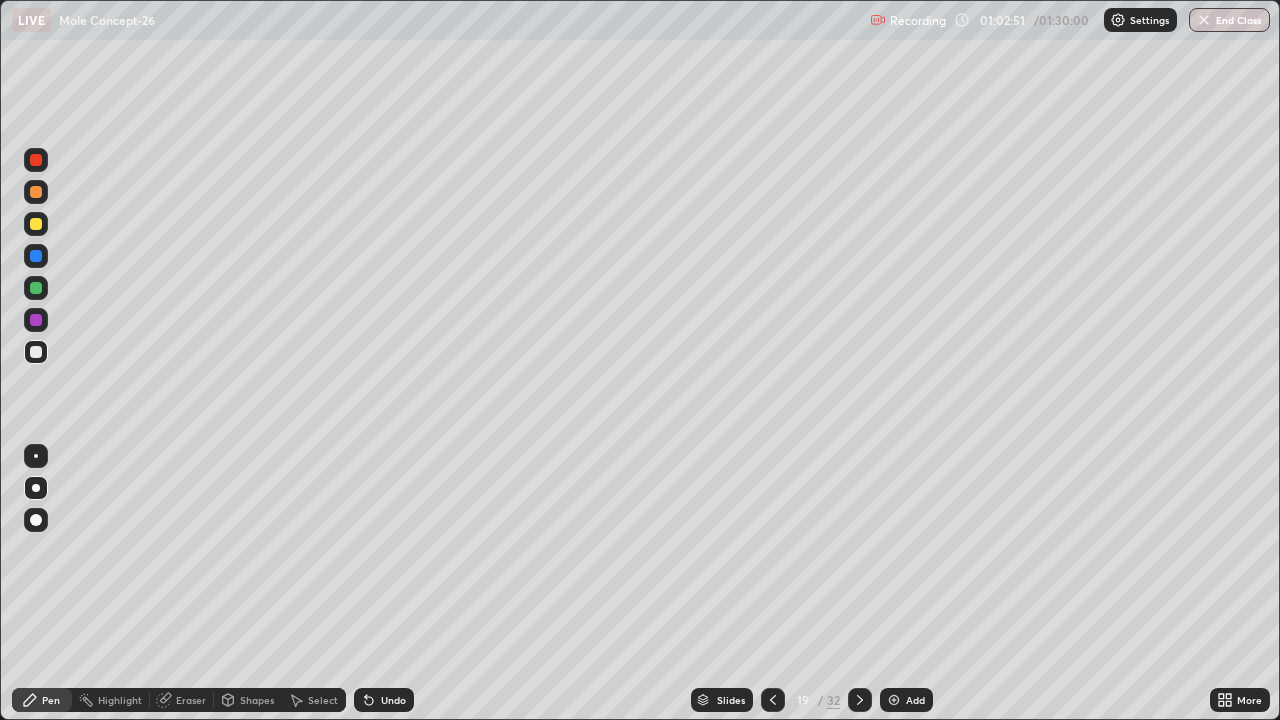click on "Eraser" at bounding box center [191, 700] 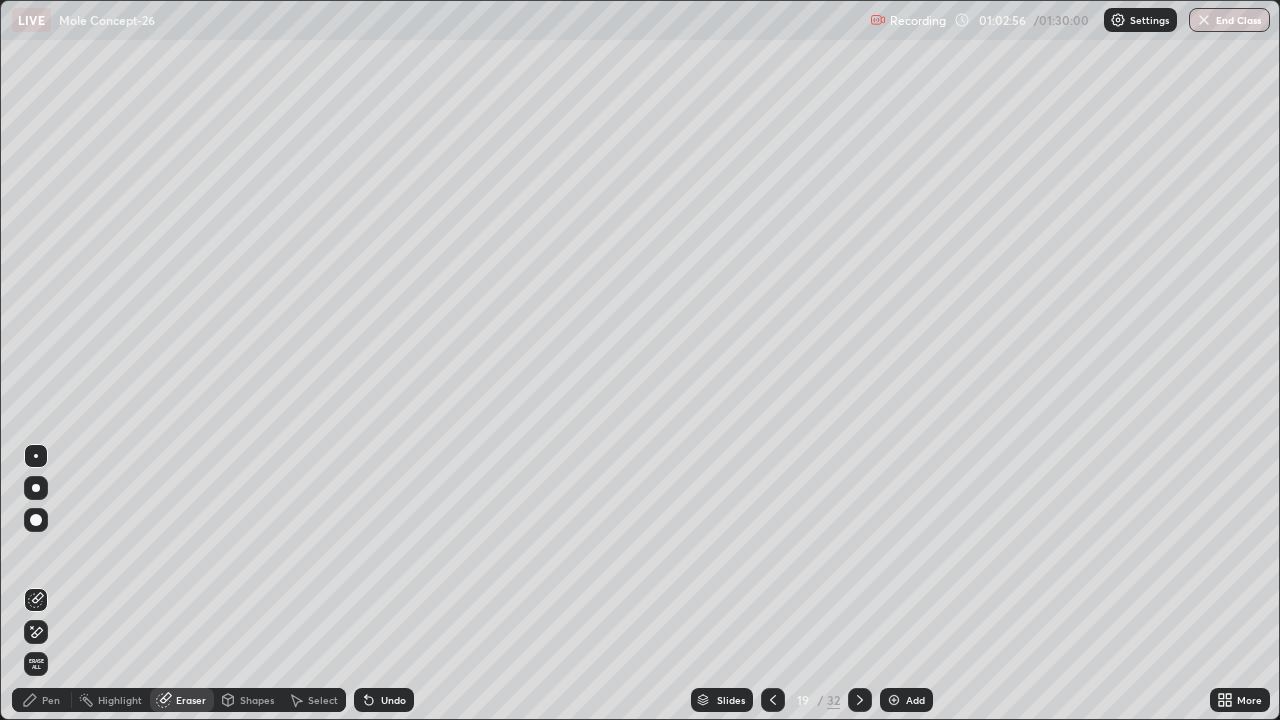 click on "Pen" at bounding box center [51, 700] 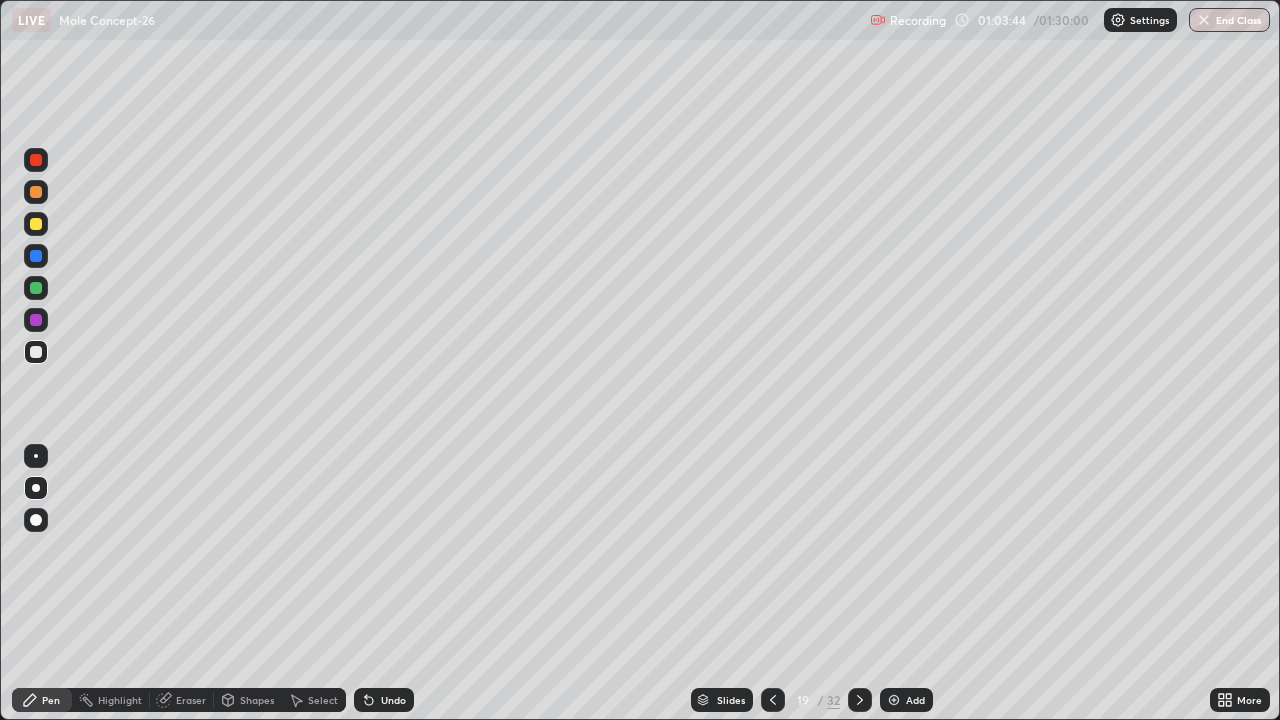 click on "Eraser" at bounding box center [191, 700] 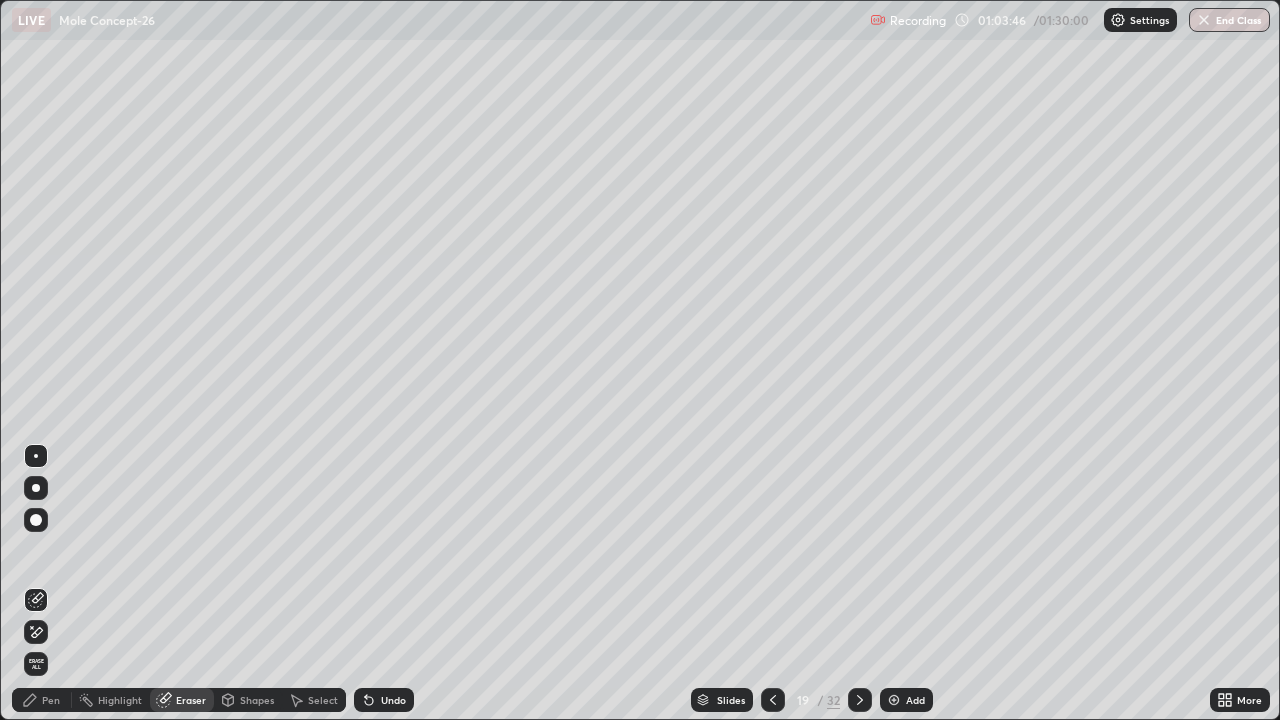 click on "Pen" at bounding box center [51, 700] 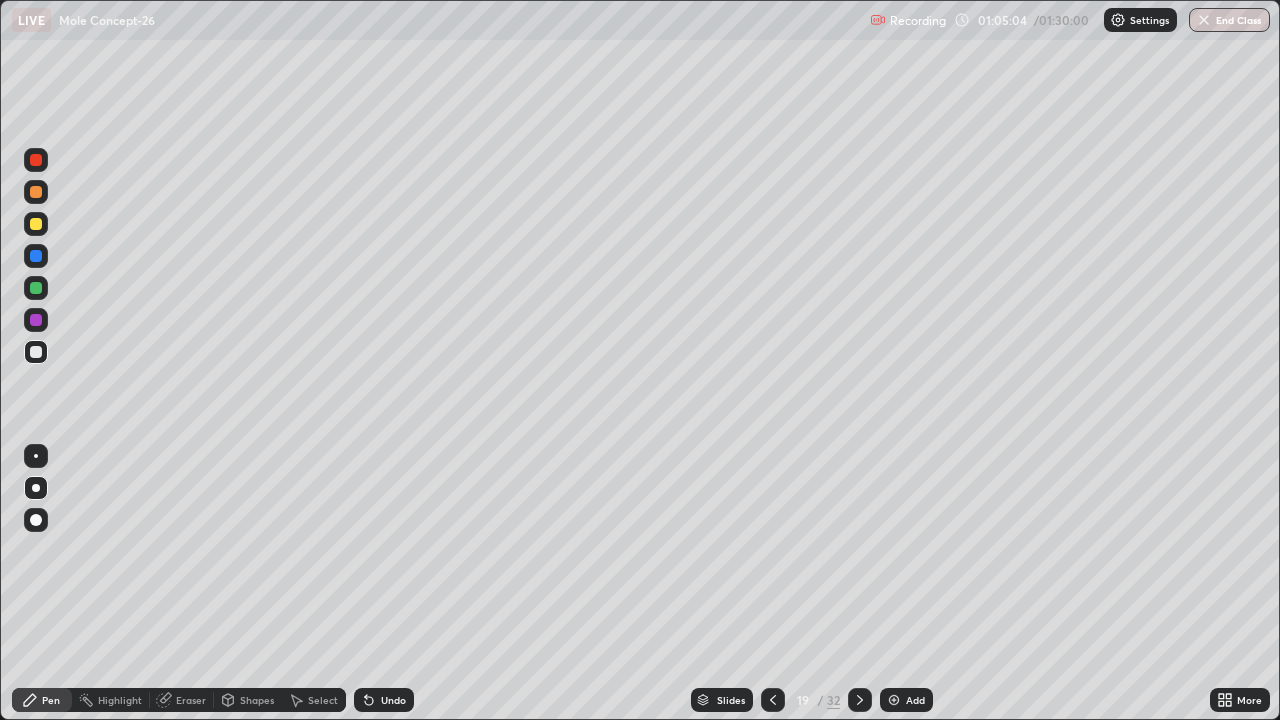 click on "Eraser" at bounding box center (191, 700) 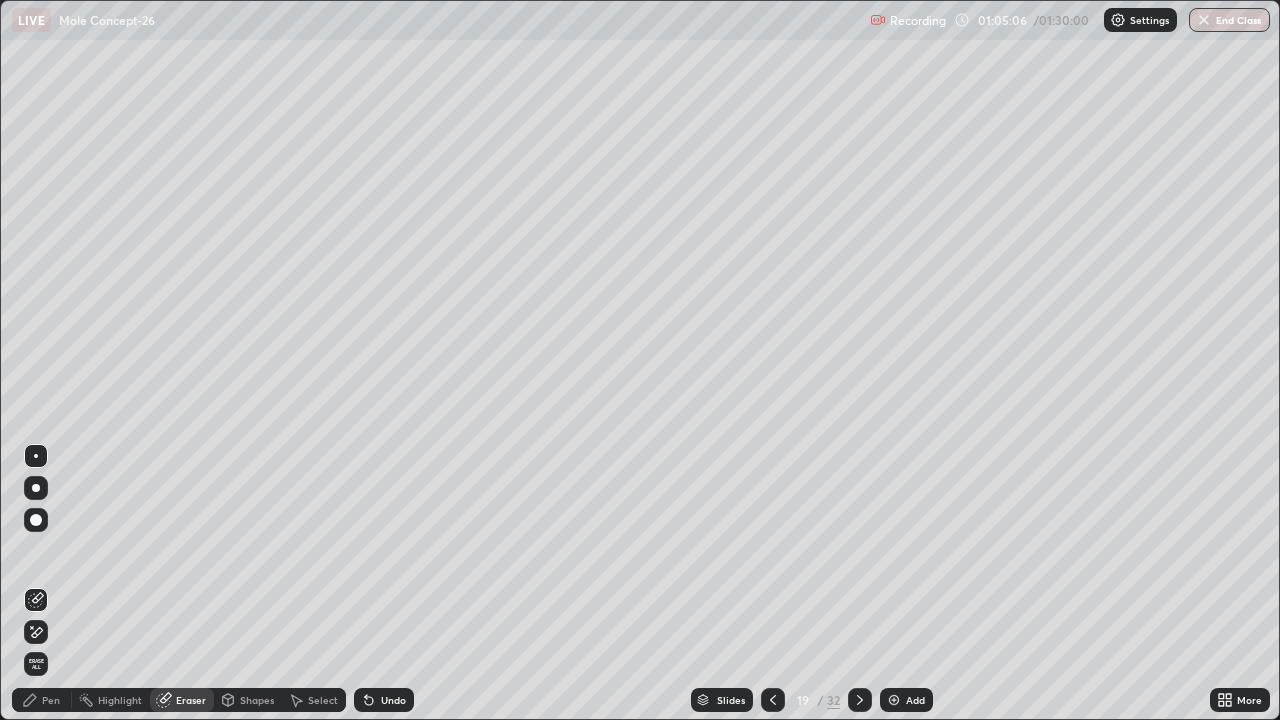 click on "Pen" at bounding box center (51, 700) 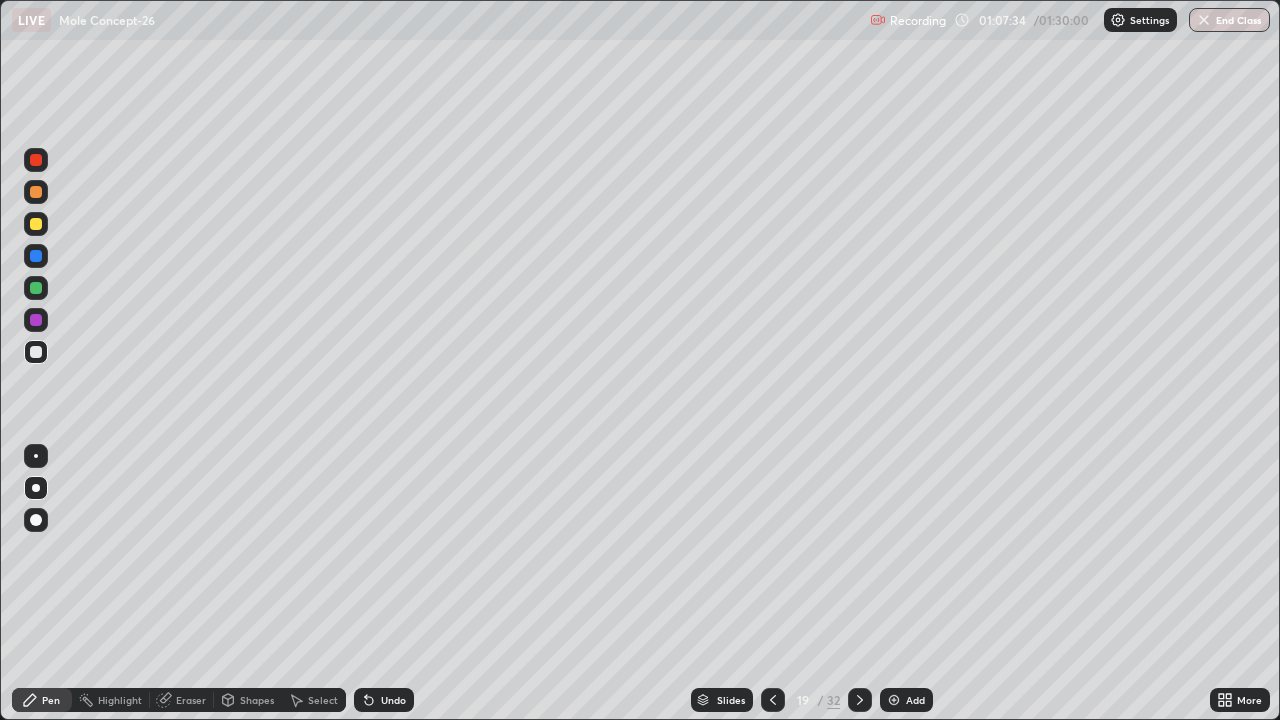 click on "Eraser" at bounding box center [191, 700] 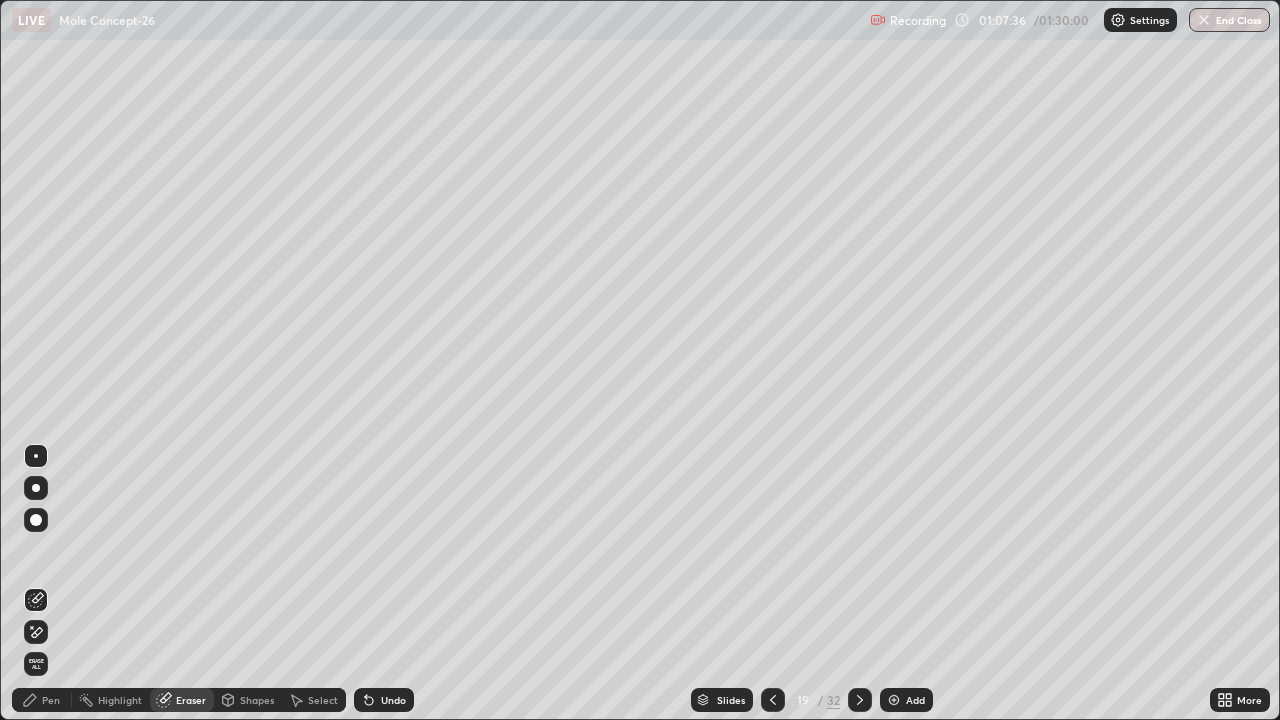click on "Pen" at bounding box center [42, 700] 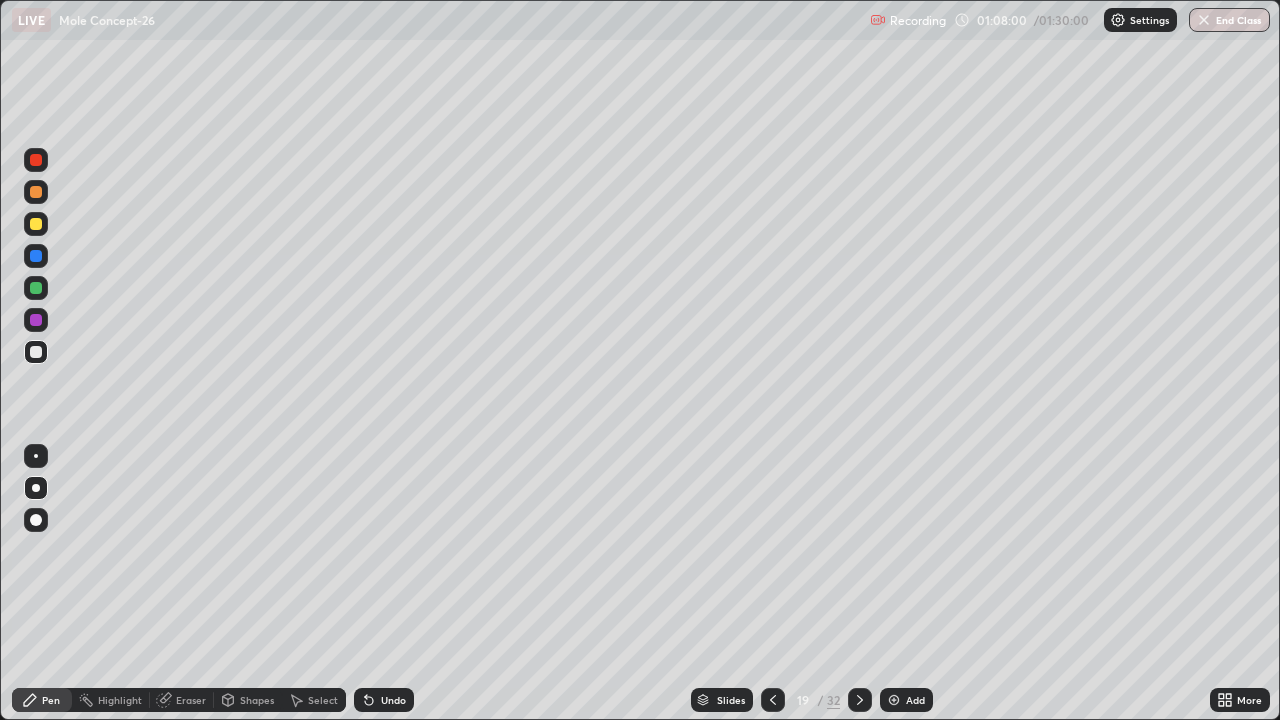 click 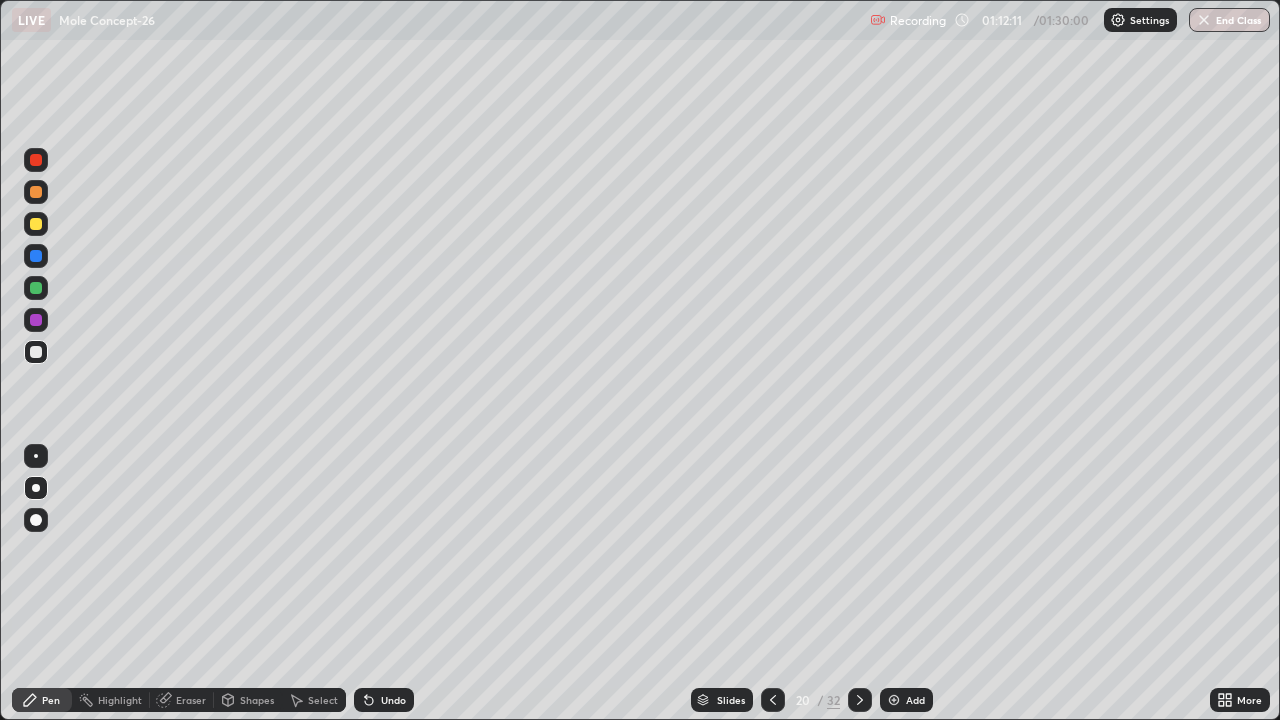 click on "Eraser" at bounding box center [191, 700] 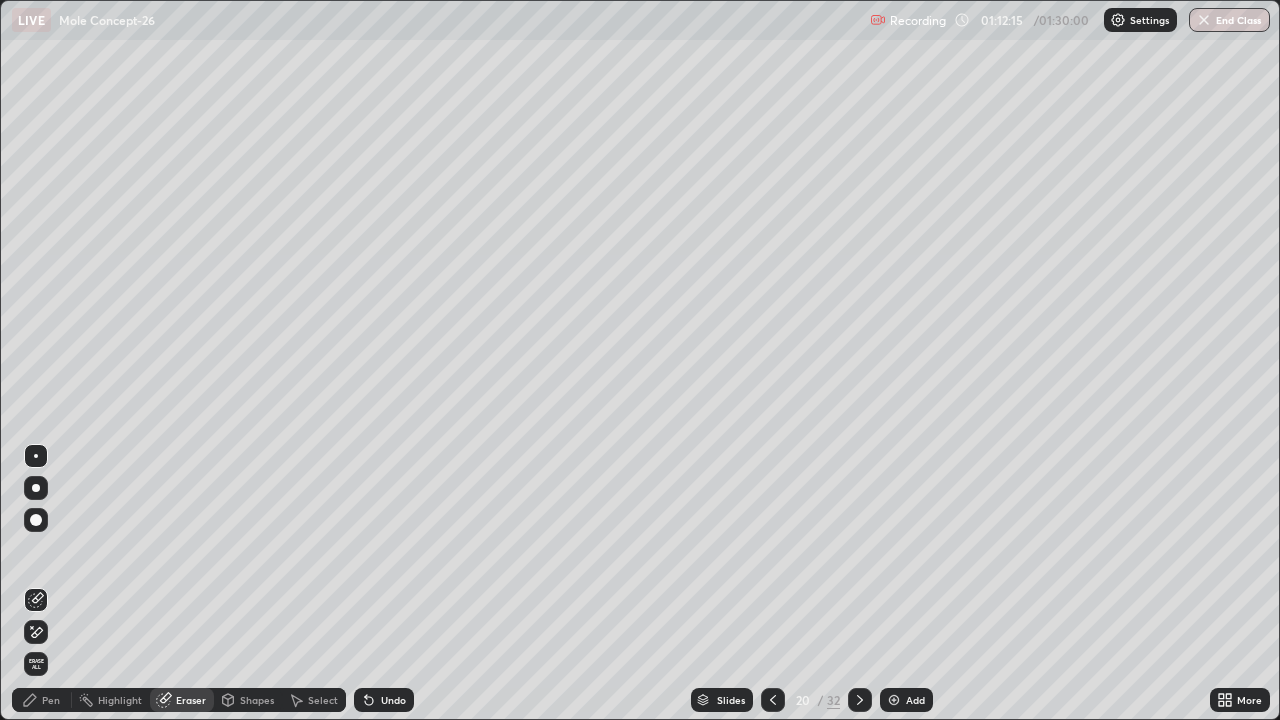 click on "Pen" at bounding box center (51, 700) 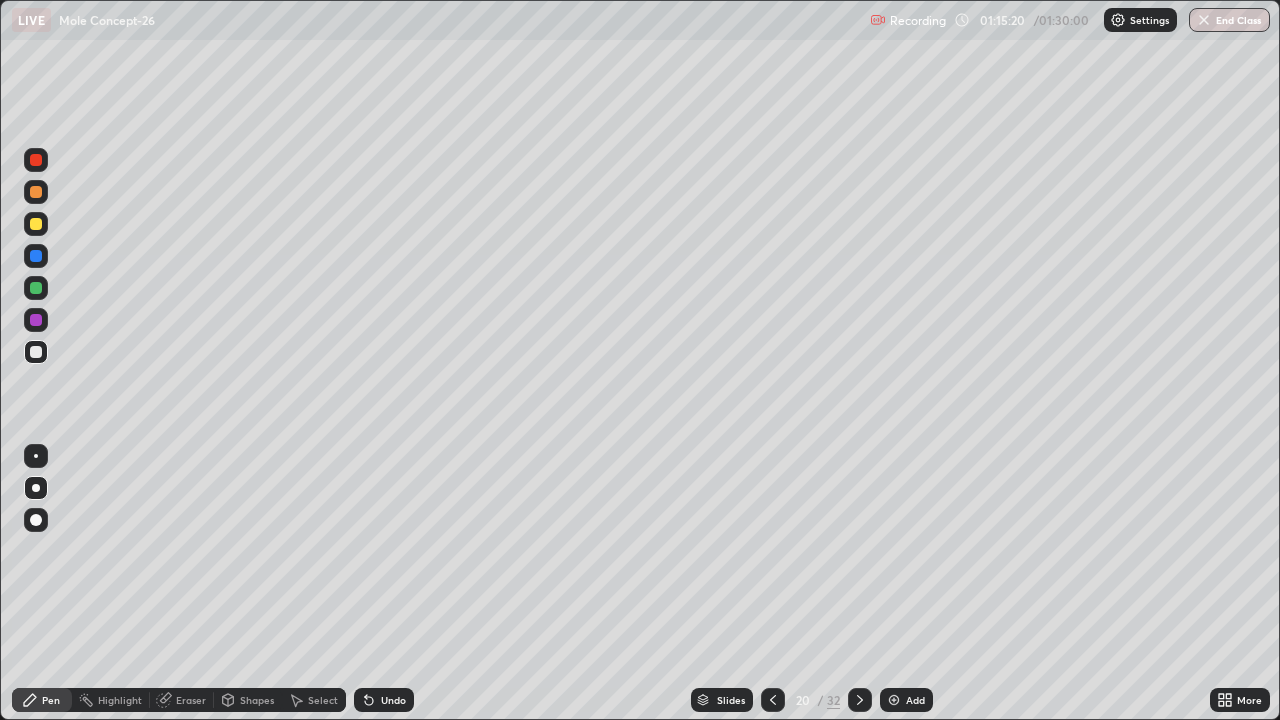 click 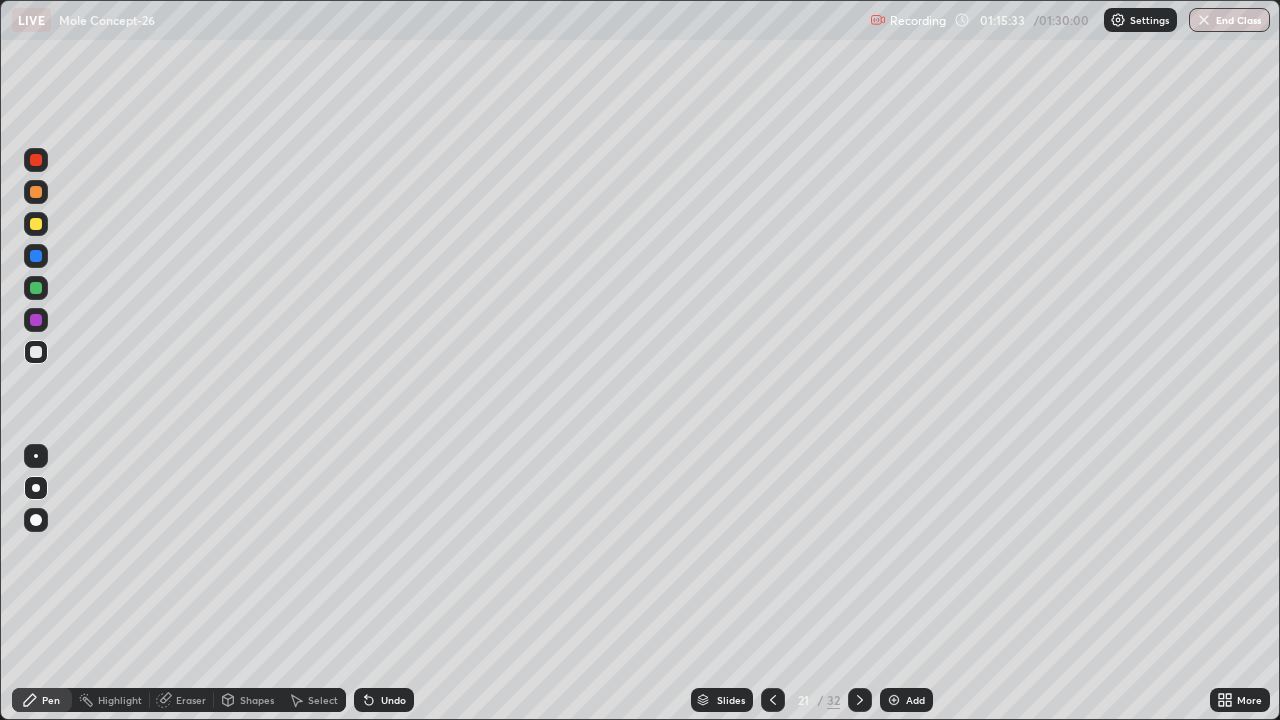 click on "Eraser" at bounding box center [191, 700] 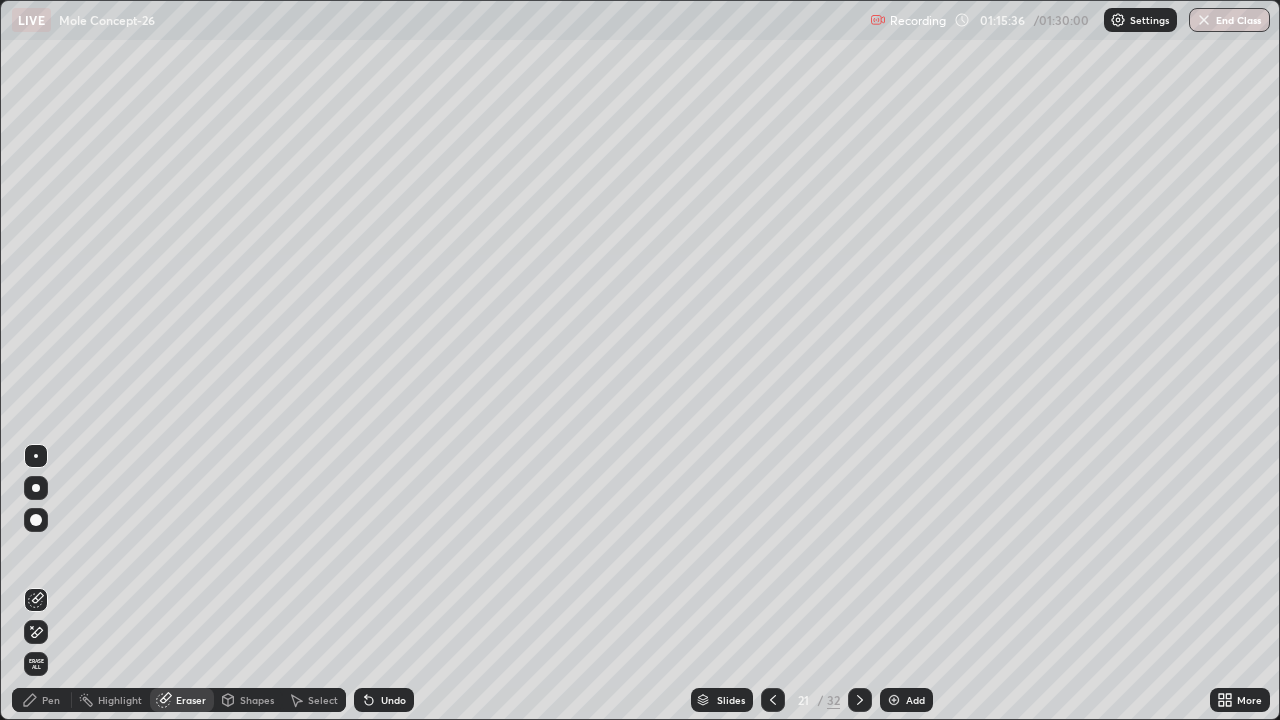 click on "Pen" at bounding box center (51, 700) 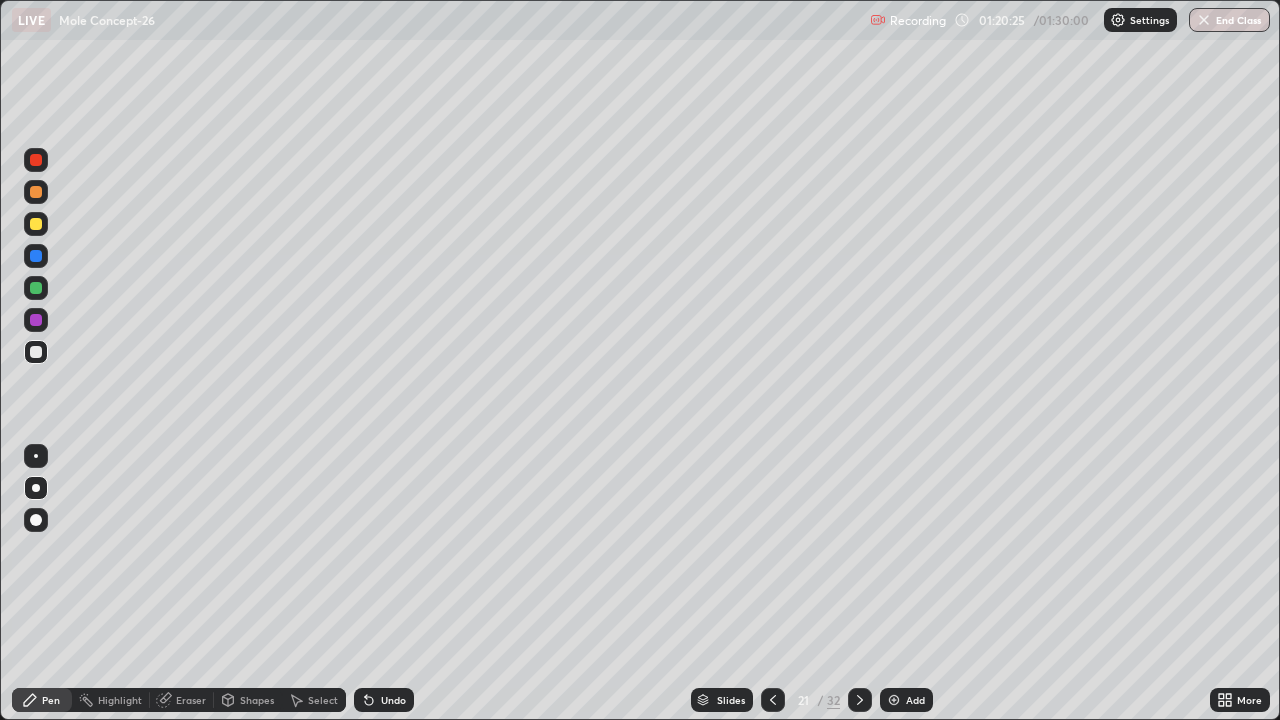 click on "Eraser" at bounding box center [191, 700] 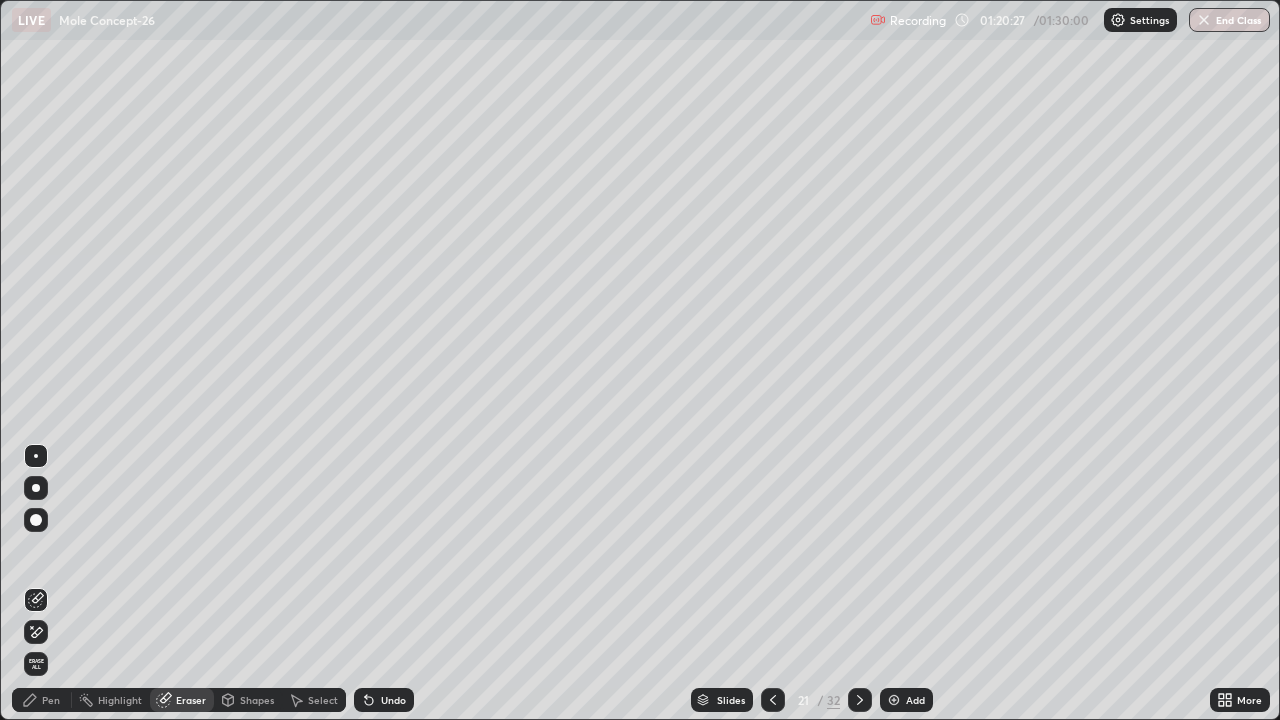 click on "Pen" at bounding box center (51, 700) 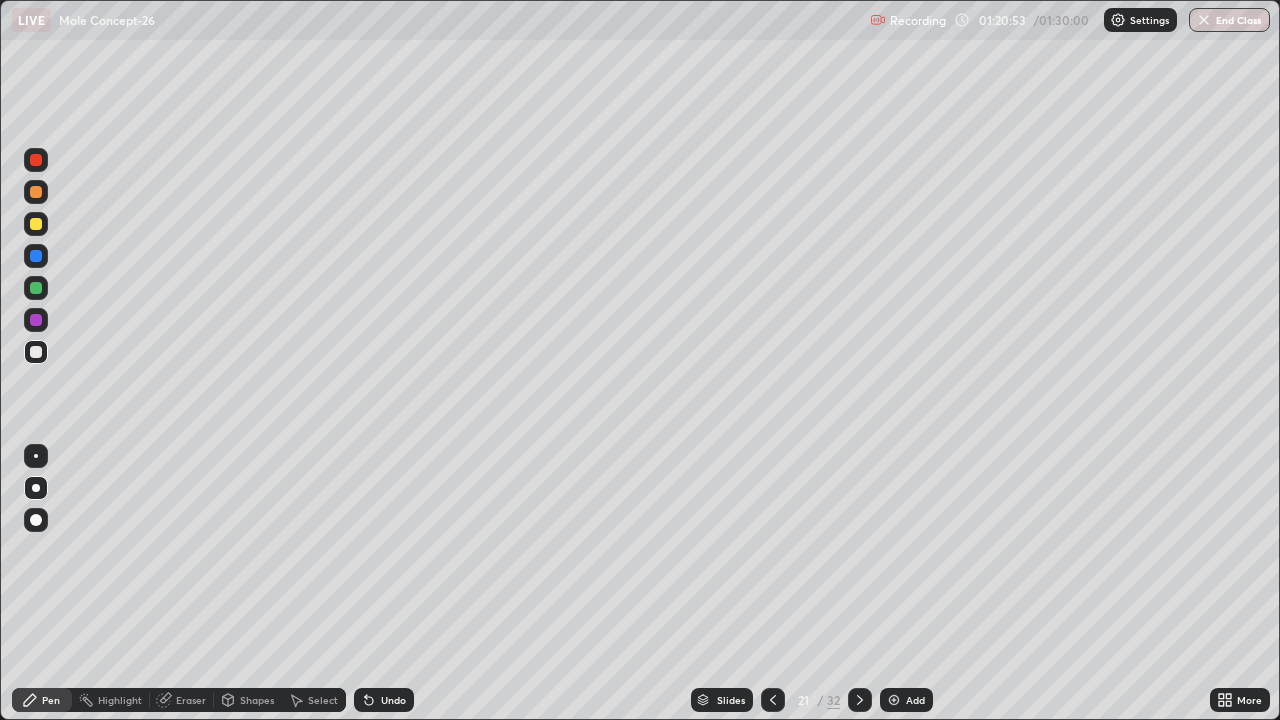 click on "Eraser" at bounding box center [182, 700] 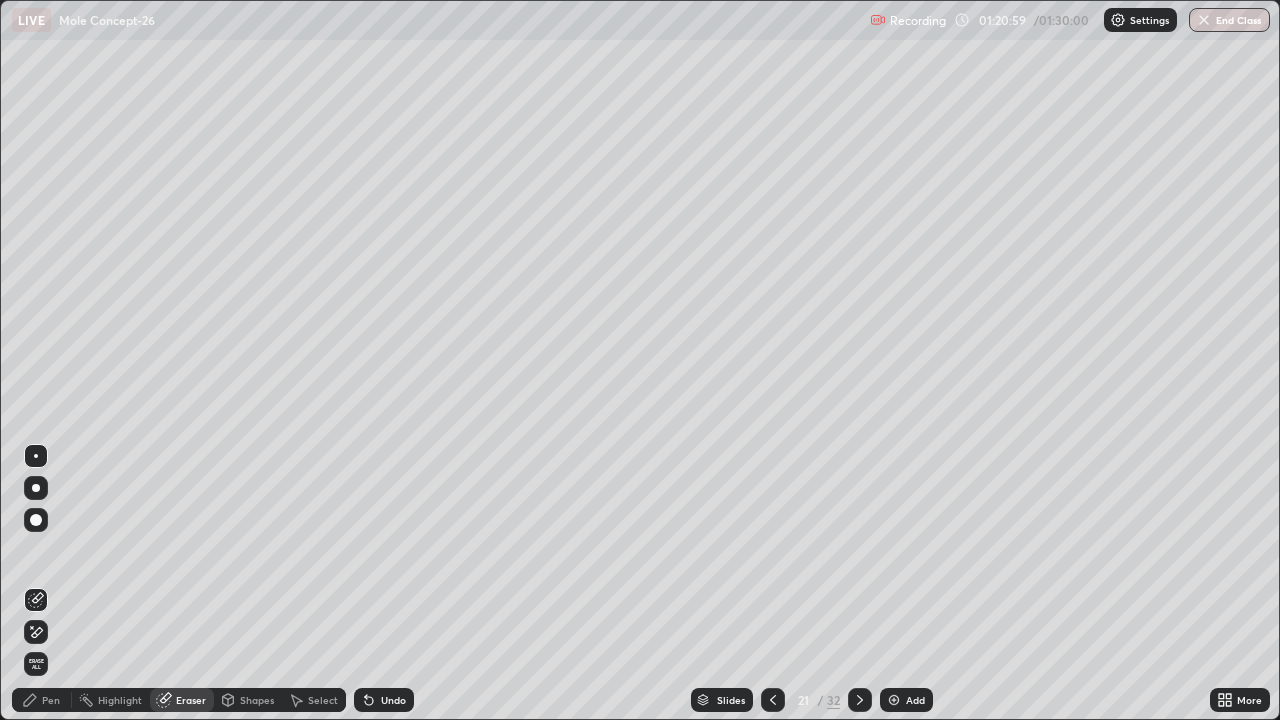 click on "Pen" at bounding box center [51, 700] 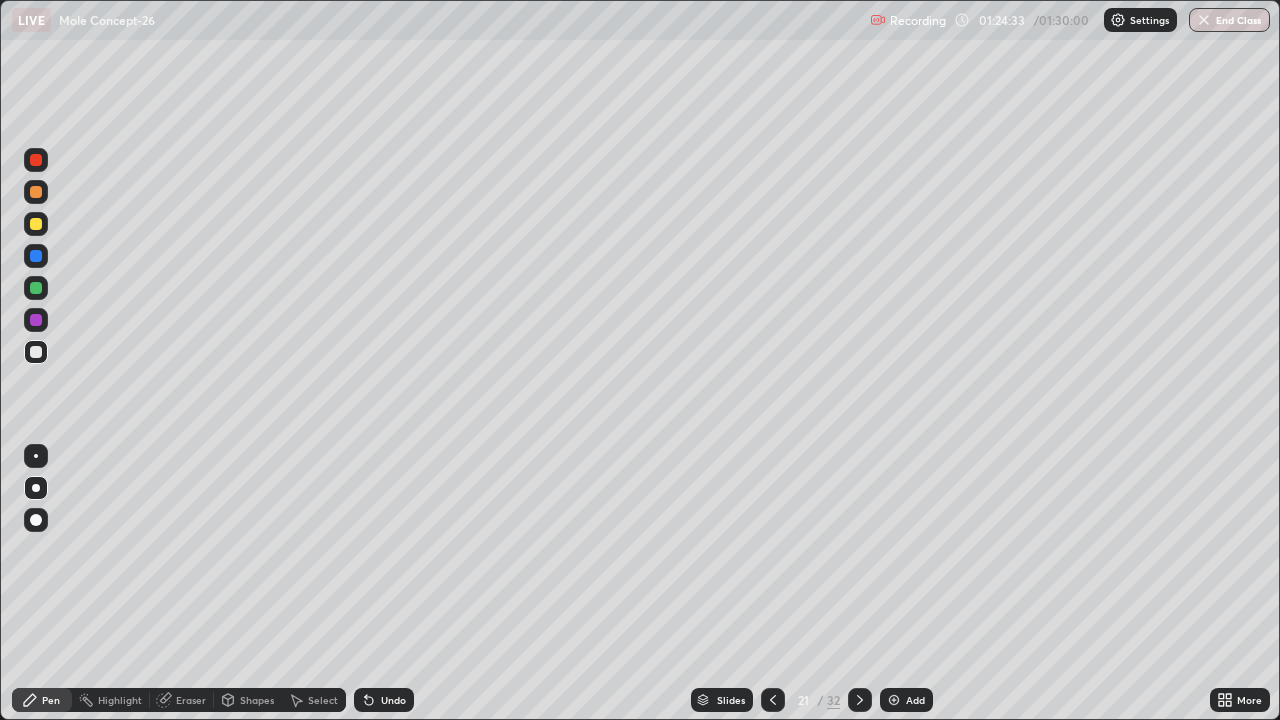 click 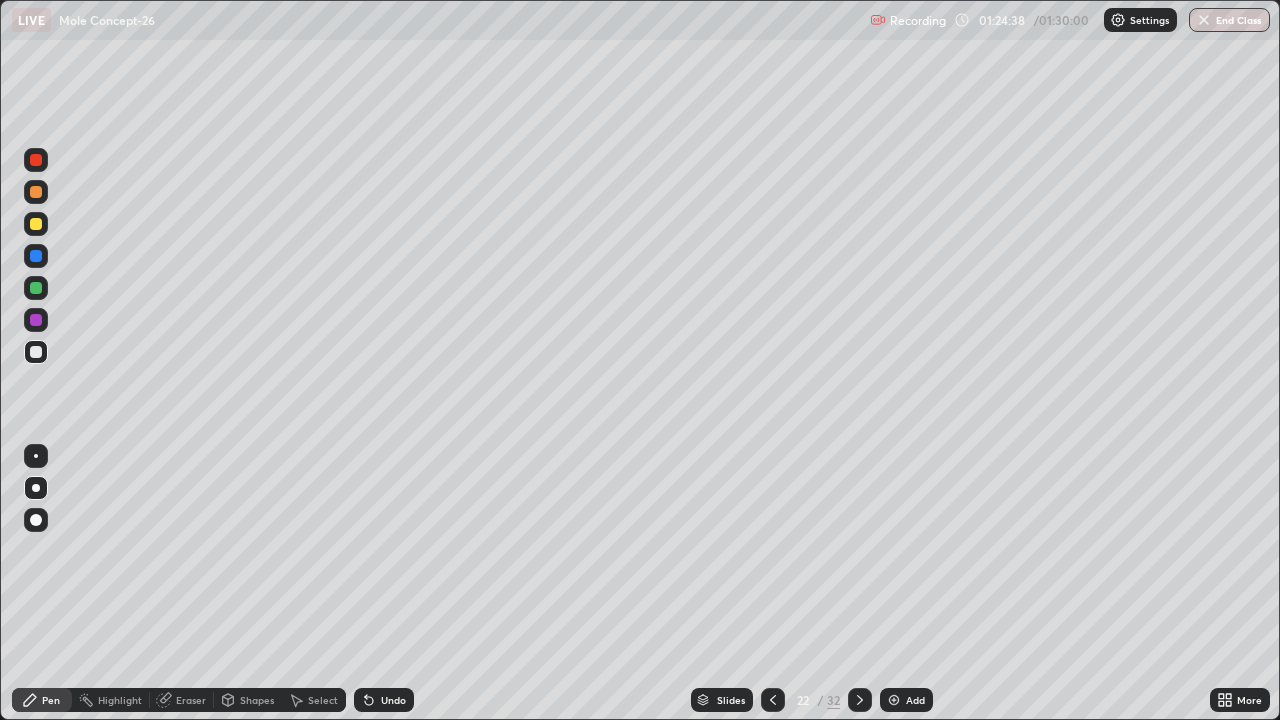 click on "Eraser" at bounding box center [191, 700] 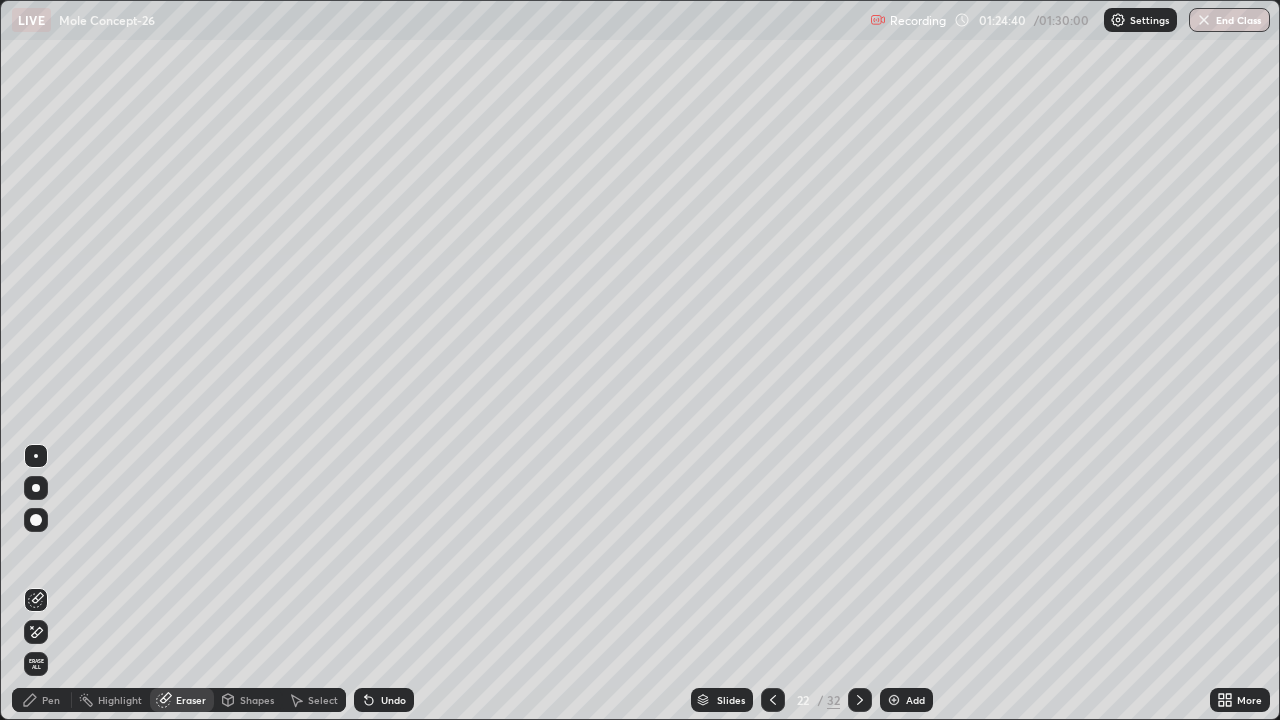 click on "Pen" at bounding box center [51, 700] 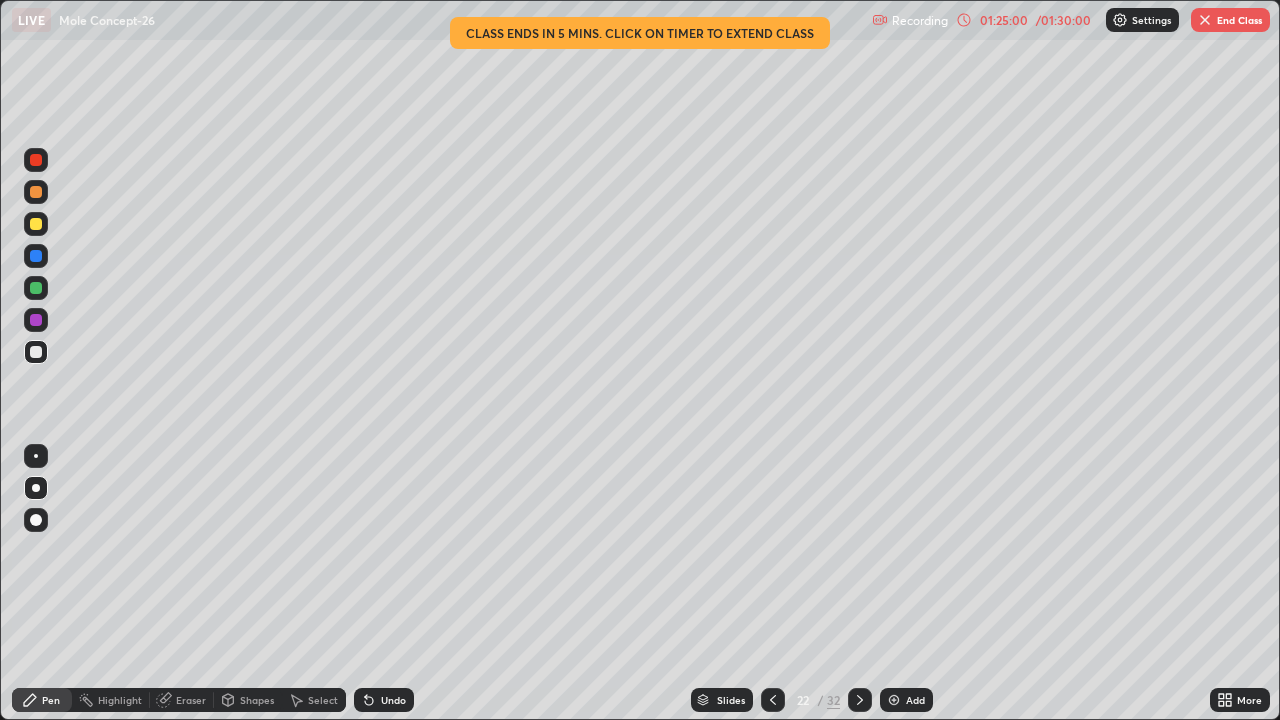 click on "Eraser" at bounding box center (191, 700) 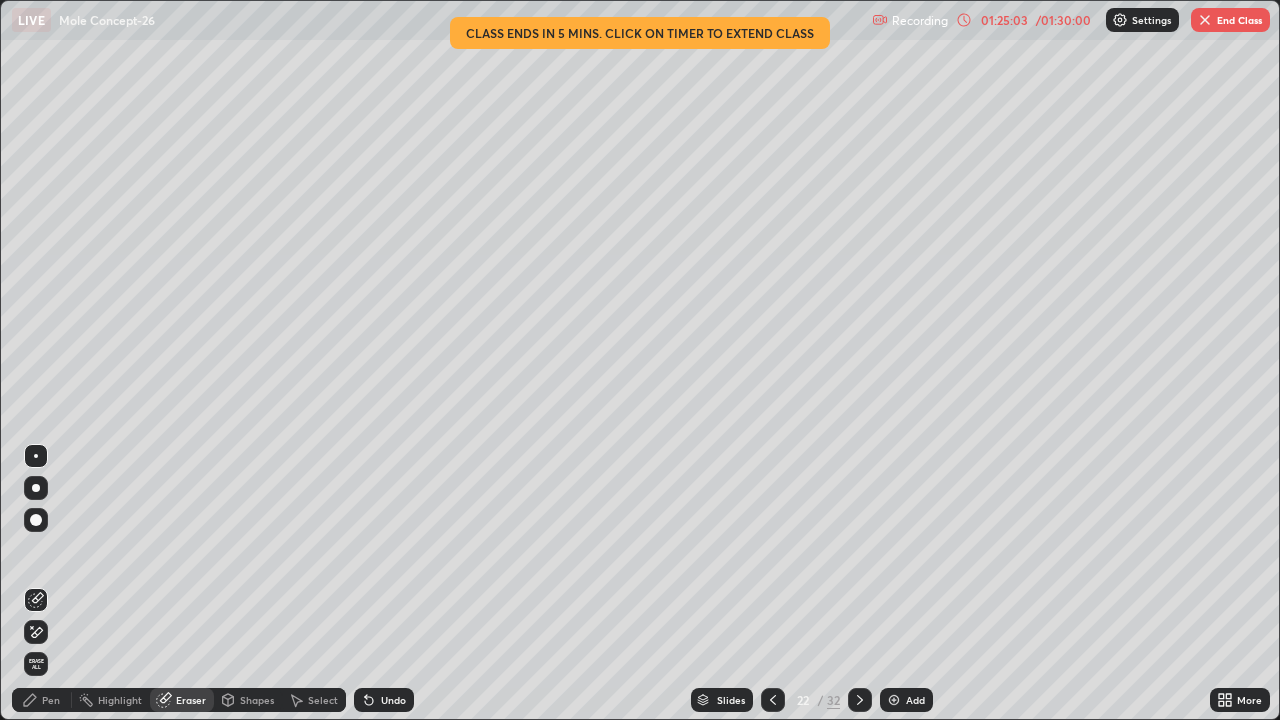 click on "Pen" at bounding box center (51, 700) 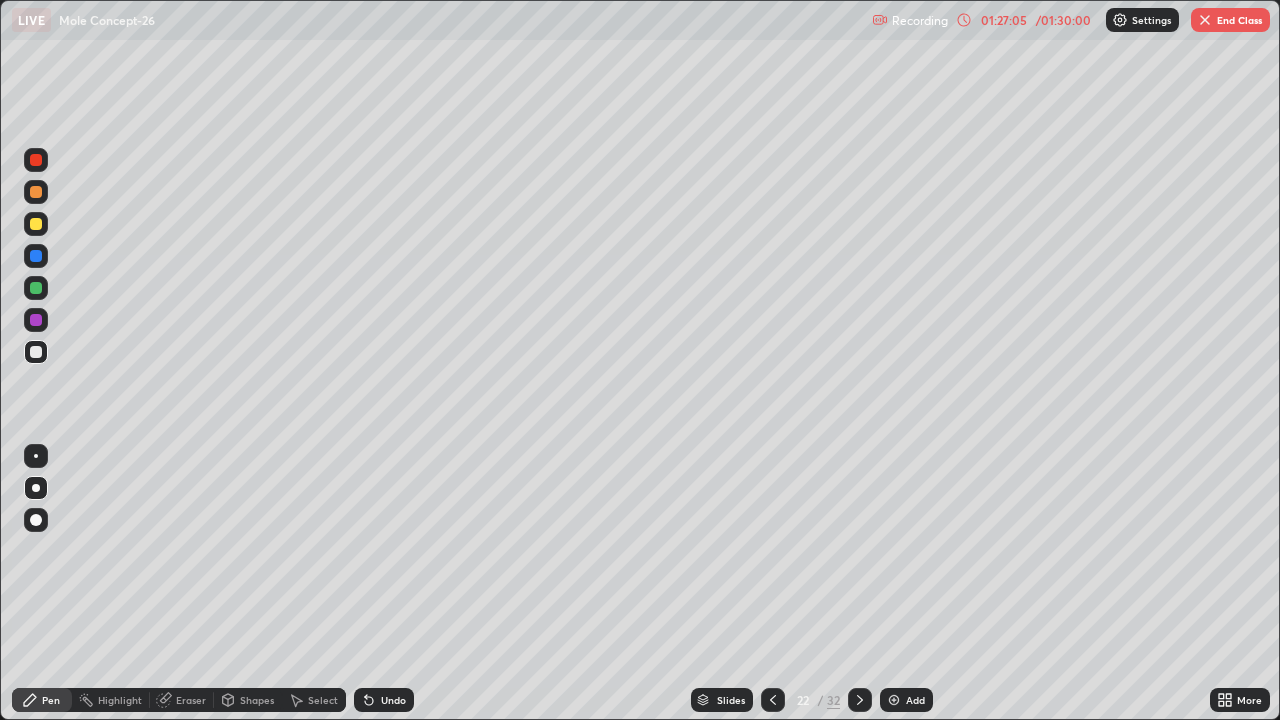 click on "Eraser" at bounding box center (191, 700) 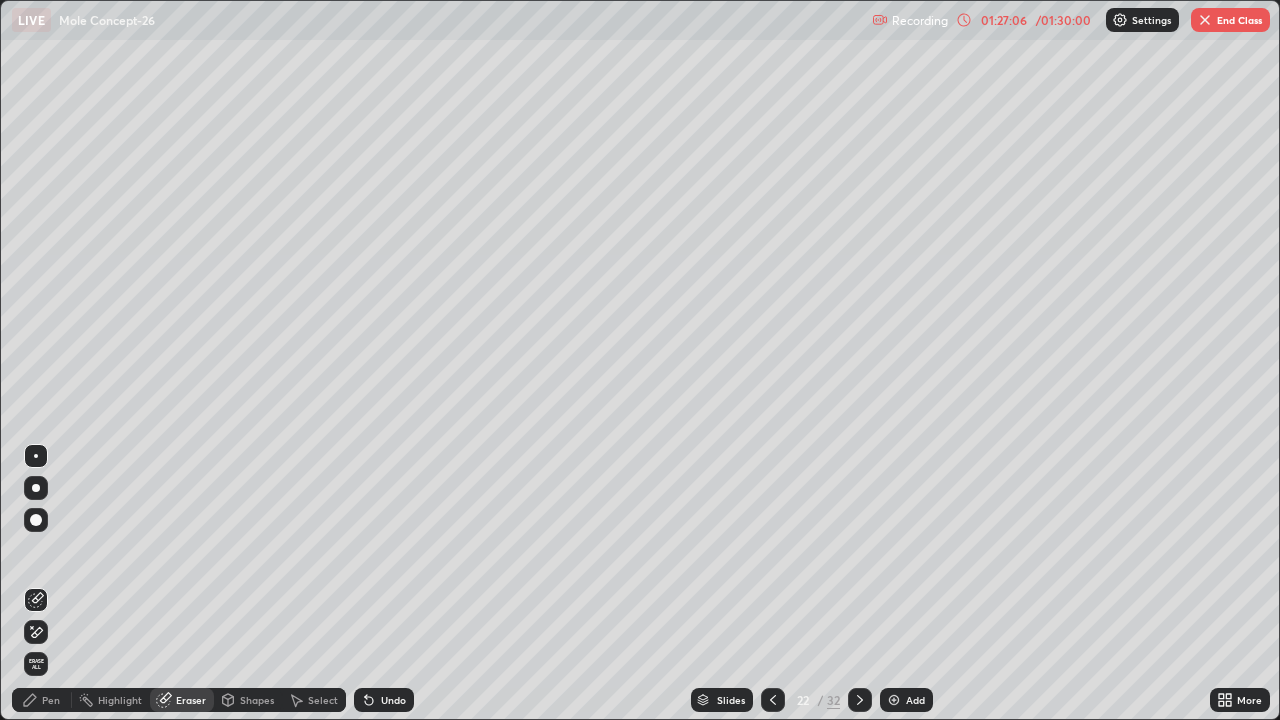 click on "Pen" at bounding box center [51, 700] 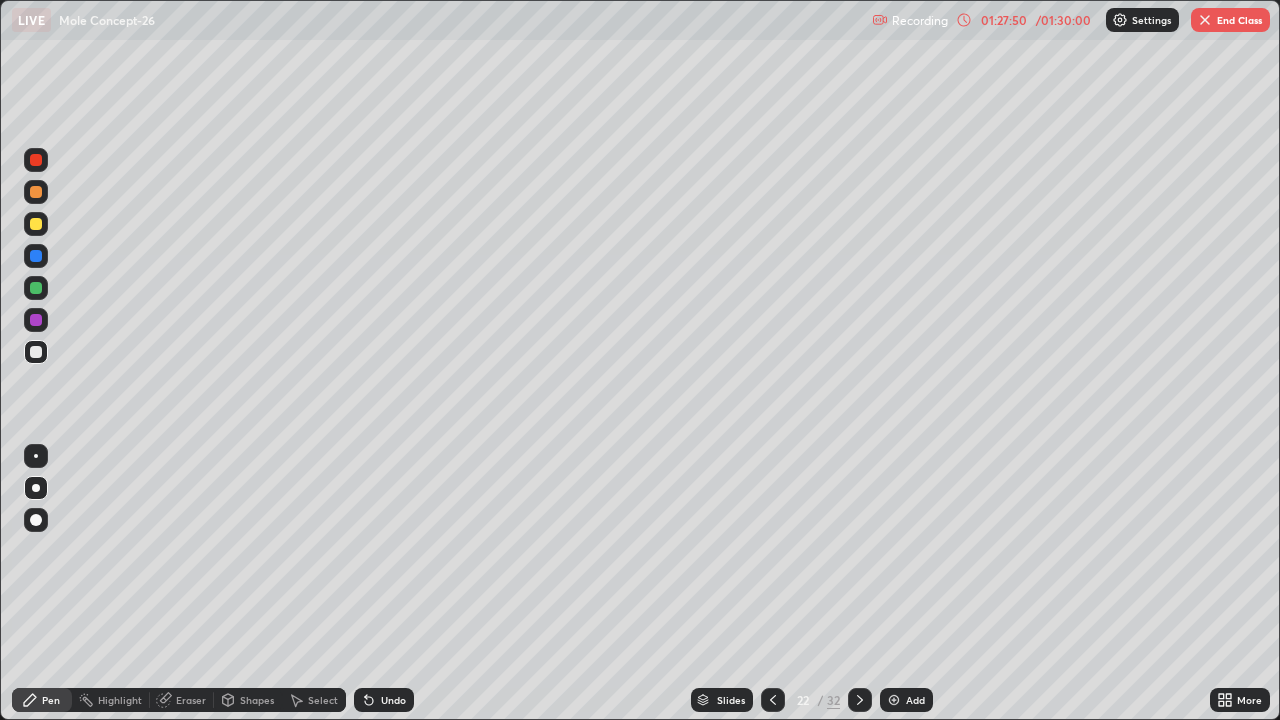 click on "End Class" at bounding box center [1230, 20] 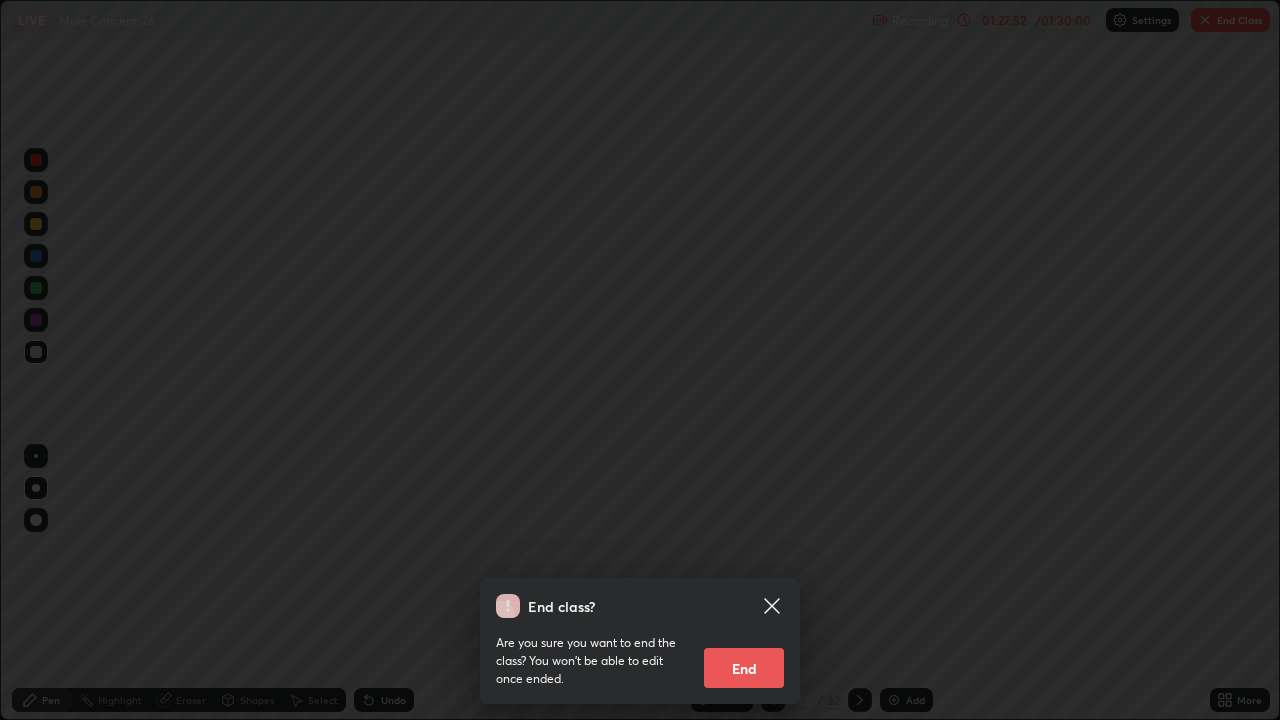 click on "End" at bounding box center [744, 668] 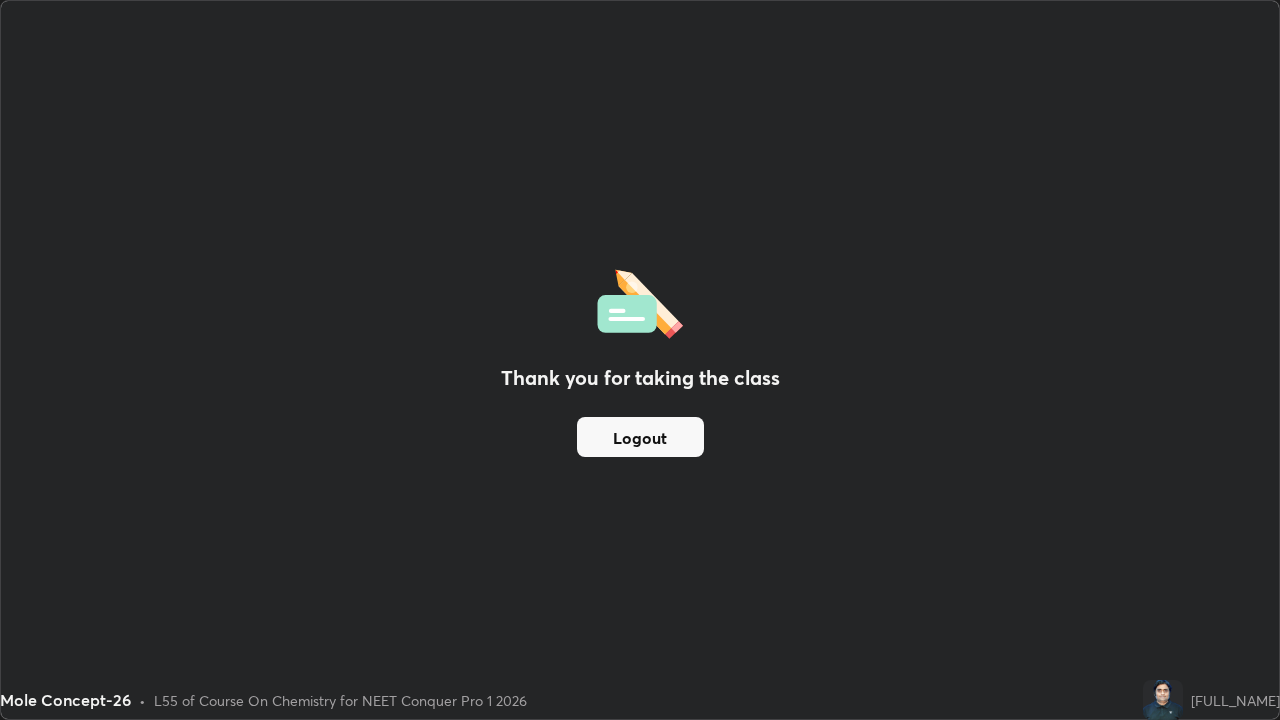 click on "Logout" at bounding box center (640, 437) 